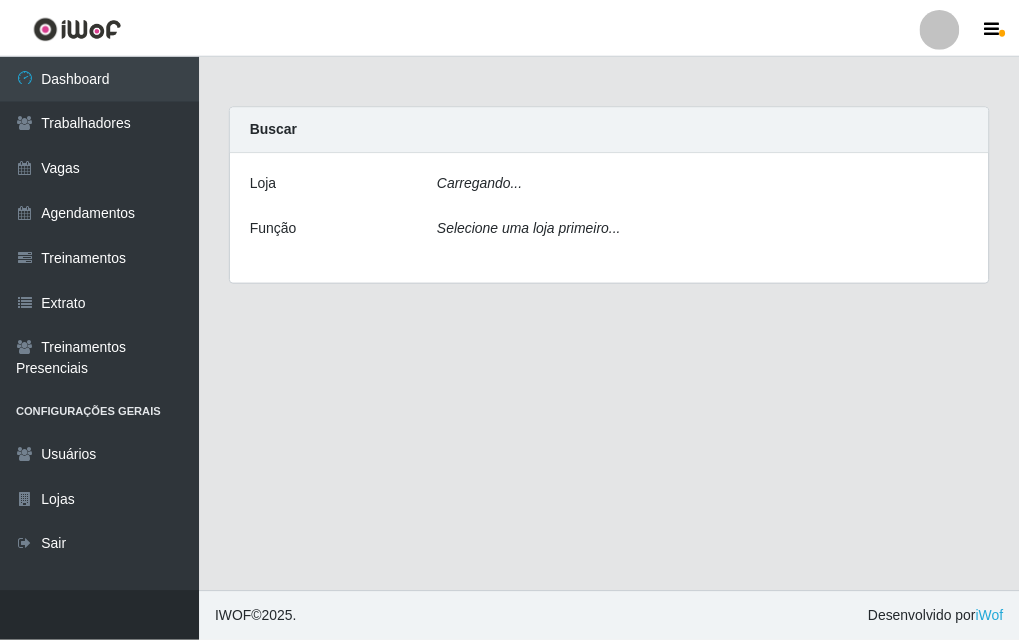 scroll, scrollTop: 0, scrollLeft: 0, axis: both 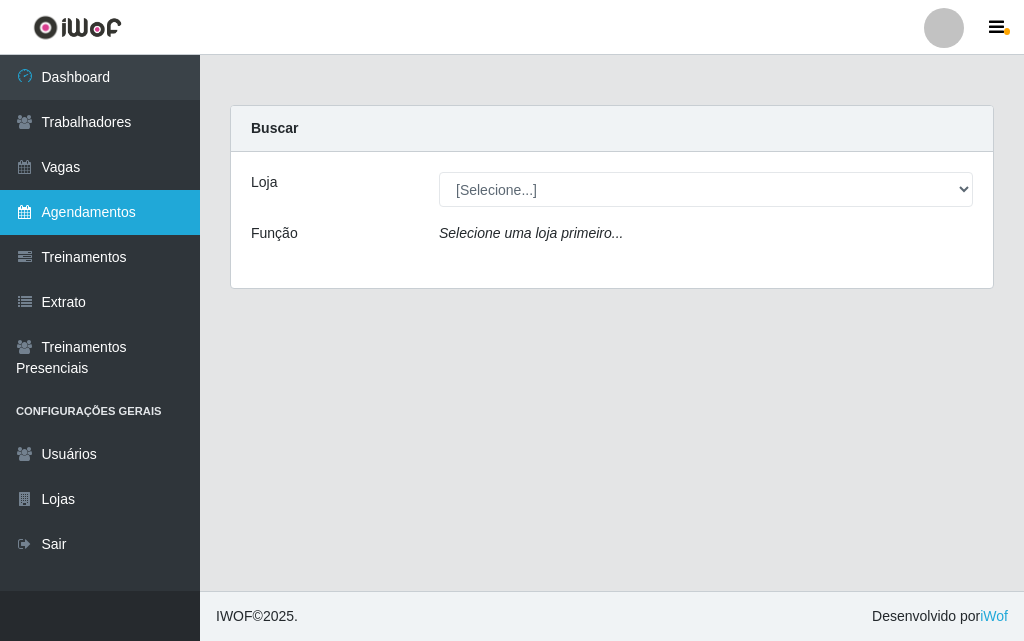click on "Agendamentos" at bounding box center [100, 212] 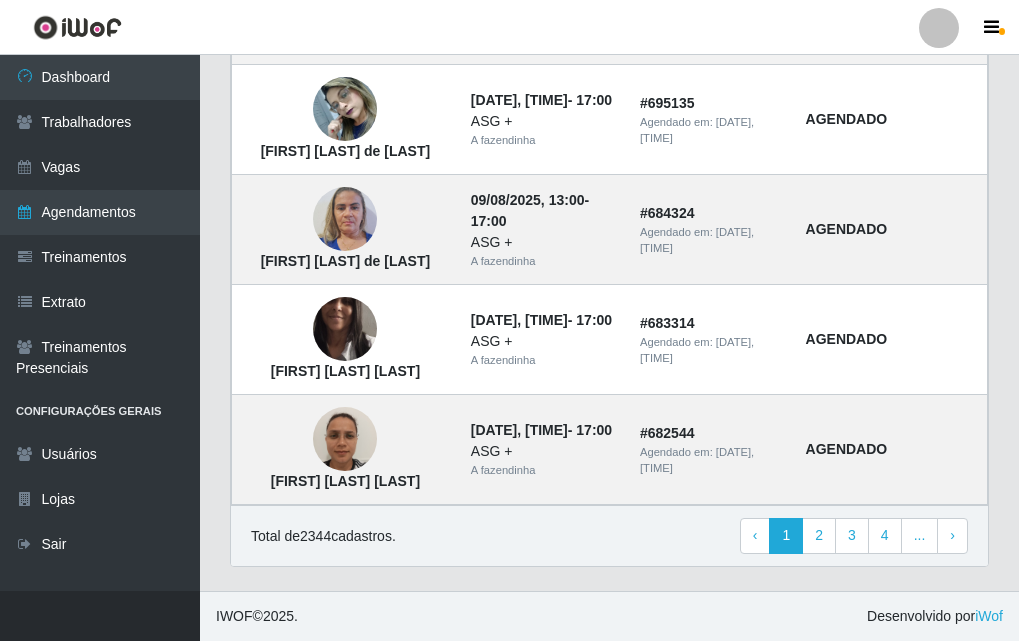 scroll, scrollTop: 1552, scrollLeft: 0, axis: vertical 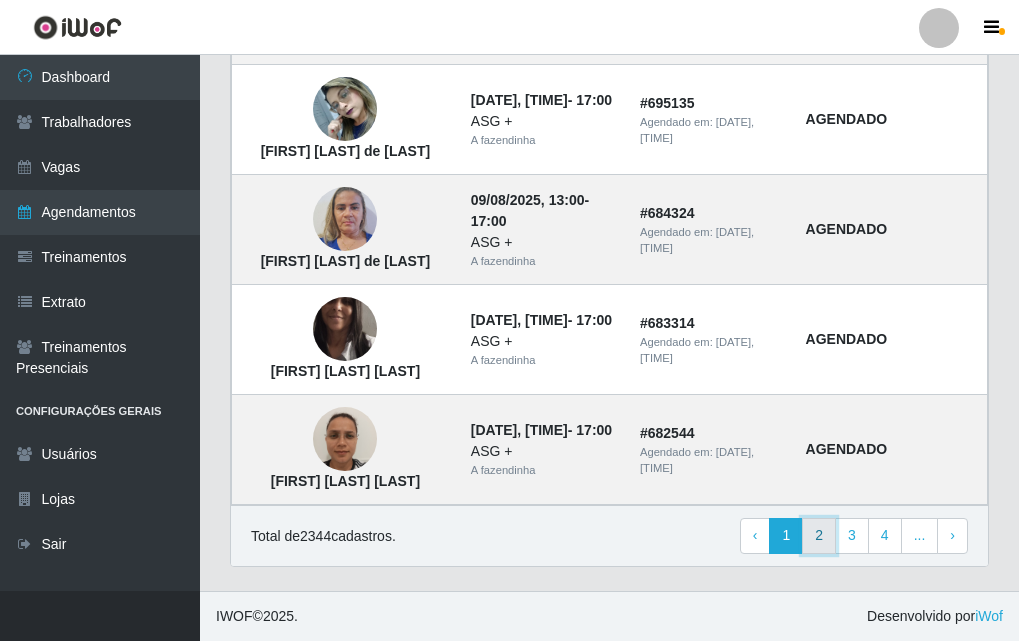 click on "2" at bounding box center [819, 536] 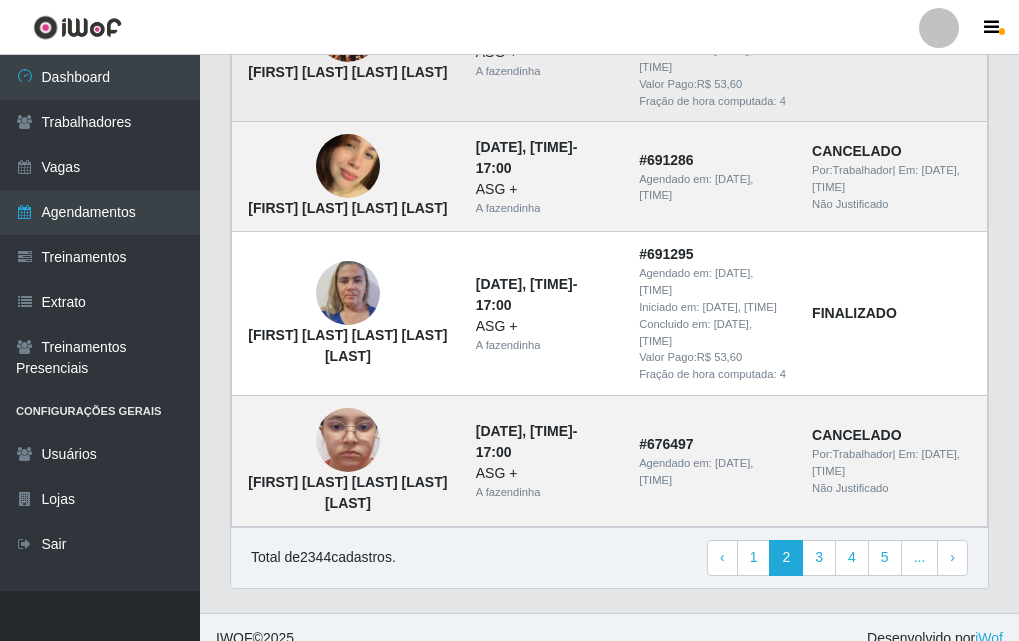 scroll, scrollTop: 1820, scrollLeft: 0, axis: vertical 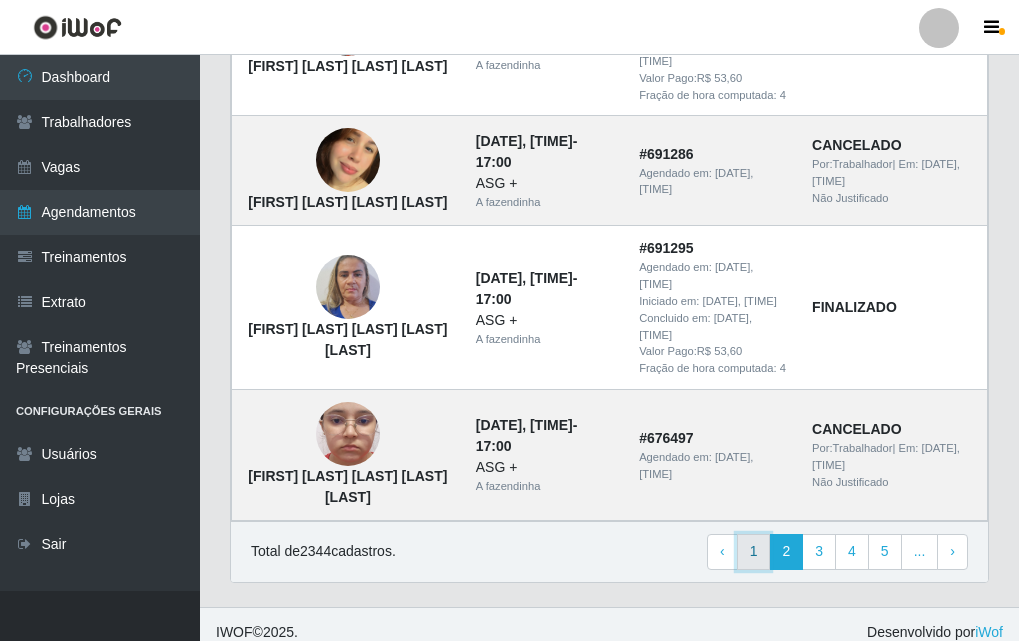 click on "1" at bounding box center (754, 552) 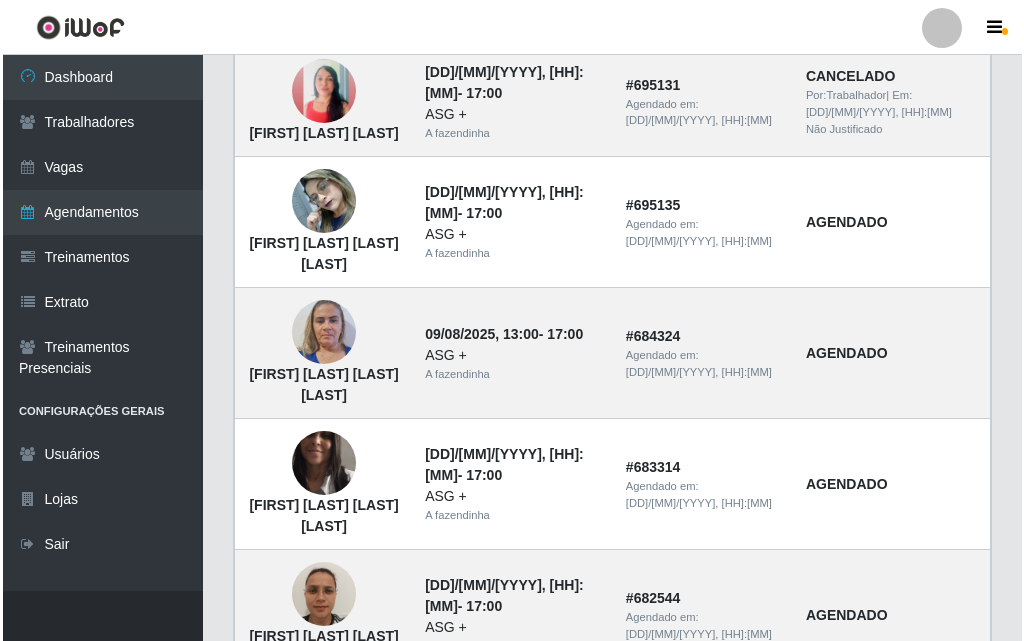 scroll, scrollTop: 1552, scrollLeft: 0, axis: vertical 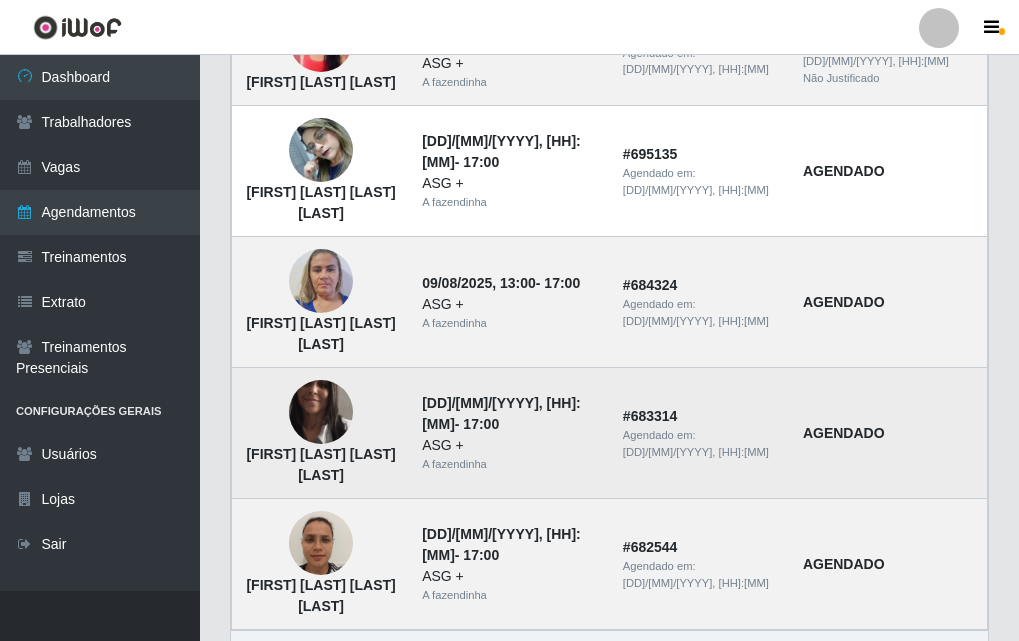 click at bounding box center (321, 413) 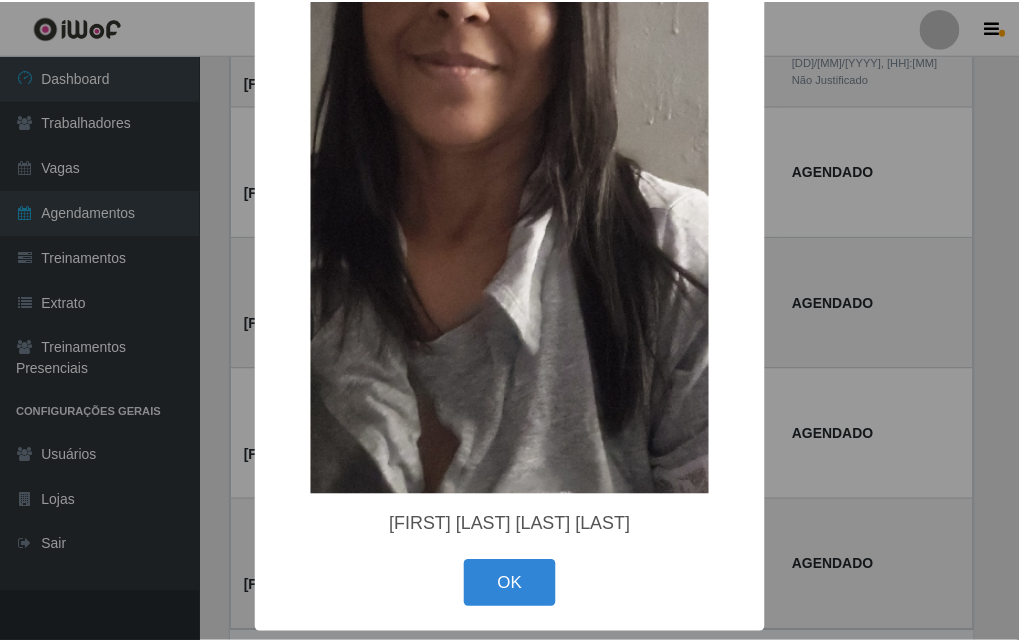 scroll, scrollTop: 269, scrollLeft: 0, axis: vertical 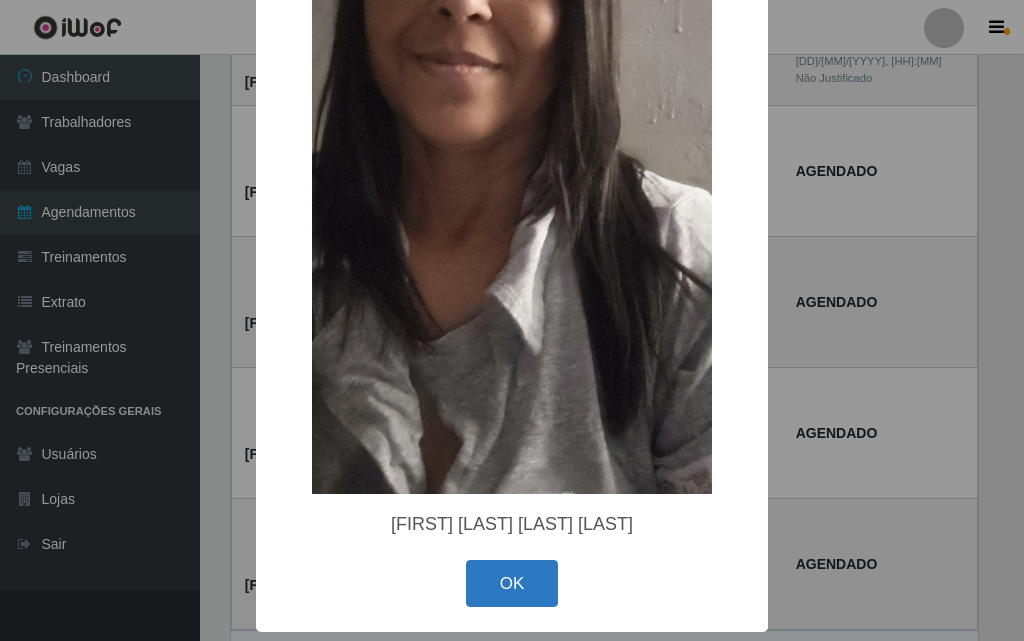 click on "OK" at bounding box center [512, 583] 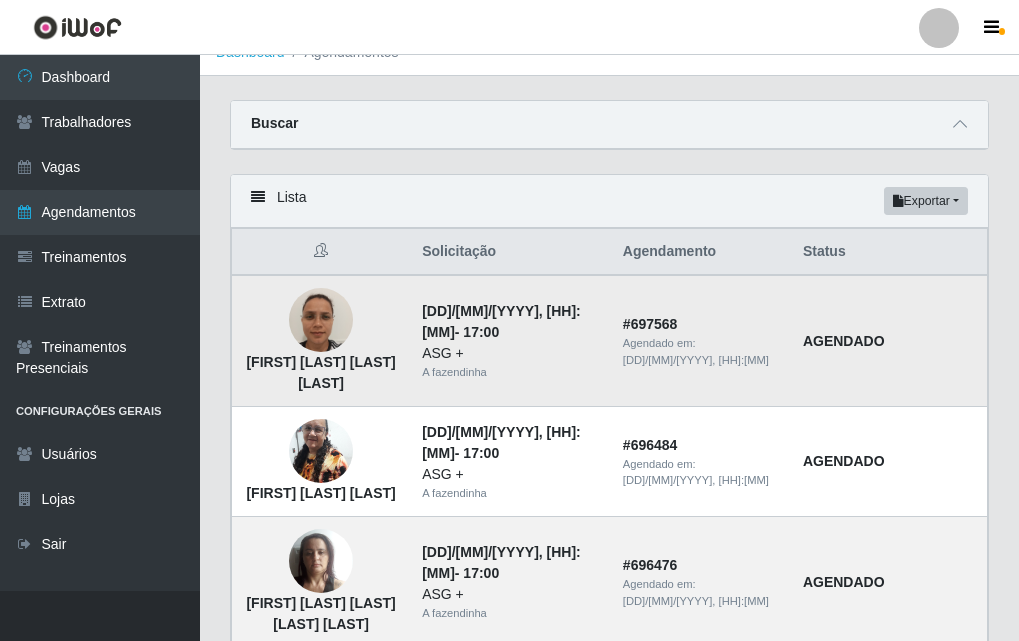 scroll, scrollTop: 0, scrollLeft: 0, axis: both 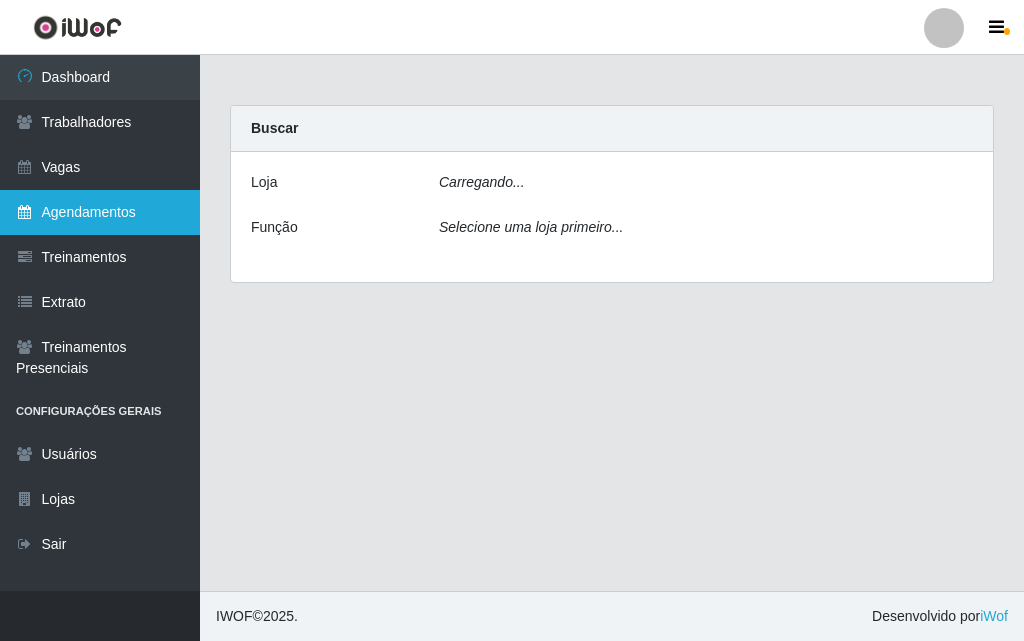 click on "Agendamentos" at bounding box center (100, 212) 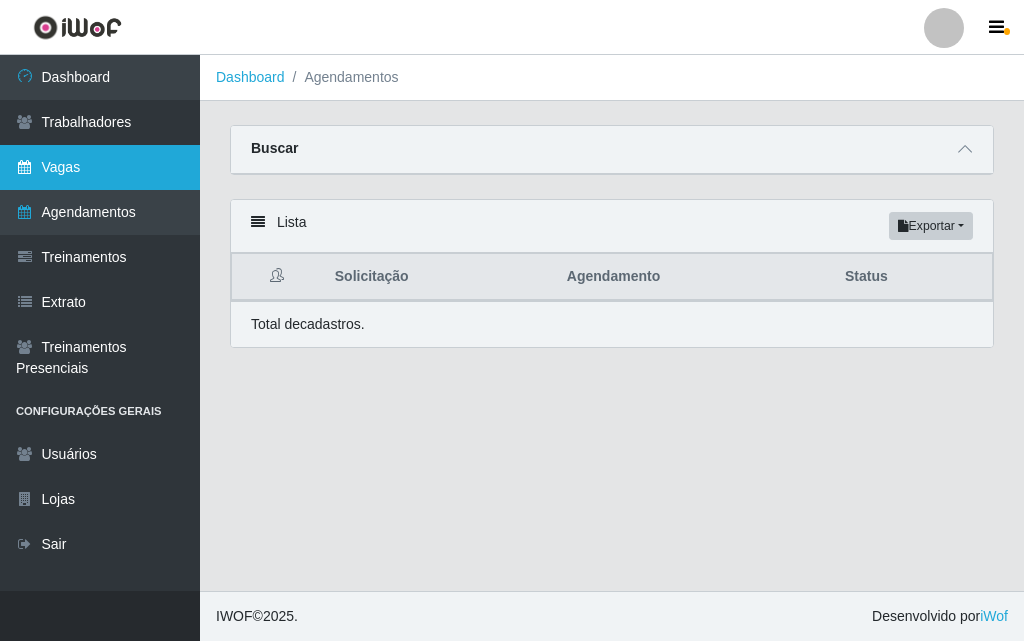 click on "Vagas" at bounding box center [100, 167] 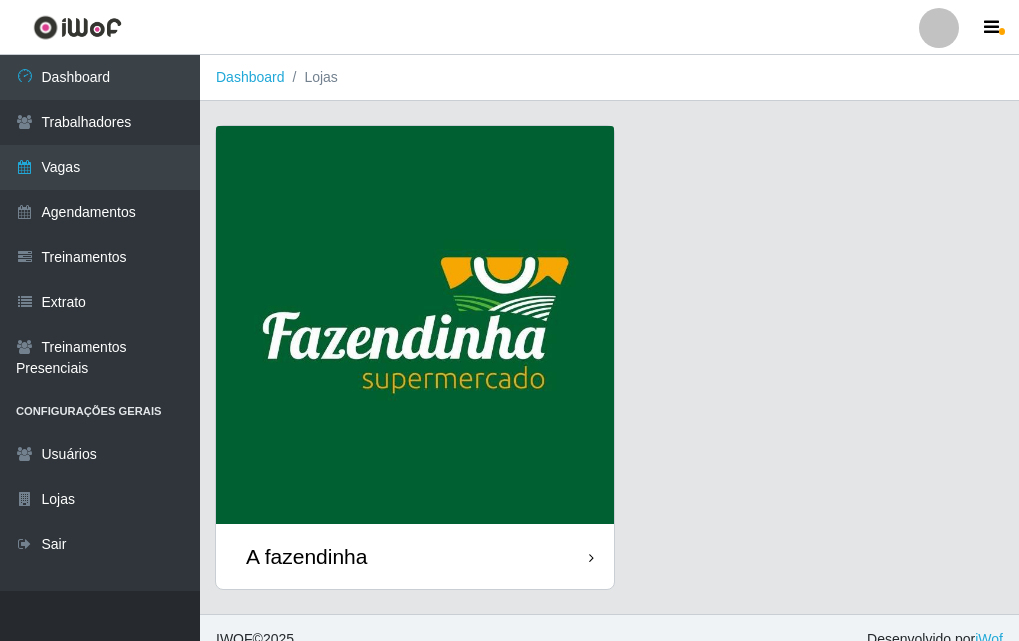 click at bounding box center [415, 325] 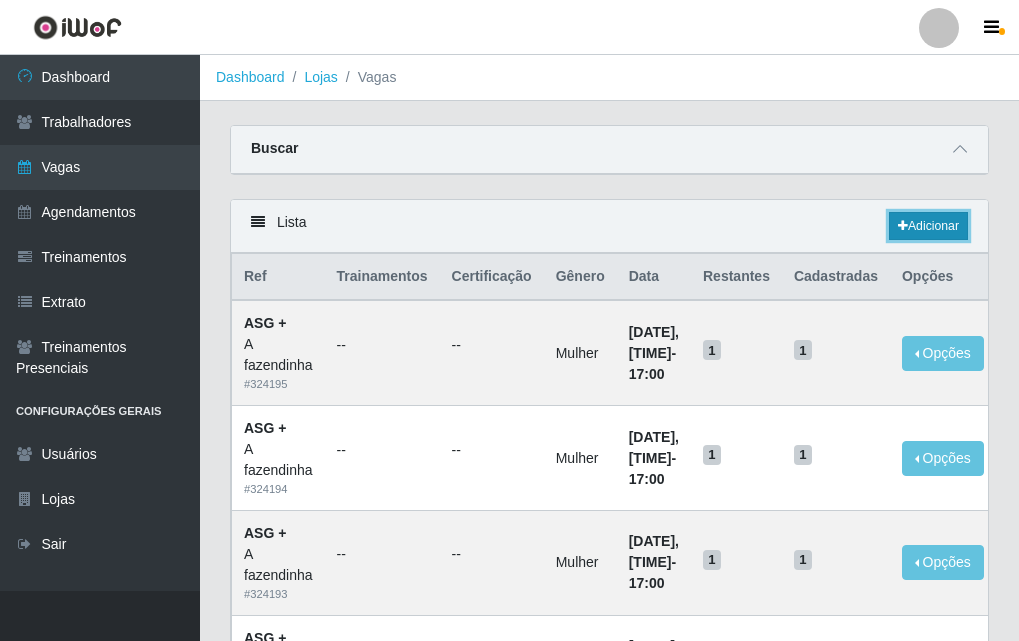 click at bounding box center [903, 226] 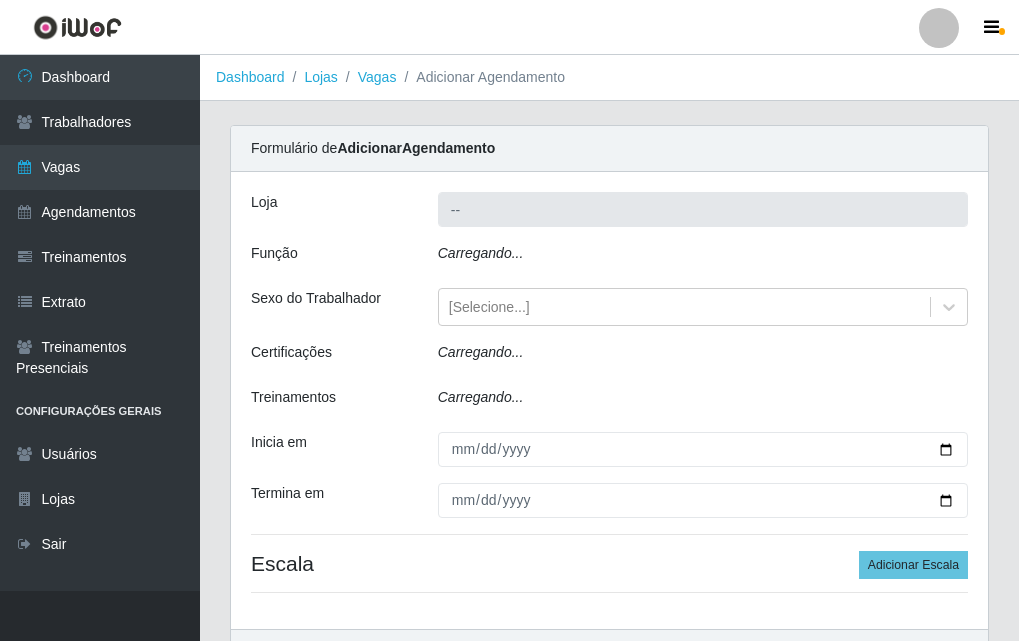 type on "A fazendinha" 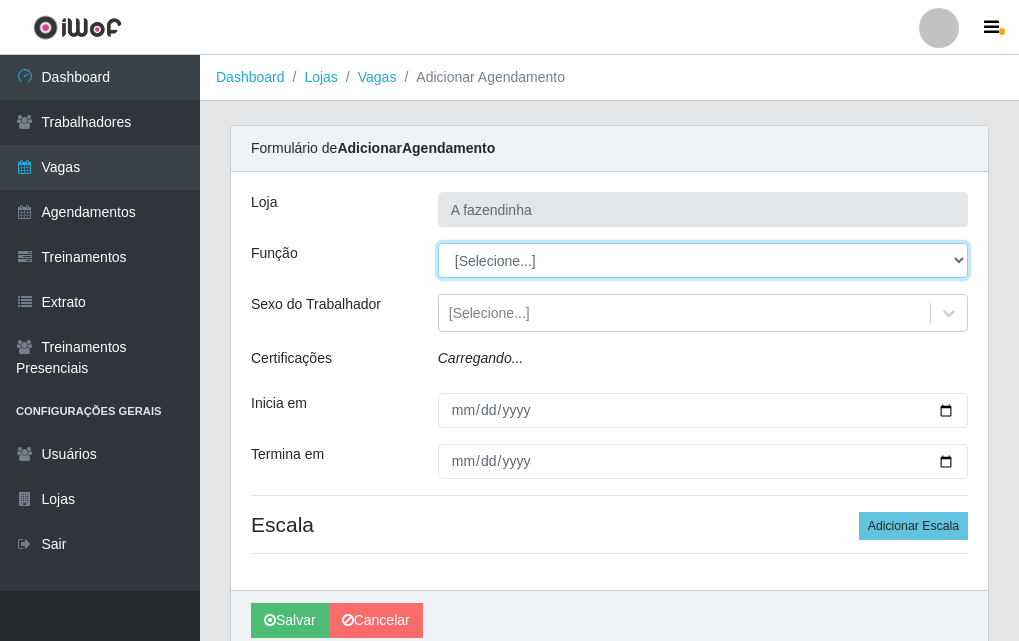 click on "[Selecione...] ASG ASG + ASG ++ Balconista Embalador Embalador + Embalador ++ Operador de Caixa Operador de Caixa + Operador de Caixa ++ Repositor  Repositor + Repositor ++" at bounding box center (703, 260) 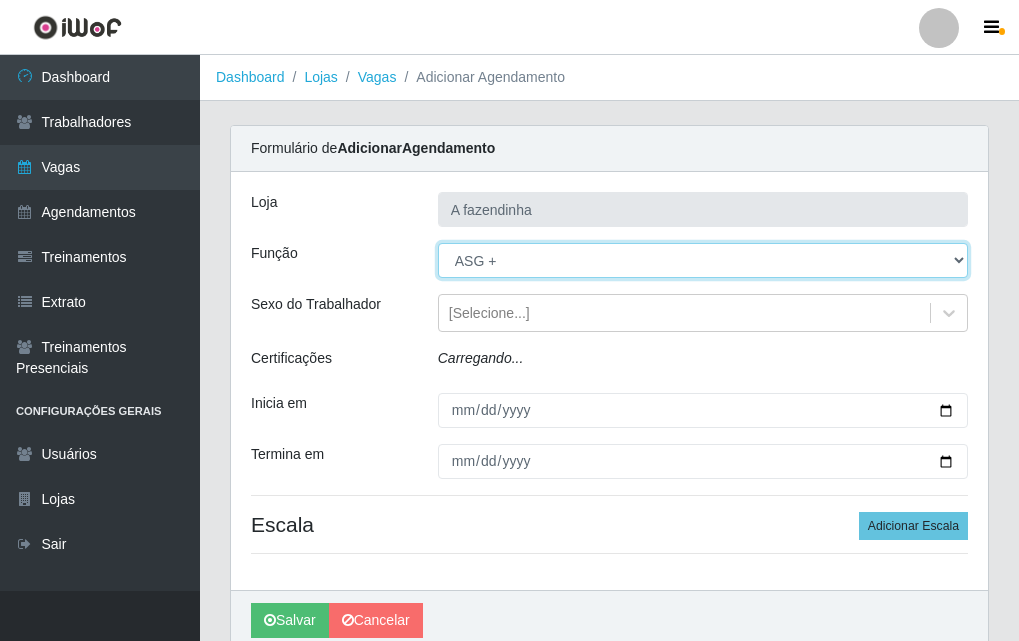 click on "[Selecione...] ASG ASG + ASG ++ Balconista Embalador Embalador + Embalador ++ Operador de Caixa Operador de Caixa + Operador de Caixa ++ Repositor  Repositor + Repositor ++" at bounding box center [703, 260] 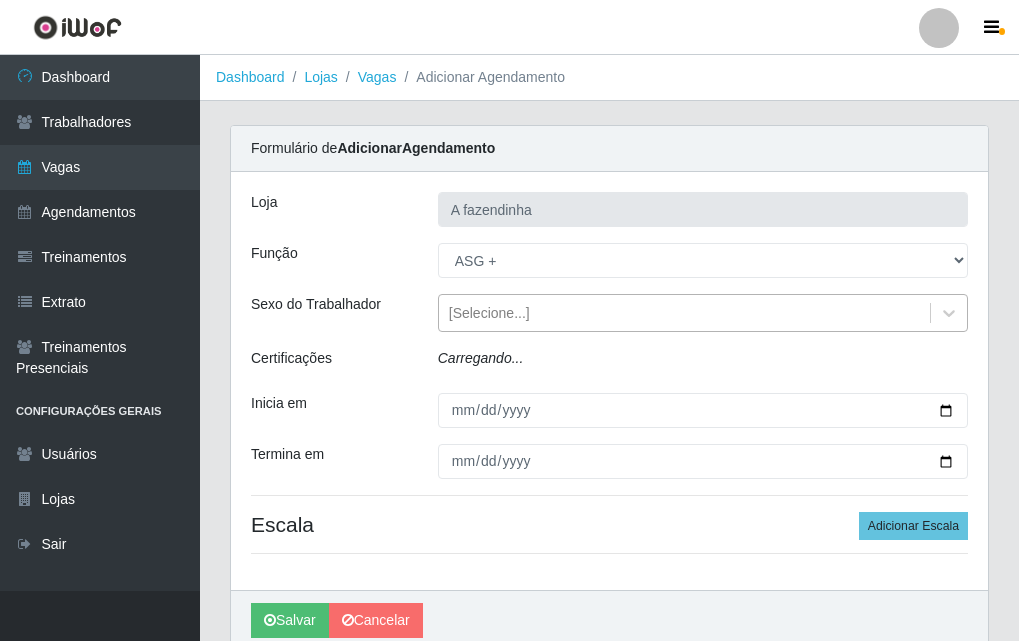 click on "[Selecione...]" at bounding box center [489, 313] 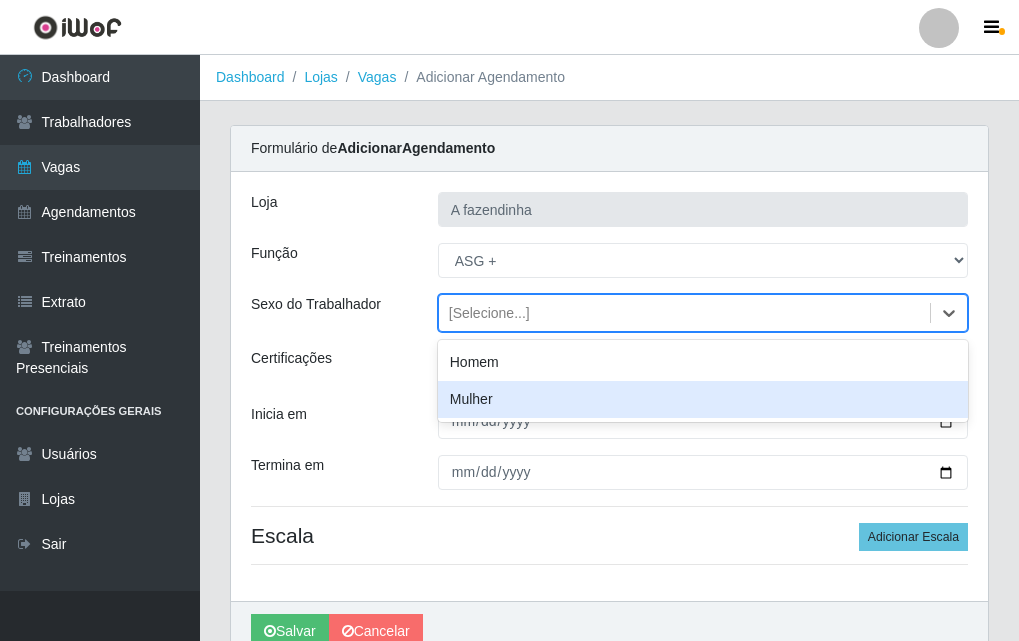 click on "Mulher" at bounding box center (703, 399) 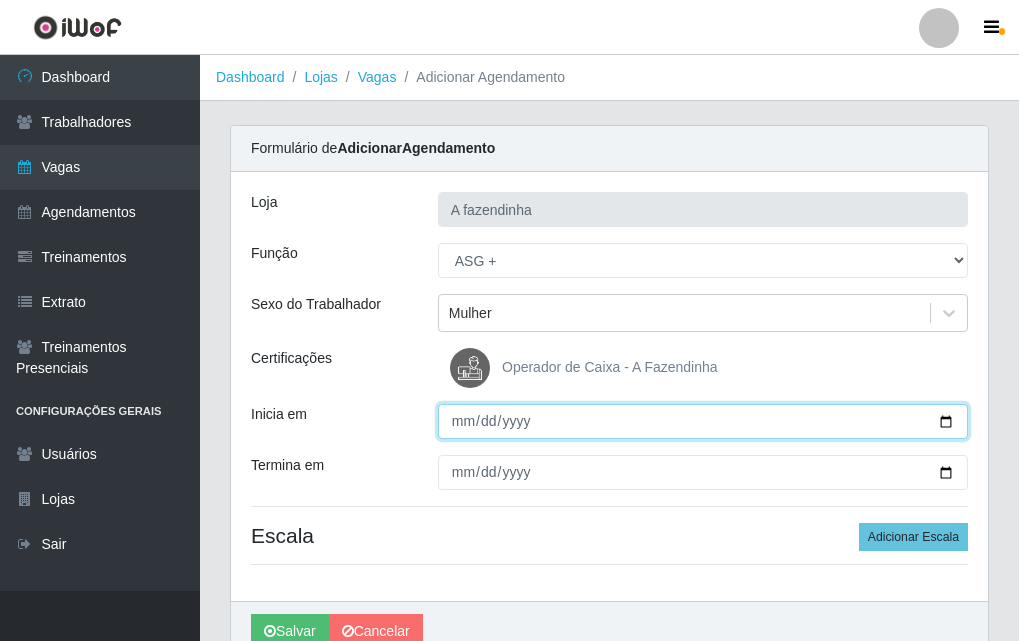 click on "Inicia em" at bounding box center (703, 421) 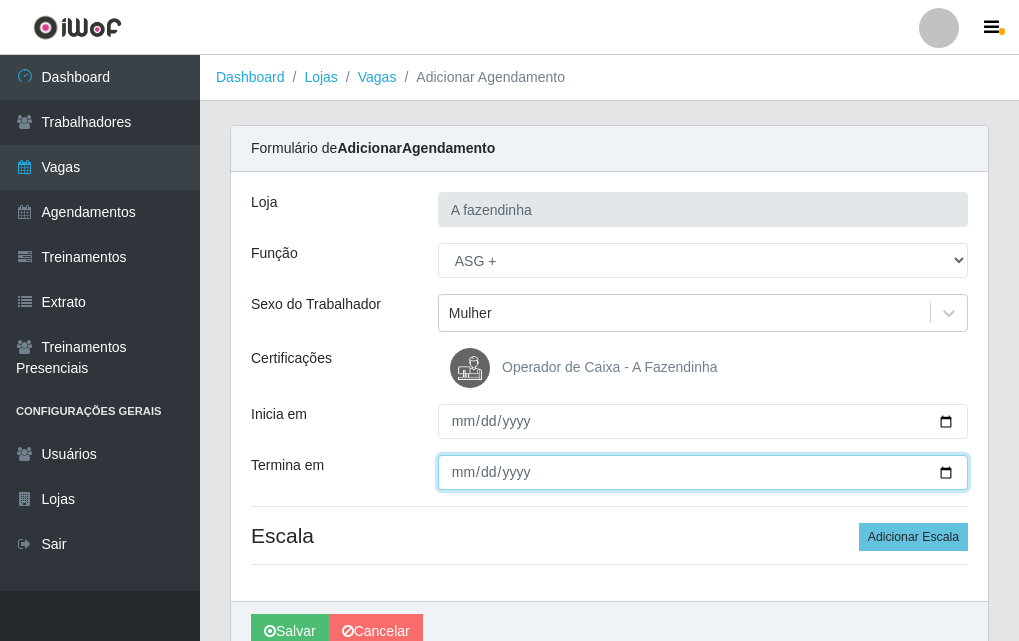 click on "Termina em" at bounding box center (703, 472) 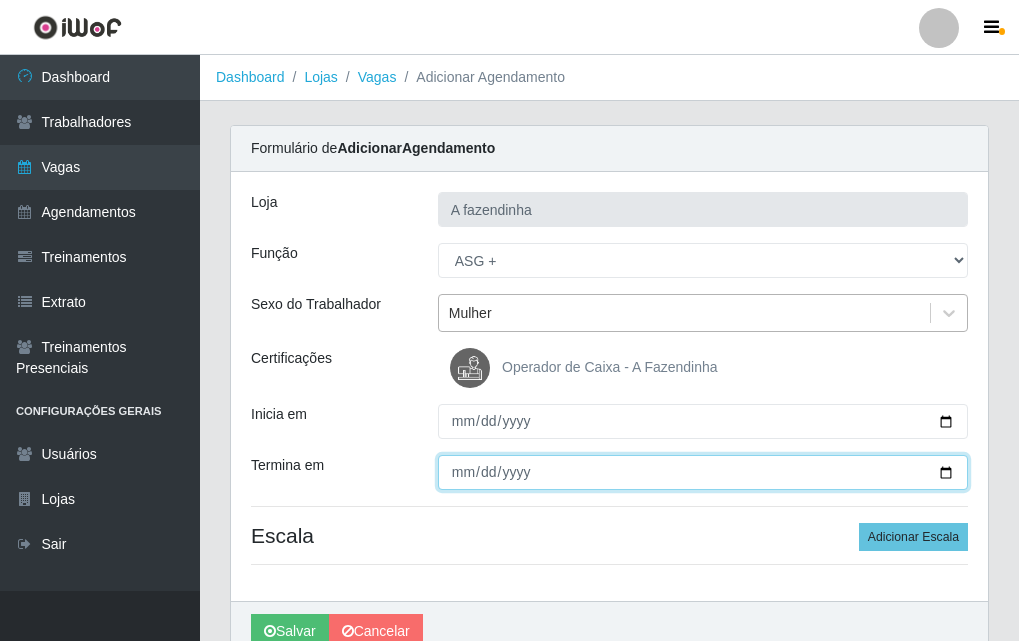 type on "[DATE]" 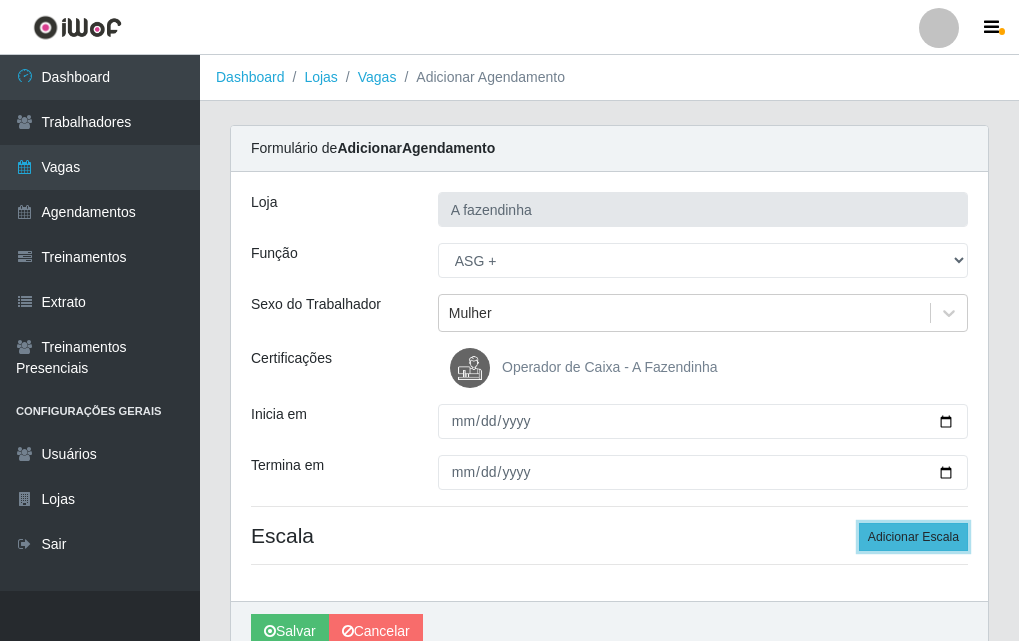 click on "Adicionar Escala" at bounding box center [913, 537] 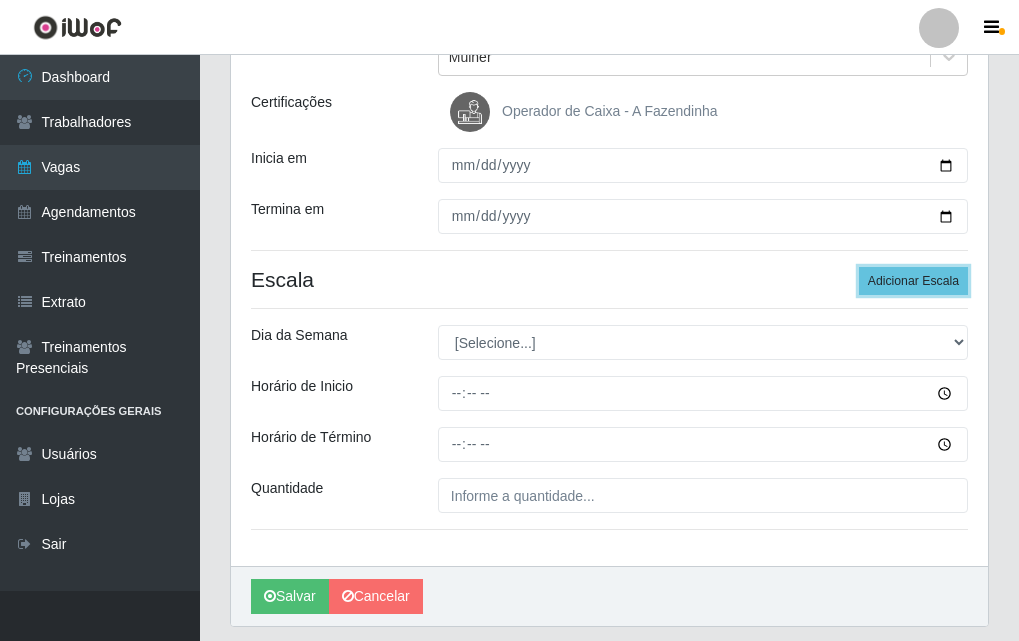 scroll, scrollTop: 300, scrollLeft: 0, axis: vertical 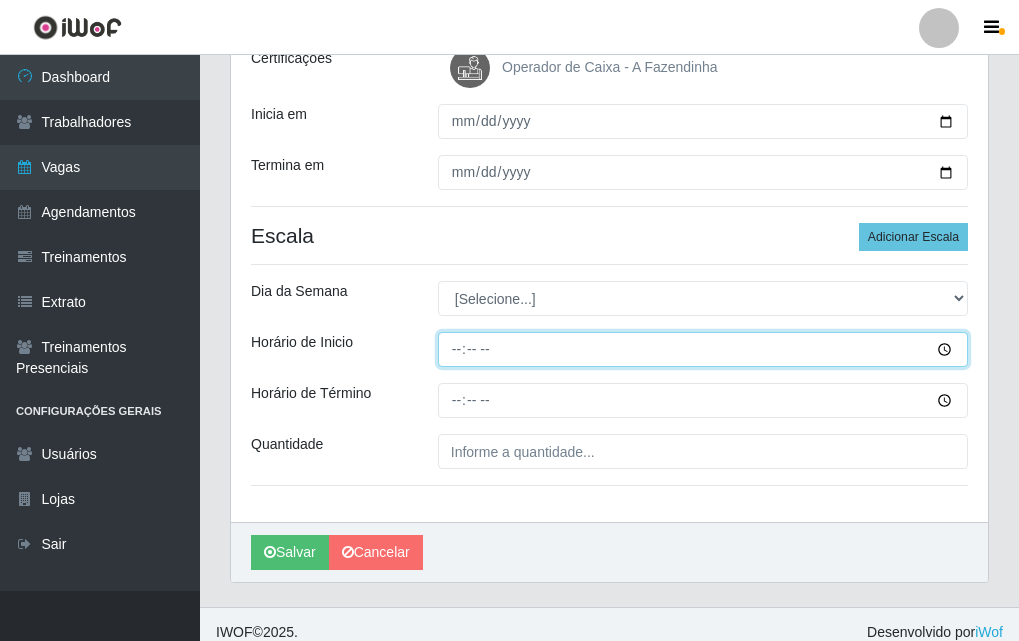 click on "Horário de Inicio" at bounding box center (703, 349) 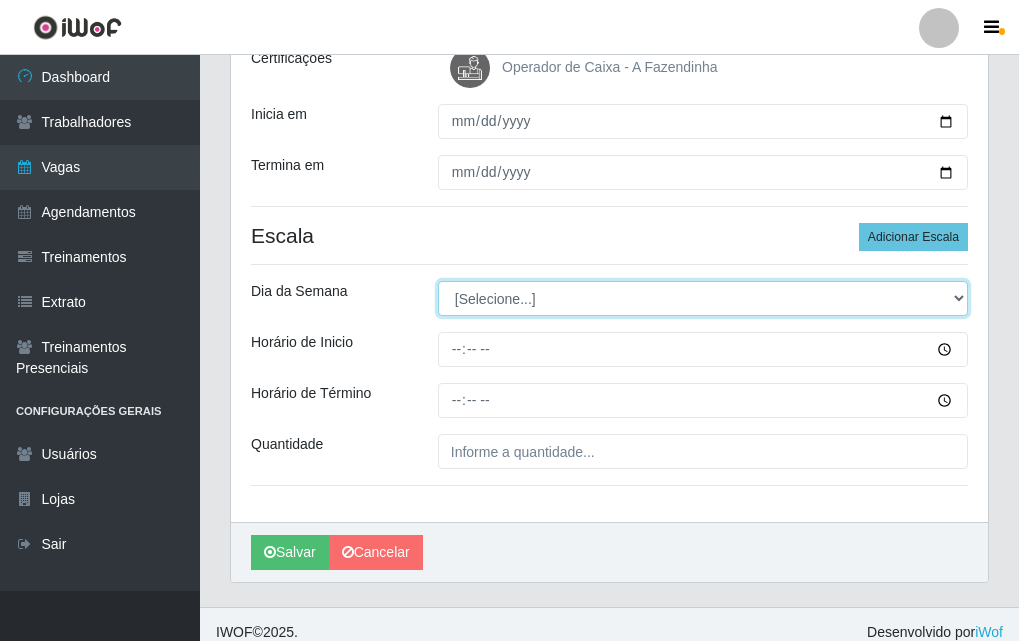 click on "[Selecione...] Segunda Terça Quarta Quinta Sexta Sábado Domingo" at bounding box center [703, 298] 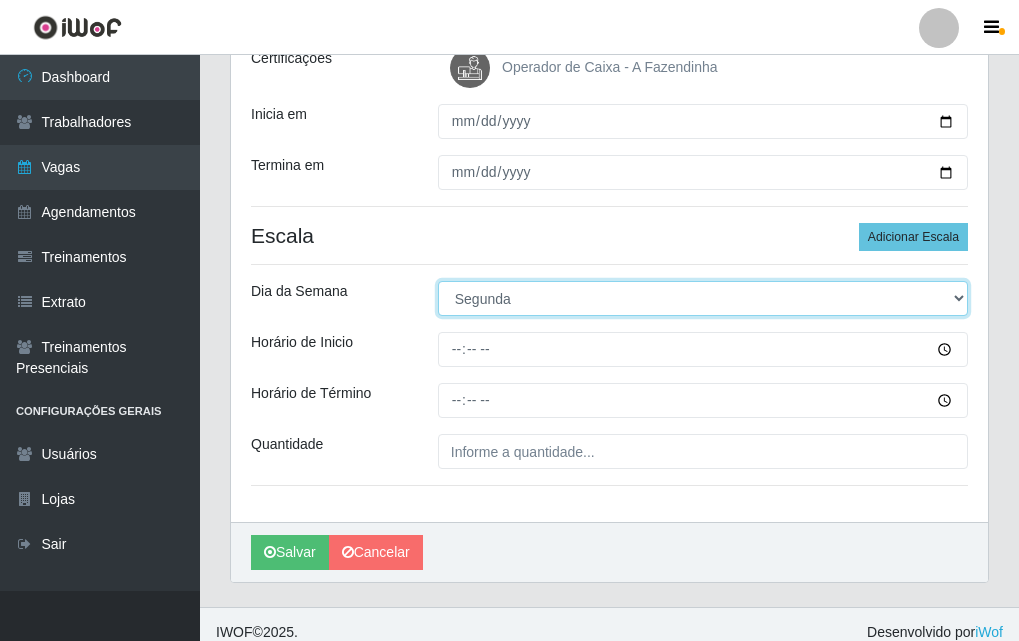 click on "[Selecione...] Segunda Terça Quarta Quinta Sexta Sábado Domingo" at bounding box center (703, 298) 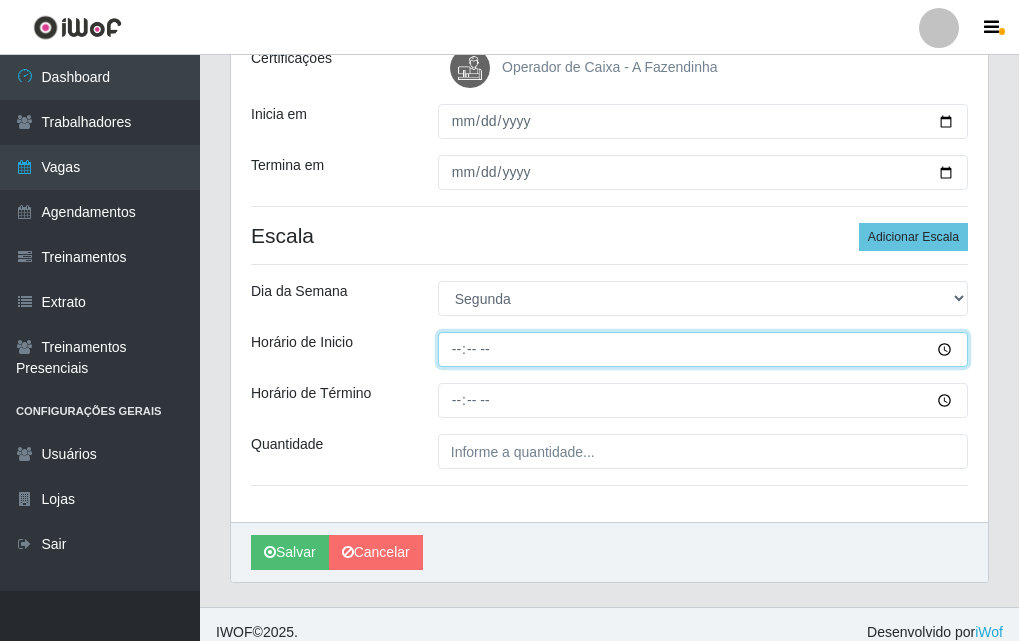 click on "Horário de Inicio" at bounding box center [703, 349] 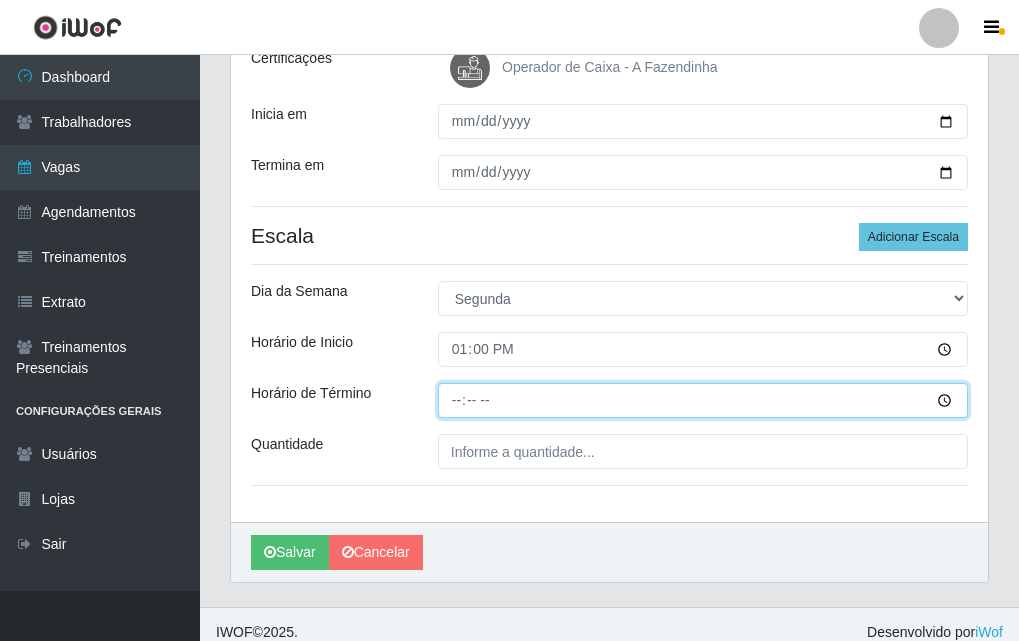 click on "Horário de Término" at bounding box center (703, 400) 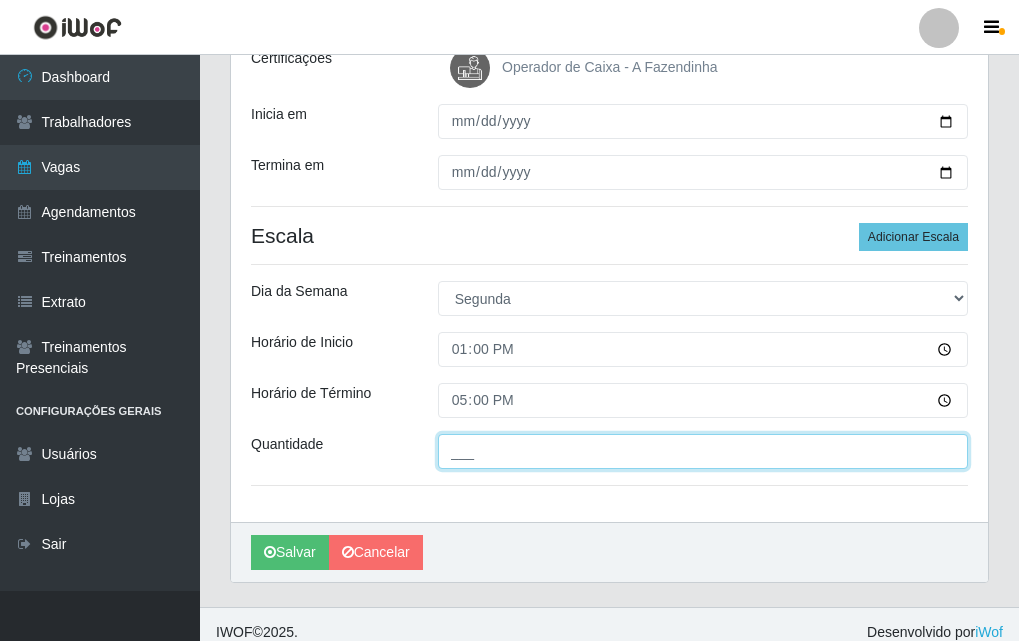 click on "___" at bounding box center [703, 451] 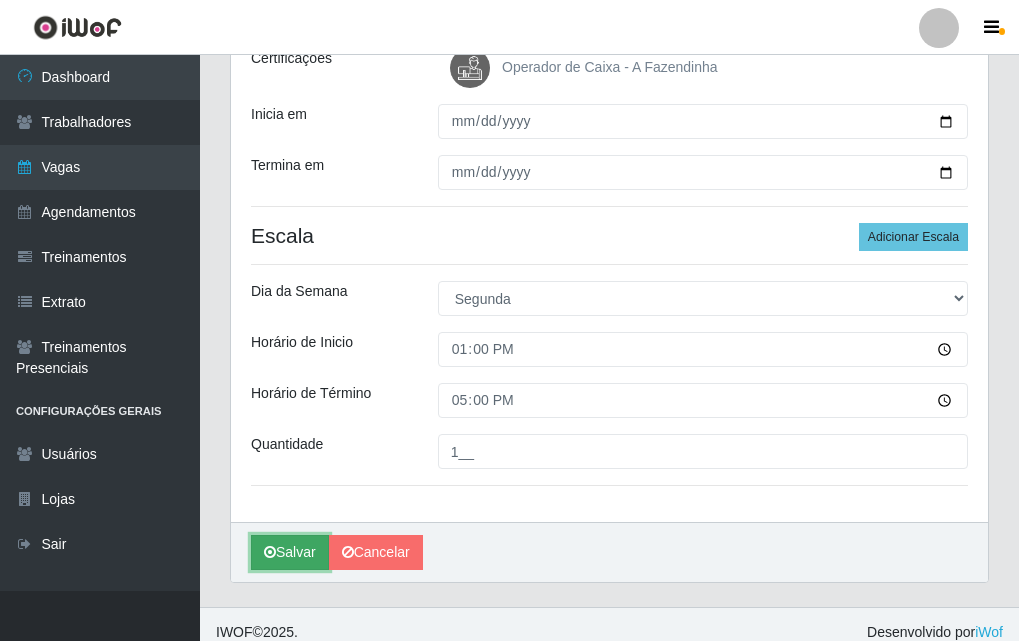 click on "Salvar" at bounding box center (290, 552) 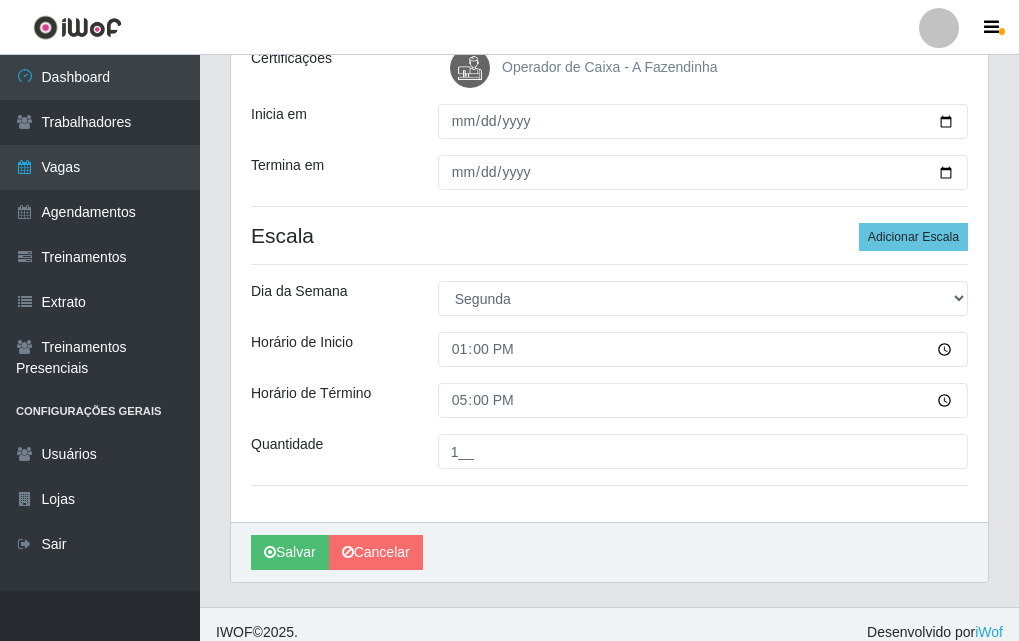 scroll, scrollTop: 0, scrollLeft: 0, axis: both 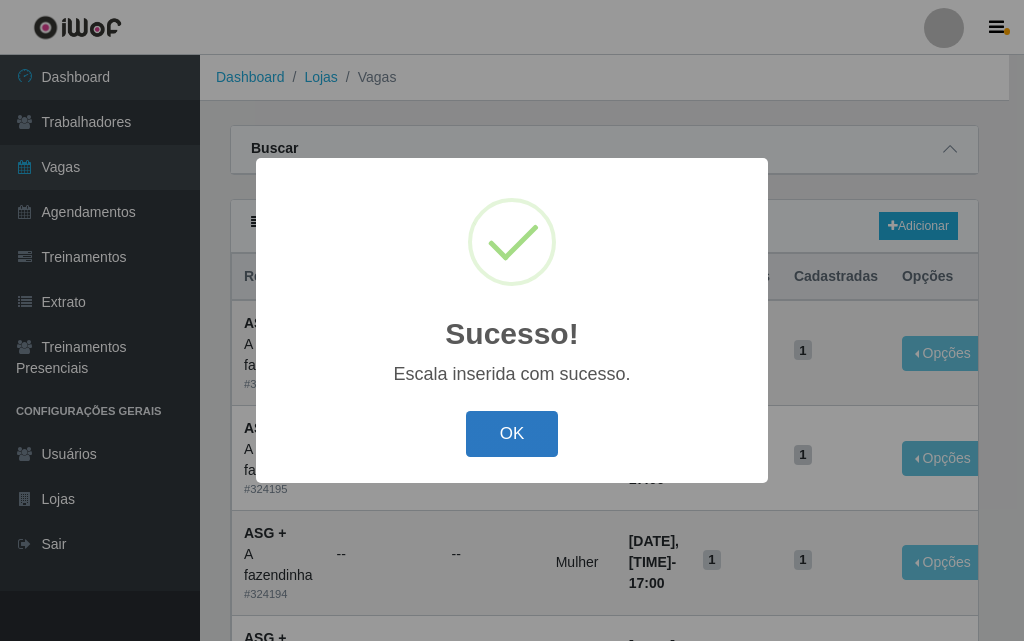 click on "OK" at bounding box center (512, 434) 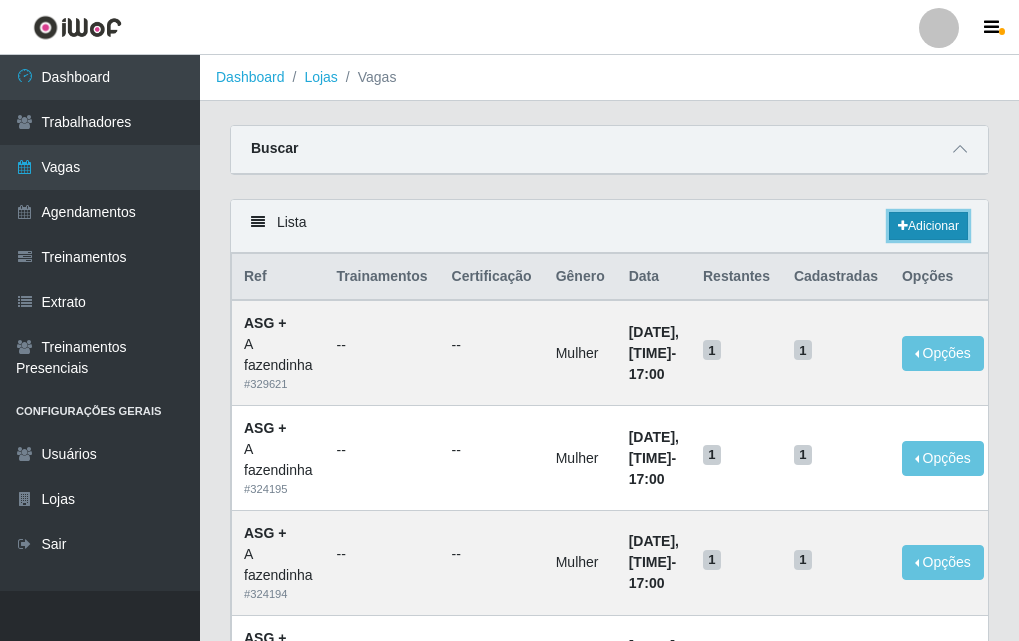 click on "Adicionar" at bounding box center [928, 226] 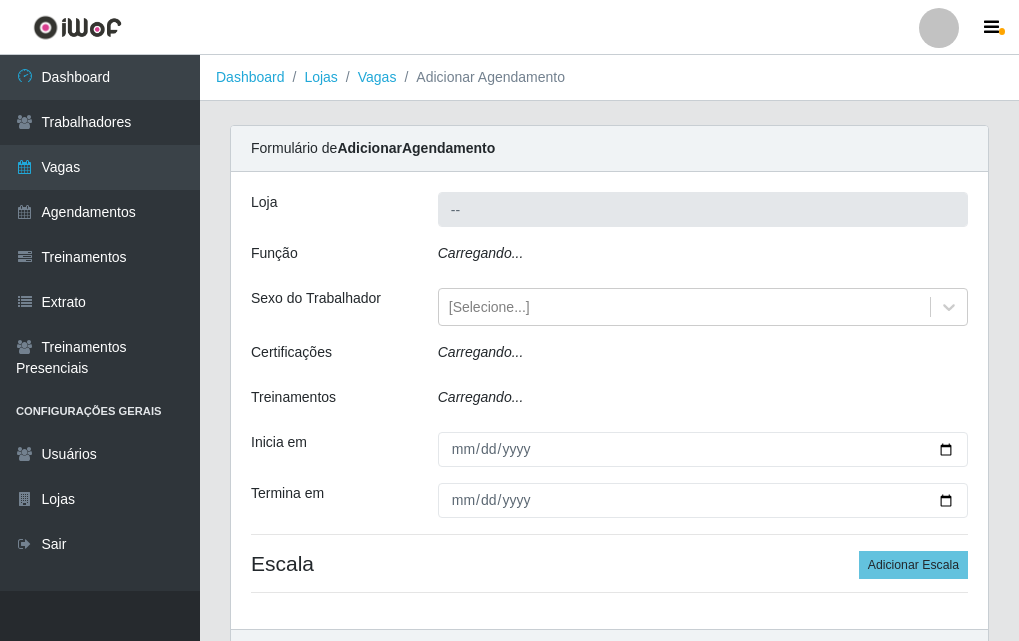 type on "A fazendinha" 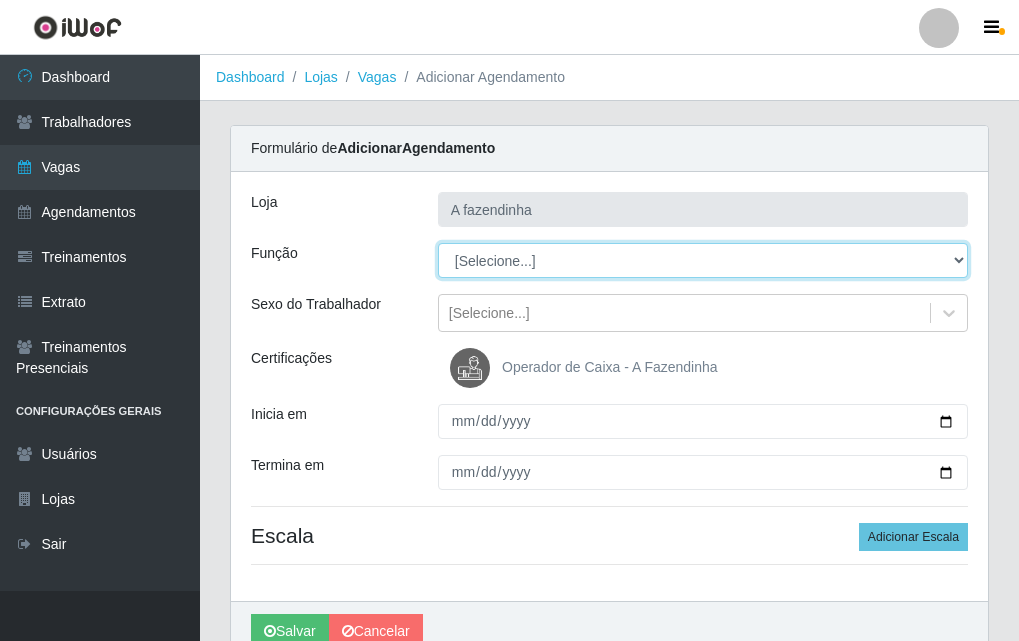 click on "[Selecione...] ASG ASG + ASG ++ Balconista Embalador Embalador + Embalador ++ Operador de Caixa Operador de Caixa + Operador de Caixa ++ Repositor  Repositor + Repositor ++" at bounding box center (703, 260) 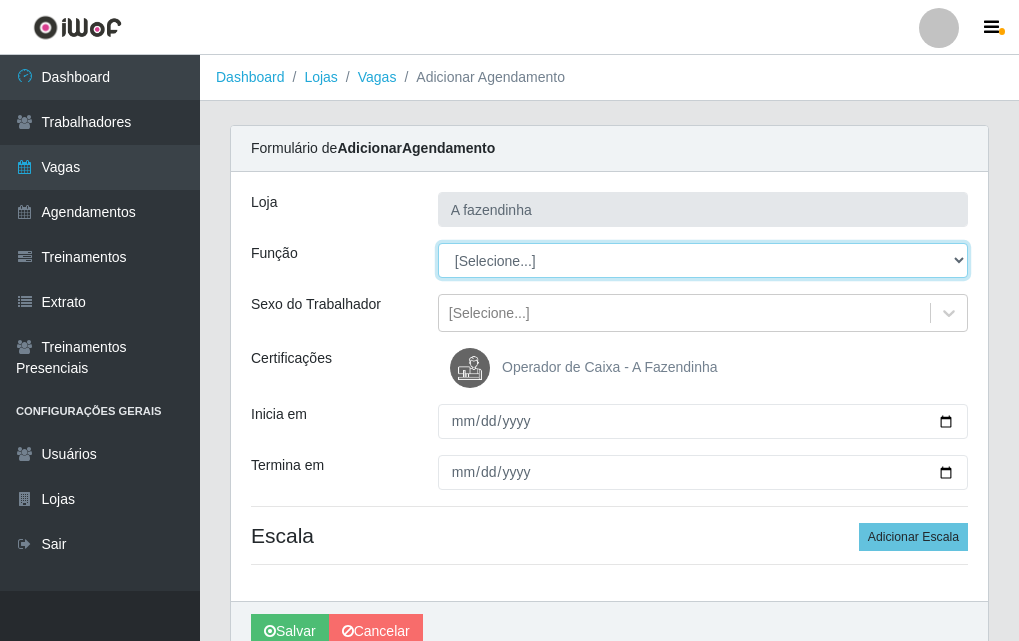 select on "79" 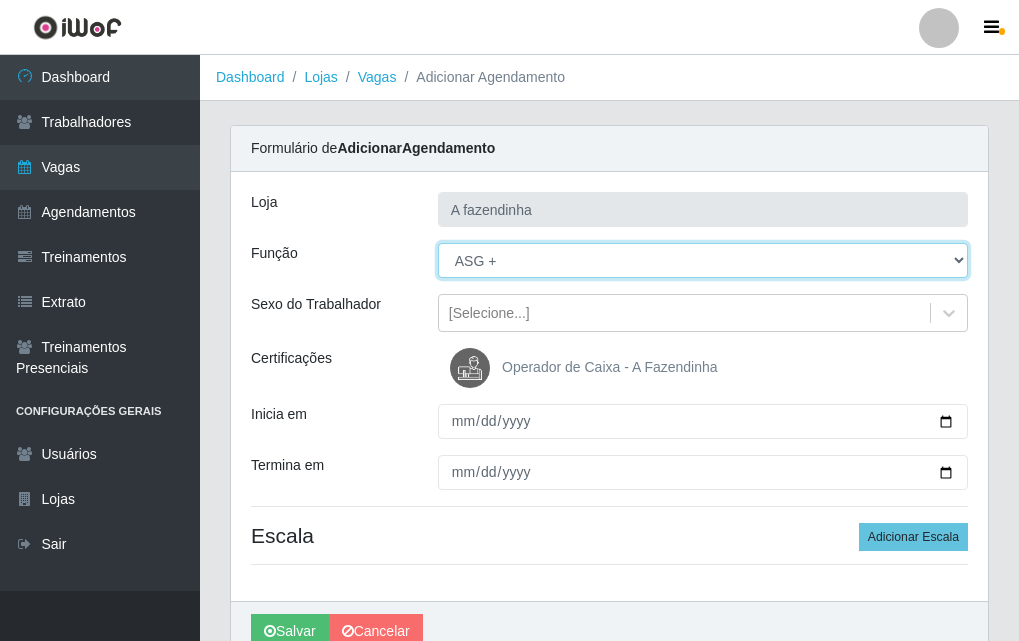 click on "[Selecione...] ASG ASG + ASG ++ Balconista Embalador Embalador + Embalador ++ Operador de Caixa Operador de Caixa + Operador de Caixa ++ Repositor  Repositor + Repositor ++" at bounding box center [703, 260] 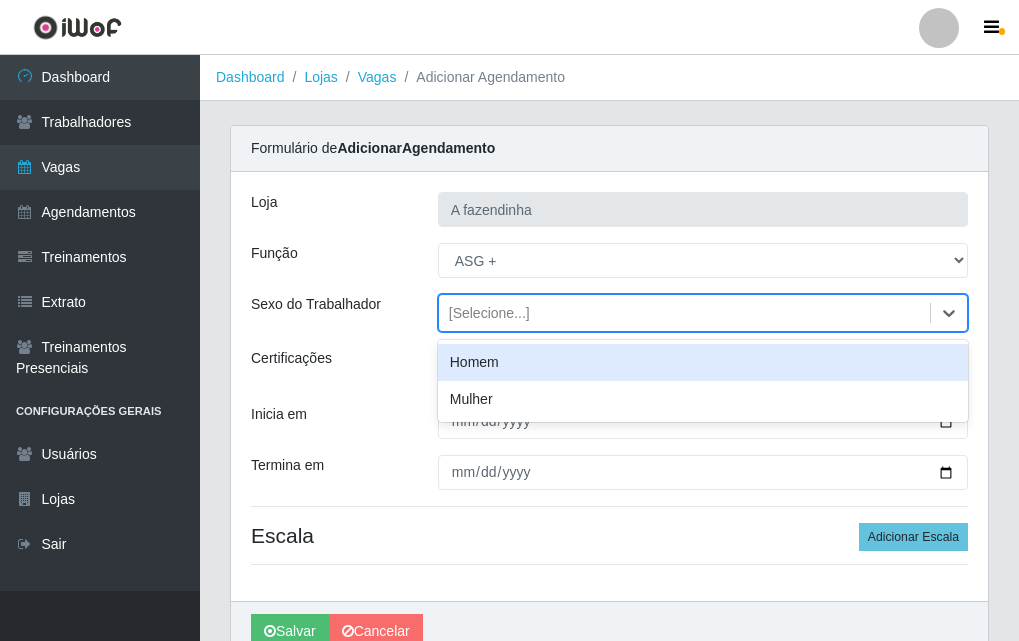 click on "[Selecione...]" at bounding box center (489, 313) 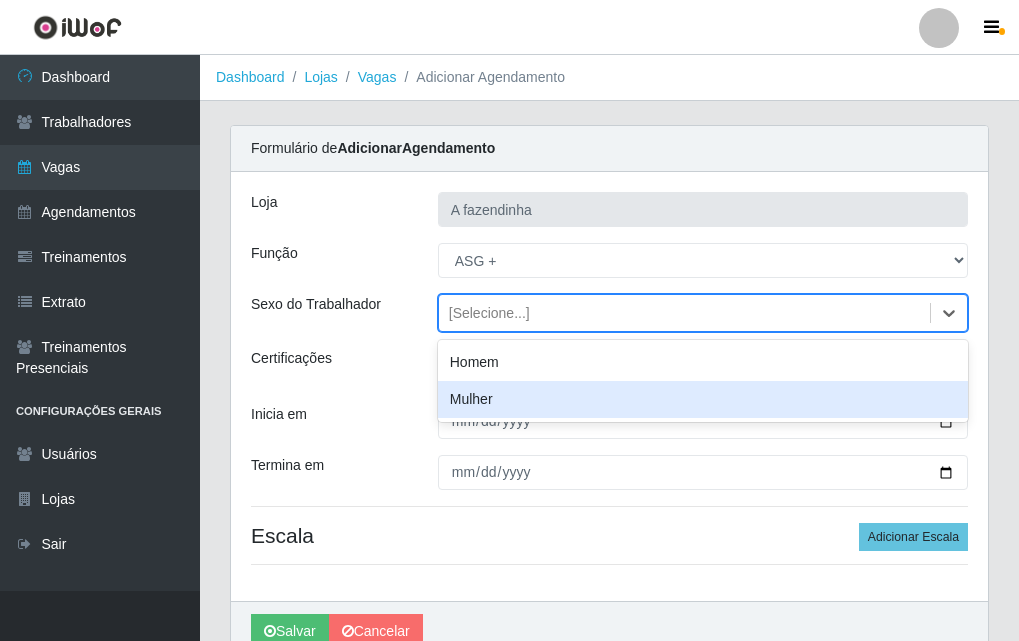 click on "Mulher" at bounding box center (703, 399) 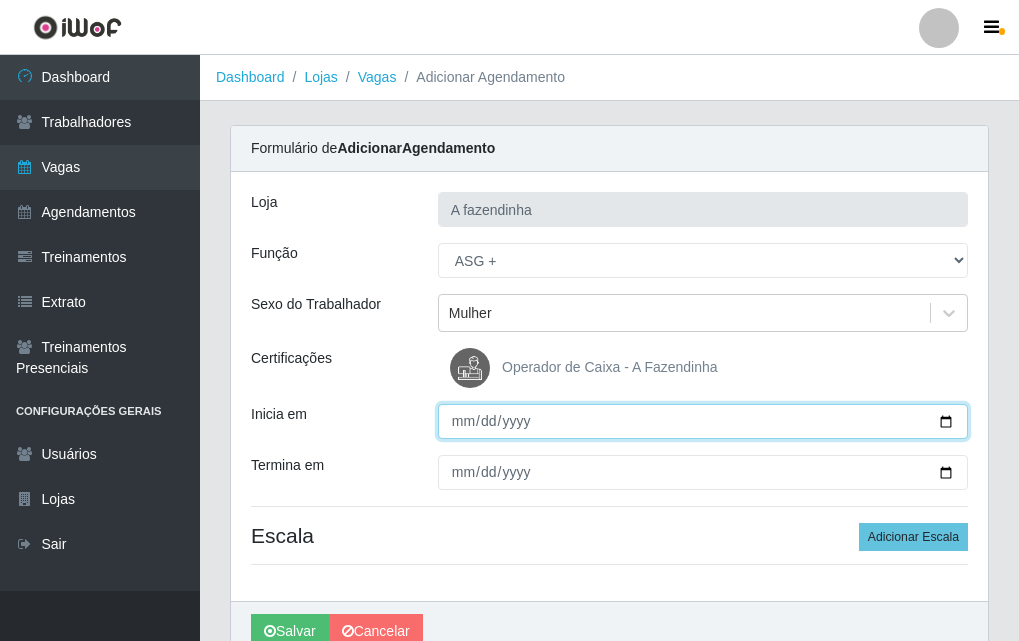 click on "Inicia em" at bounding box center (703, 421) 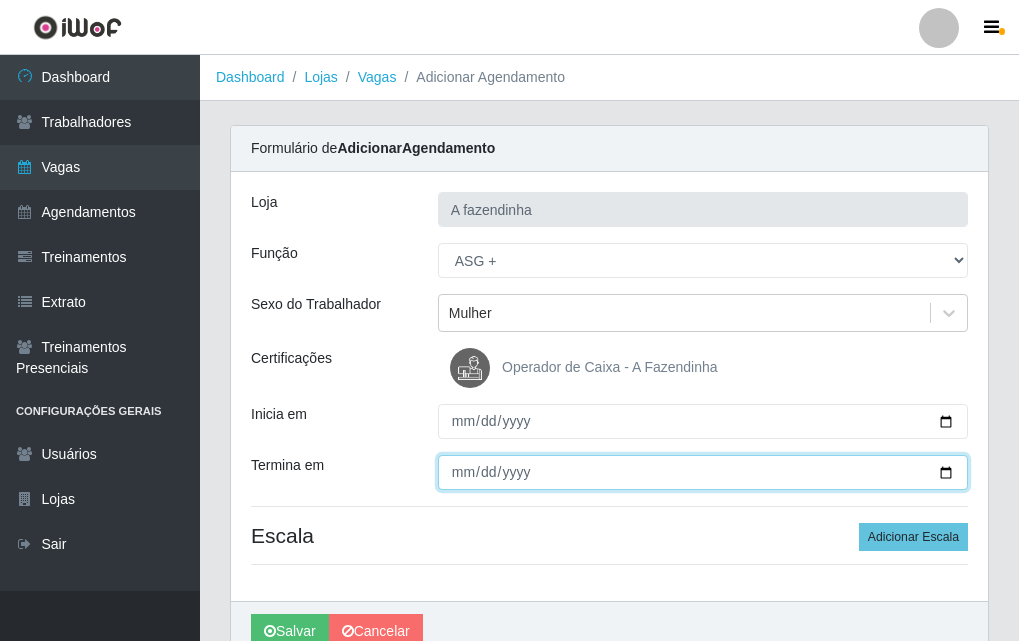 click on "Termina em" at bounding box center (703, 472) 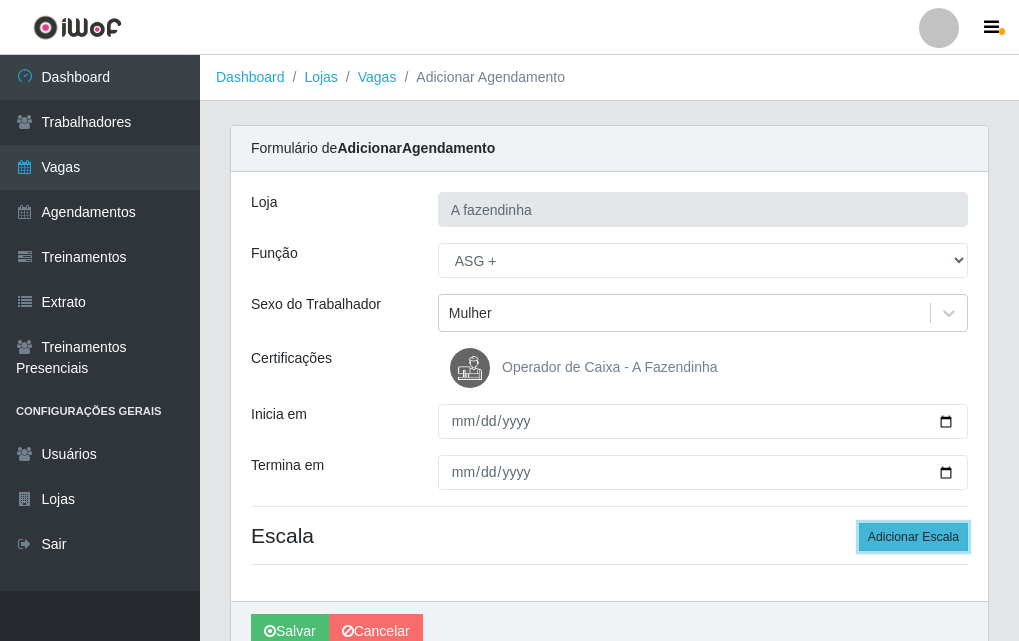 click on "Adicionar Escala" at bounding box center (913, 537) 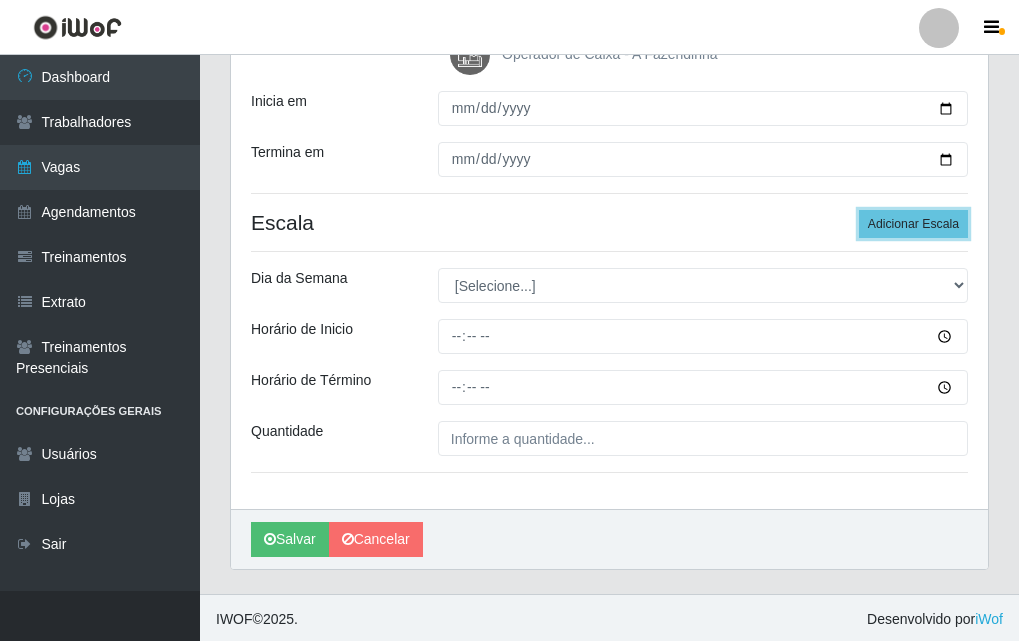 scroll, scrollTop: 316, scrollLeft: 0, axis: vertical 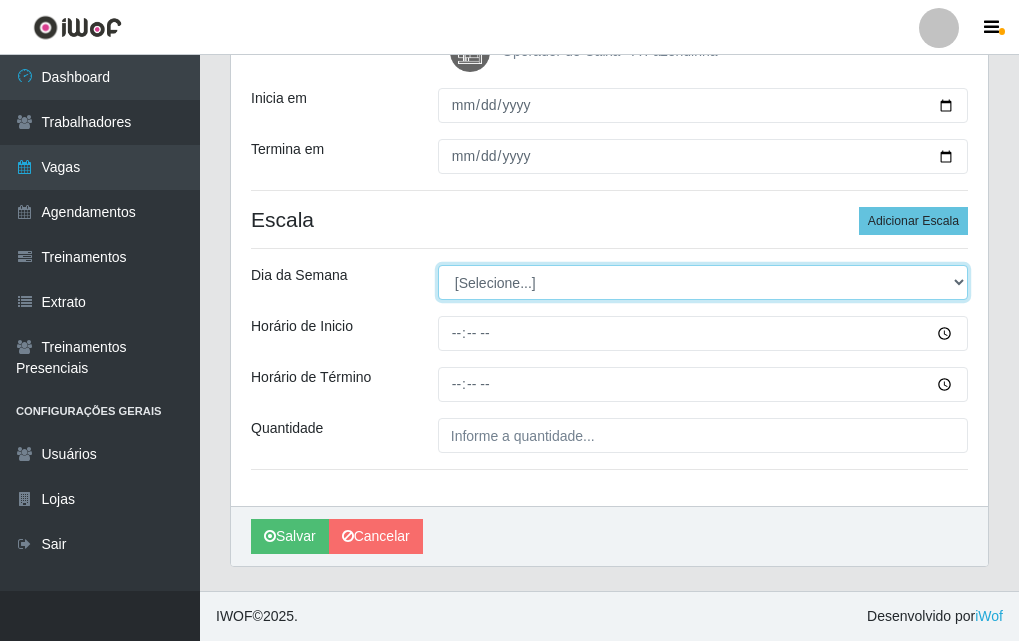 click on "[Selecione...] Segunda Terça Quarta Quinta Sexta Sábado Domingo" at bounding box center [703, 282] 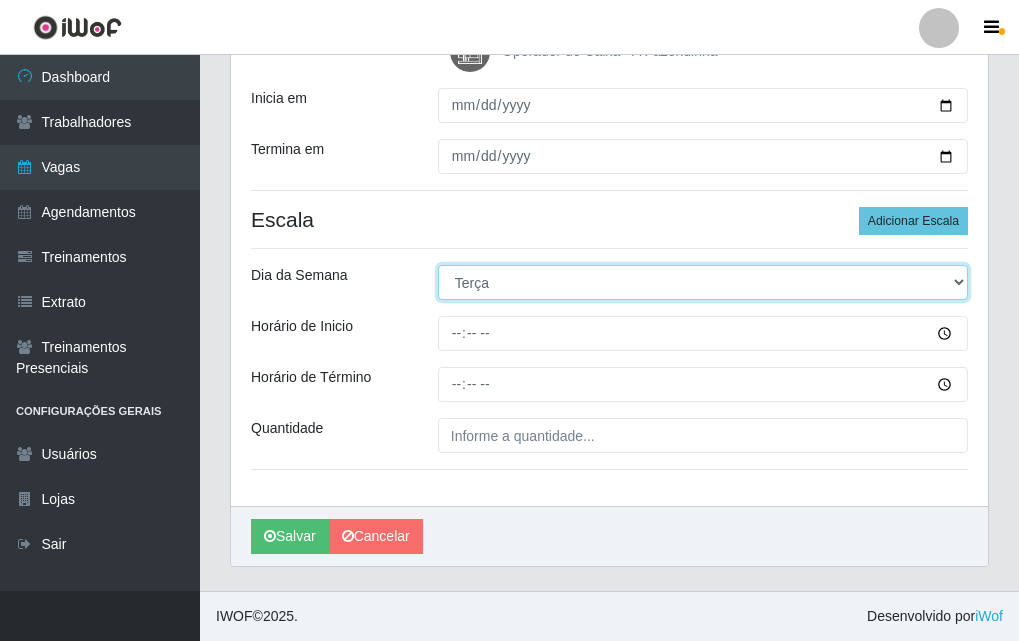 click on "[Selecione...] Segunda Terça Quarta Quinta Sexta Sábado Domingo" at bounding box center [703, 282] 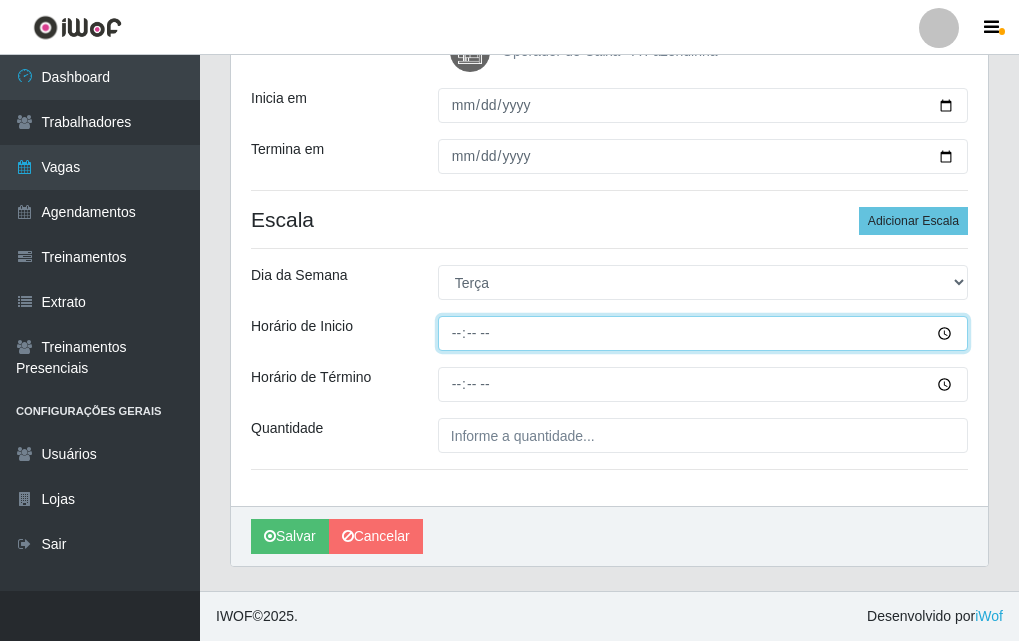 click on "Horário de Inicio" at bounding box center (703, 333) 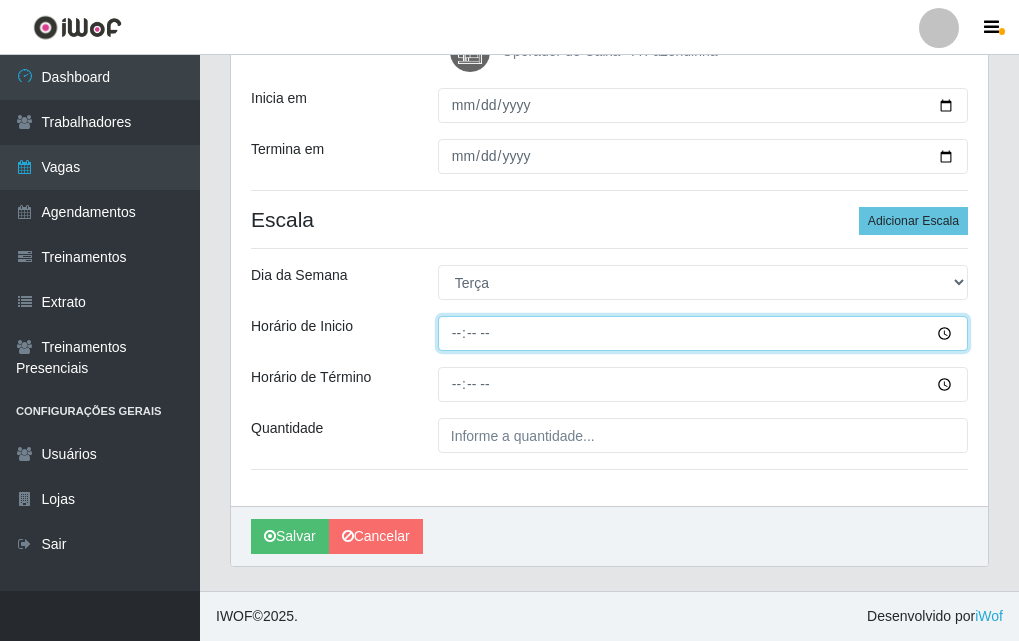 type on "13:00" 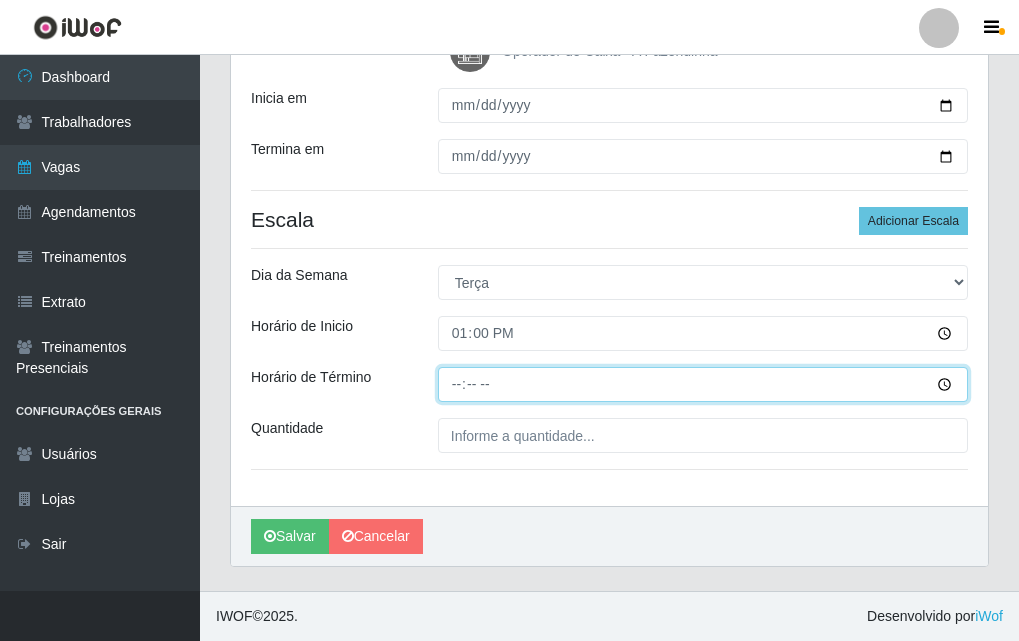 click on "Horário de Término" at bounding box center (703, 384) 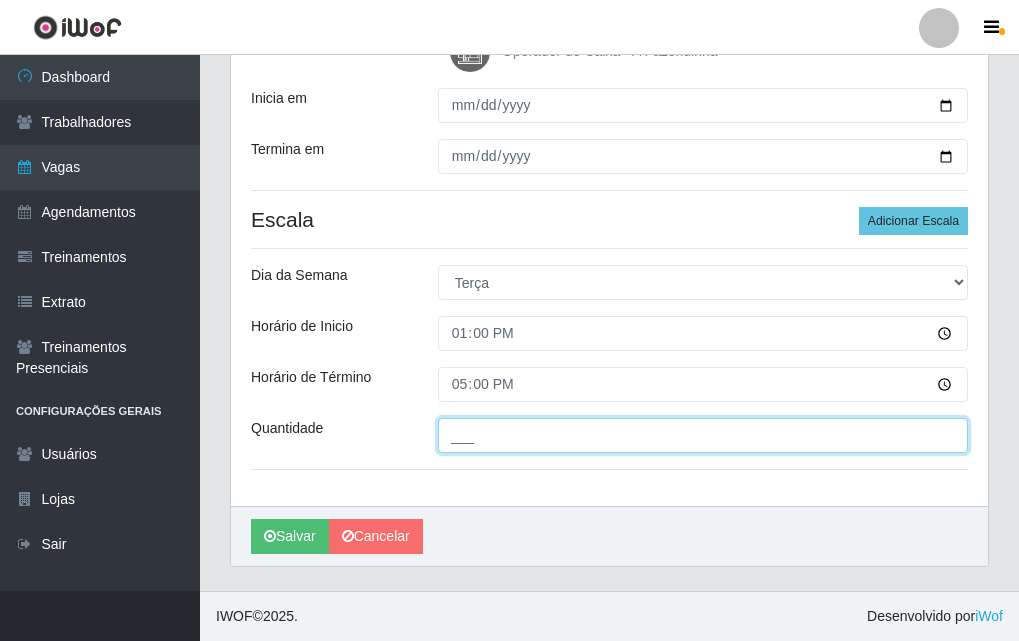click on "___" at bounding box center [703, 435] 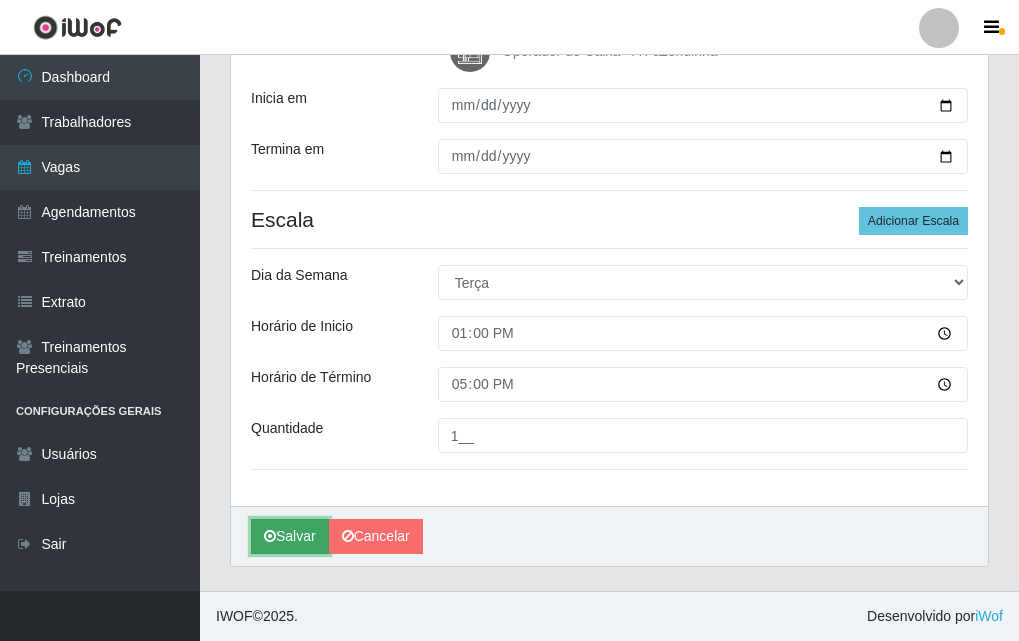 click on "Salvar" at bounding box center (290, 536) 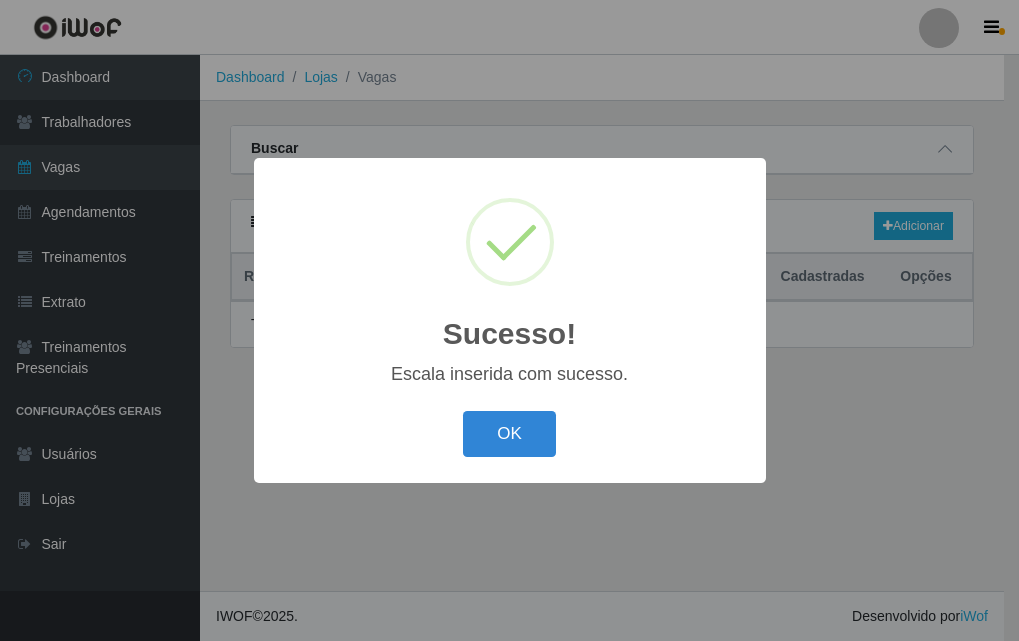 scroll, scrollTop: 0, scrollLeft: 0, axis: both 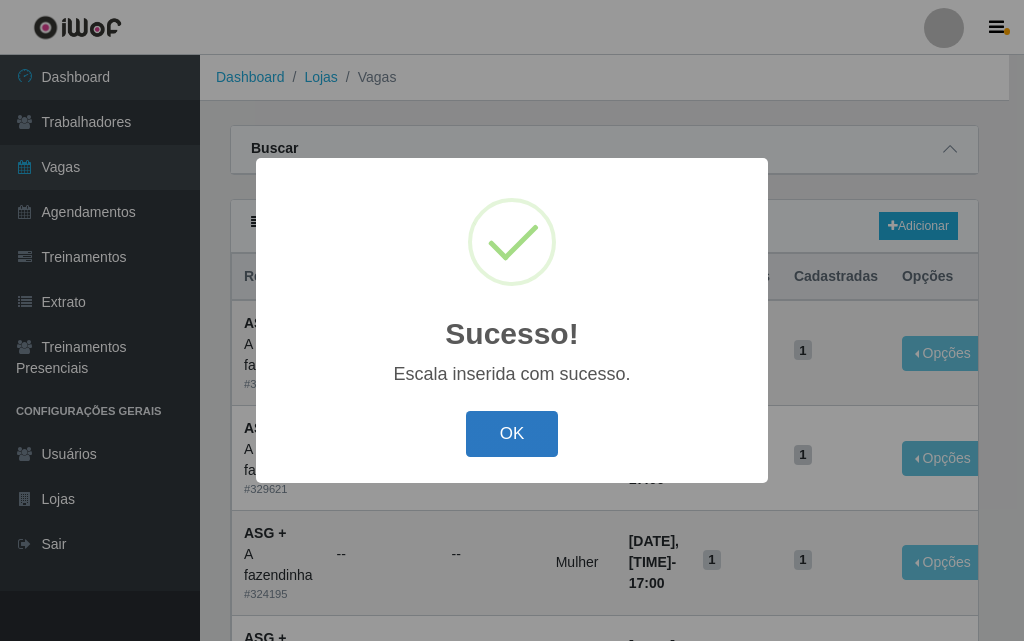 click on "OK" at bounding box center (512, 434) 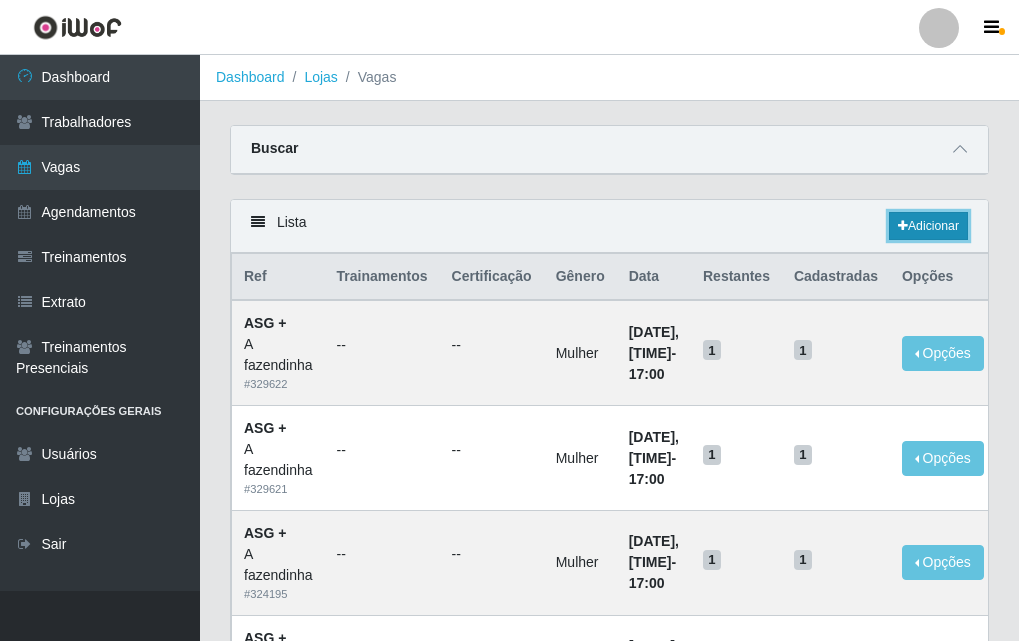 click on "Adicionar" at bounding box center (928, 226) 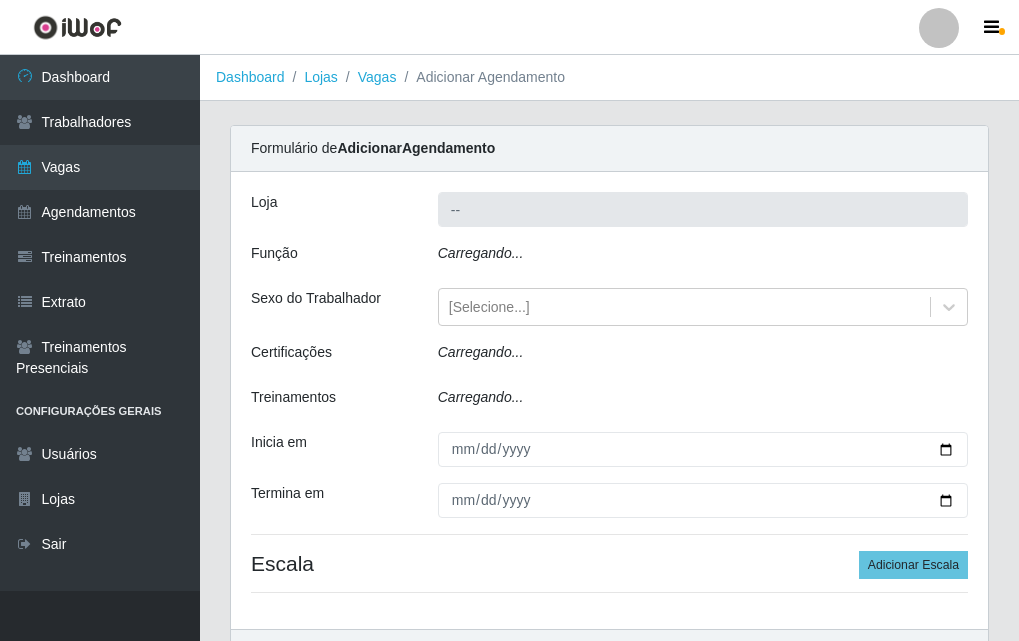 type on "A fazendinha" 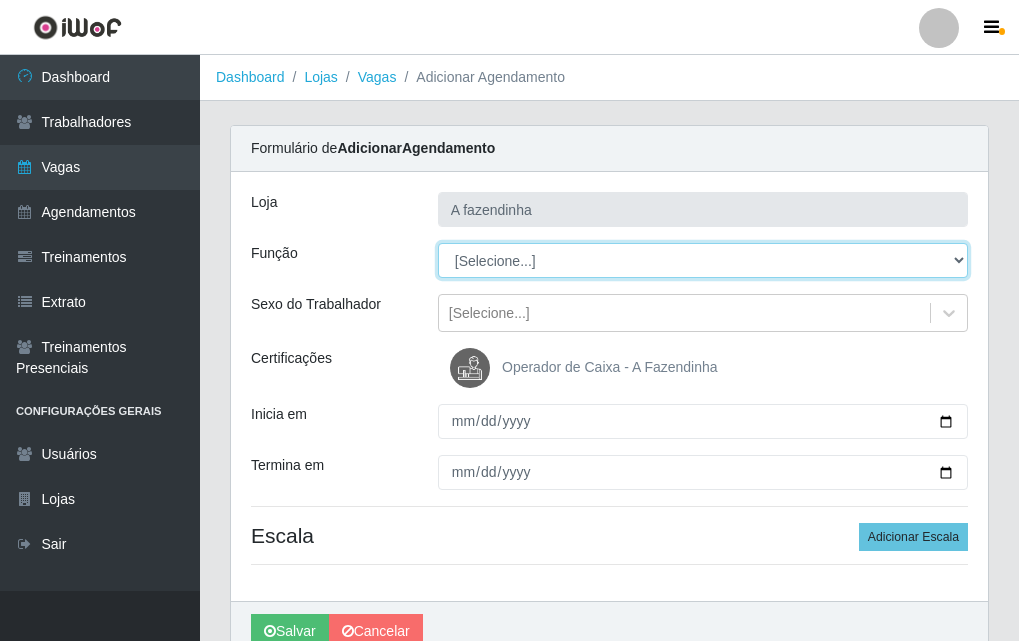 click on "[Selecione...] ASG ASG + ASG ++ Balconista Embalador Embalador + Embalador ++ Operador de Caixa Operador de Caixa + Operador de Caixa ++ Repositor  Repositor + Repositor ++" at bounding box center [703, 260] 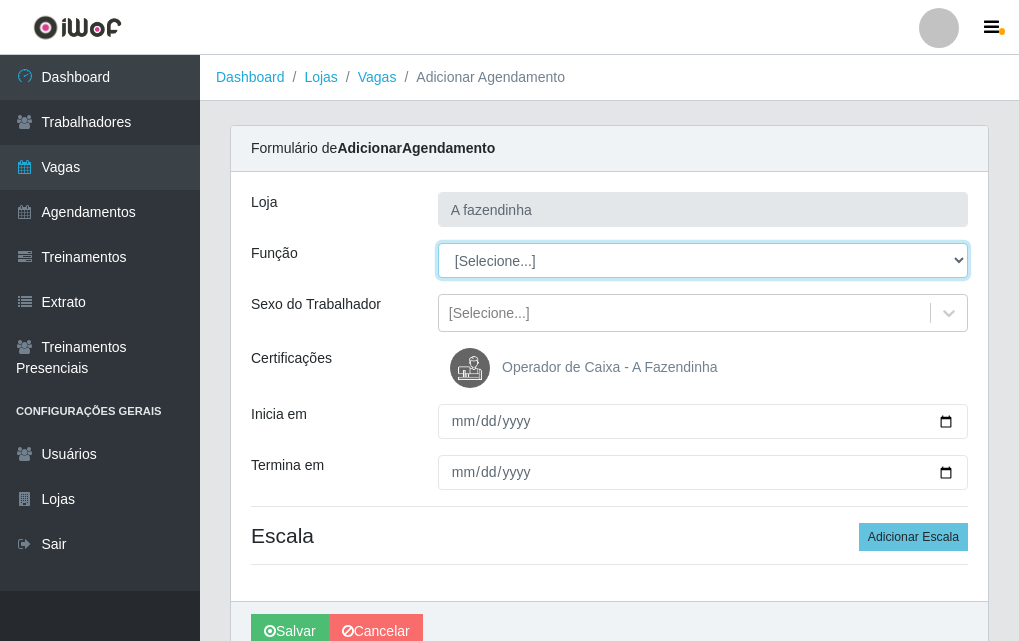 select on "79" 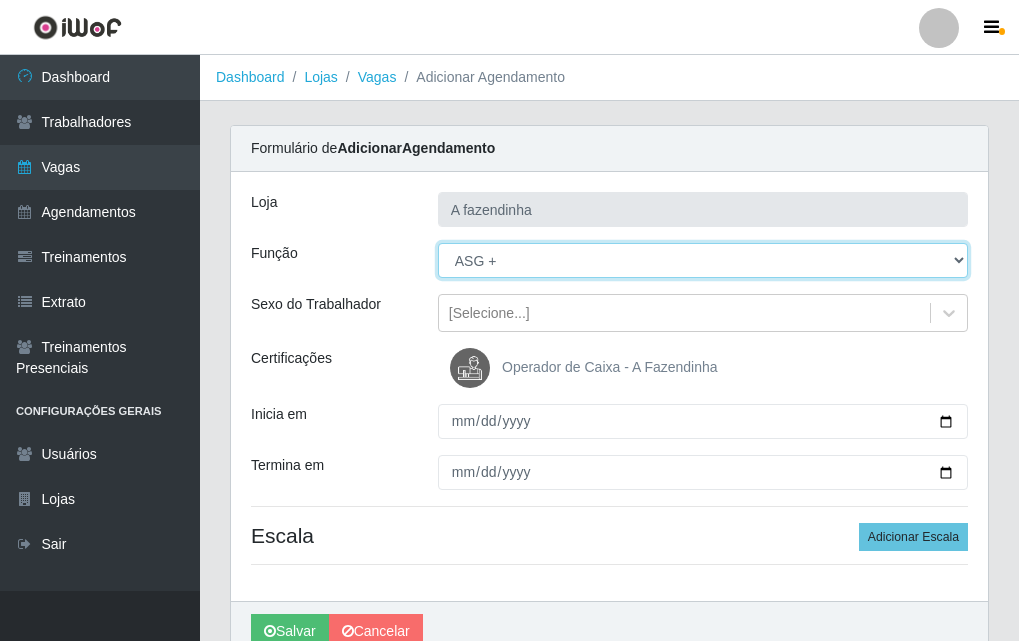 click on "[Selecione...] ASG ASG + ASG ++ Balconista Embalador Embalador + Embalador ++ Operador de Caixa Operador de Caixa + Operador de Caixa ++ Repositor  Repositor + Repositor ++" at bounding box center (703, 260) 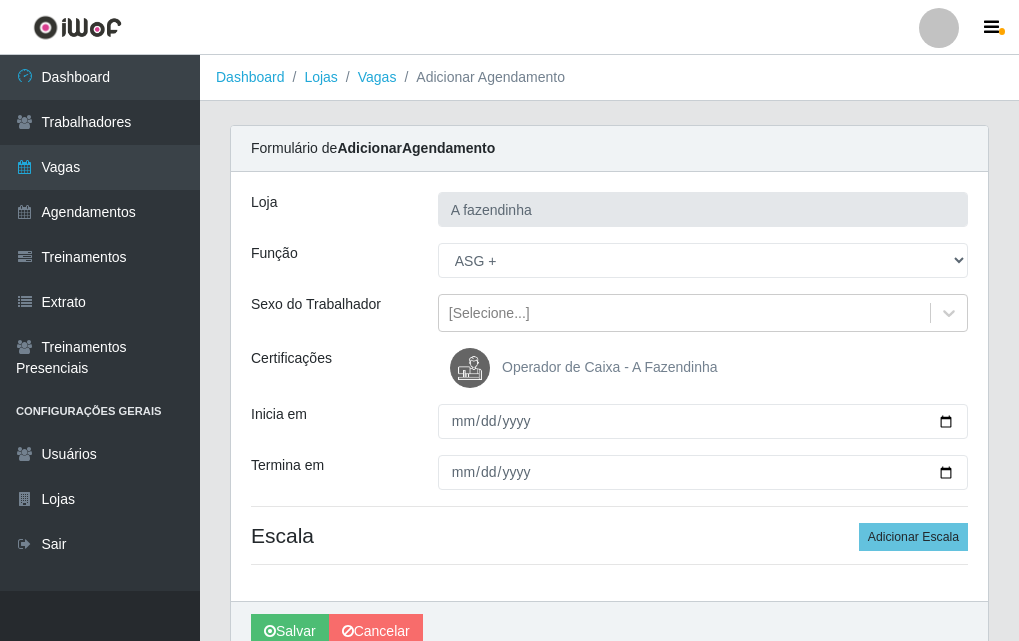 click on "Loja A fazendinha Função [Selecione...] ASG ASG + ASG ++ Balconista Embalador Embalador + Embalador ++ Operador de Caixa Operador de Caixa + Operador de Caixa ++ Repositor  Repositor + Repositor ++ Sexo do Trabalhador [Selecione...] Certificações   Operador de Caixa - A Fazendinha Inicia em Termina em Escala Adicionar Escala" at bounding box center [609, 386] 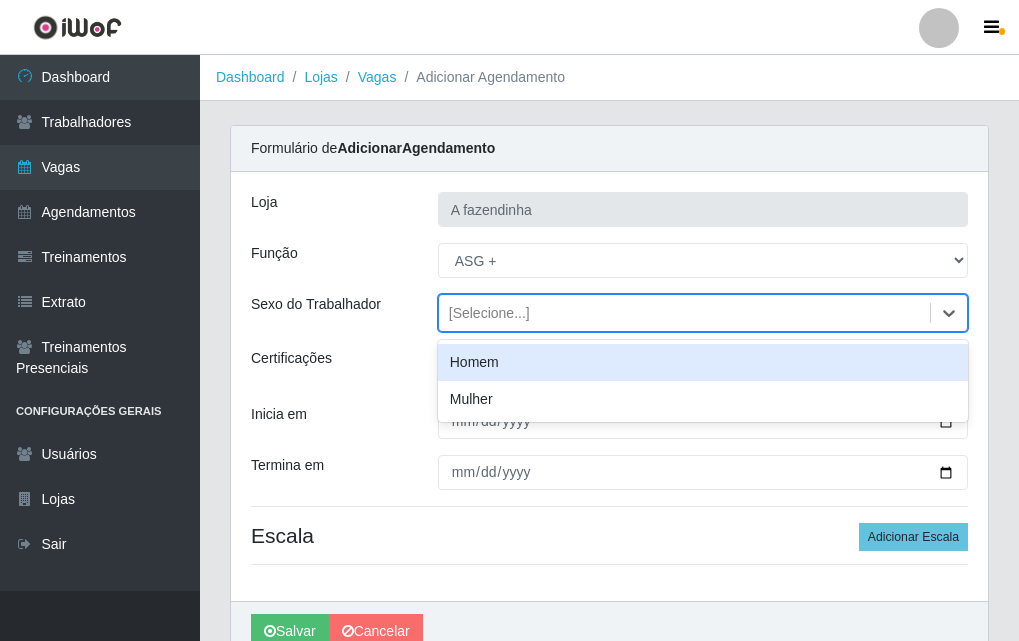 click on "[Selecione...]" at bounding box center (684, 313) 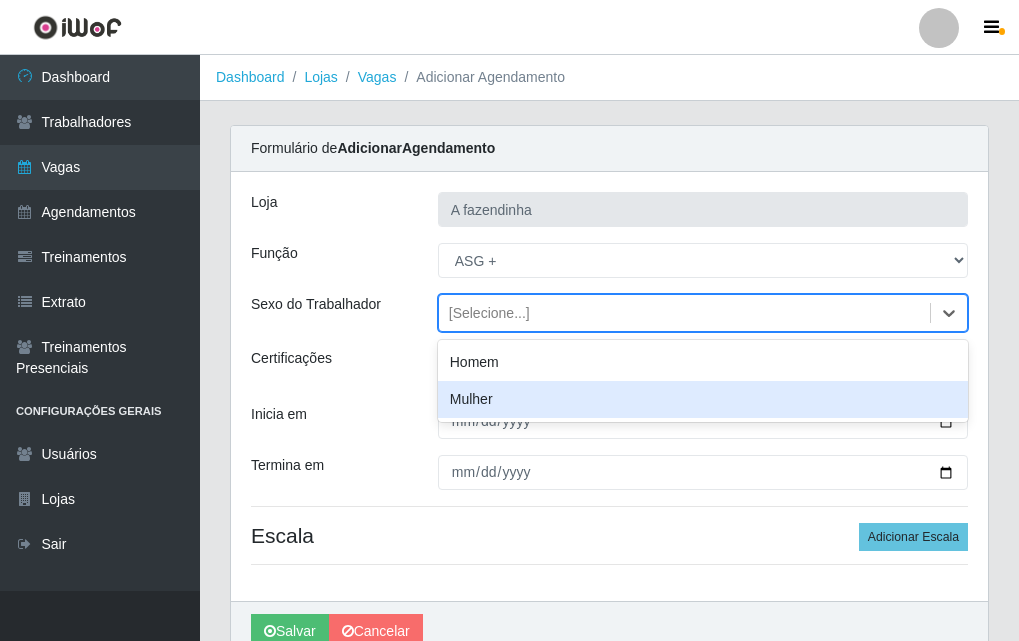 click on "Mulher" at bounding box center [703, 399] 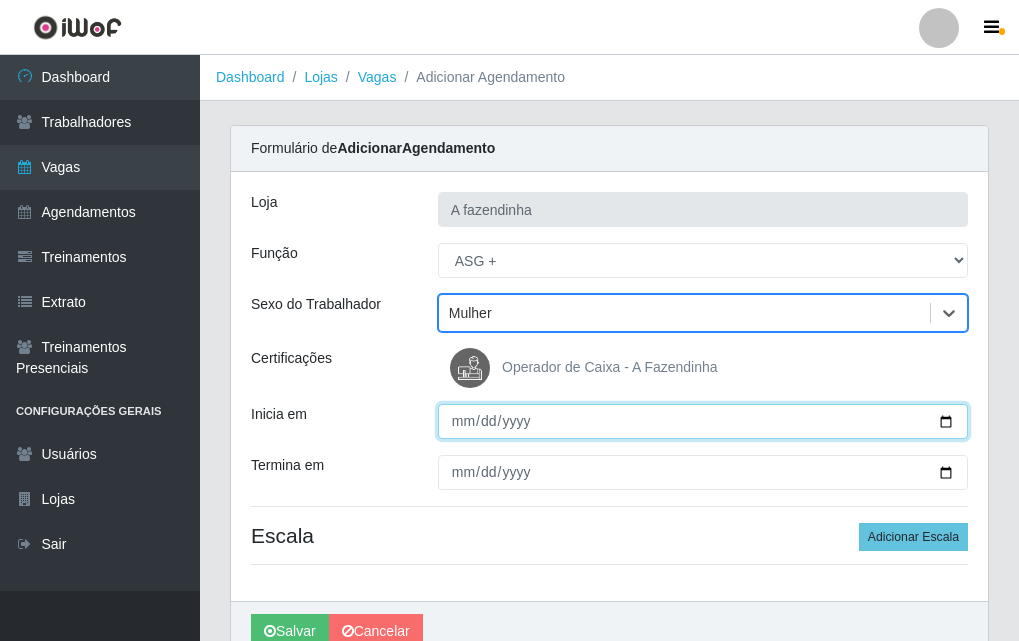 click on "Inicia em" at bounding box center (703, 421) 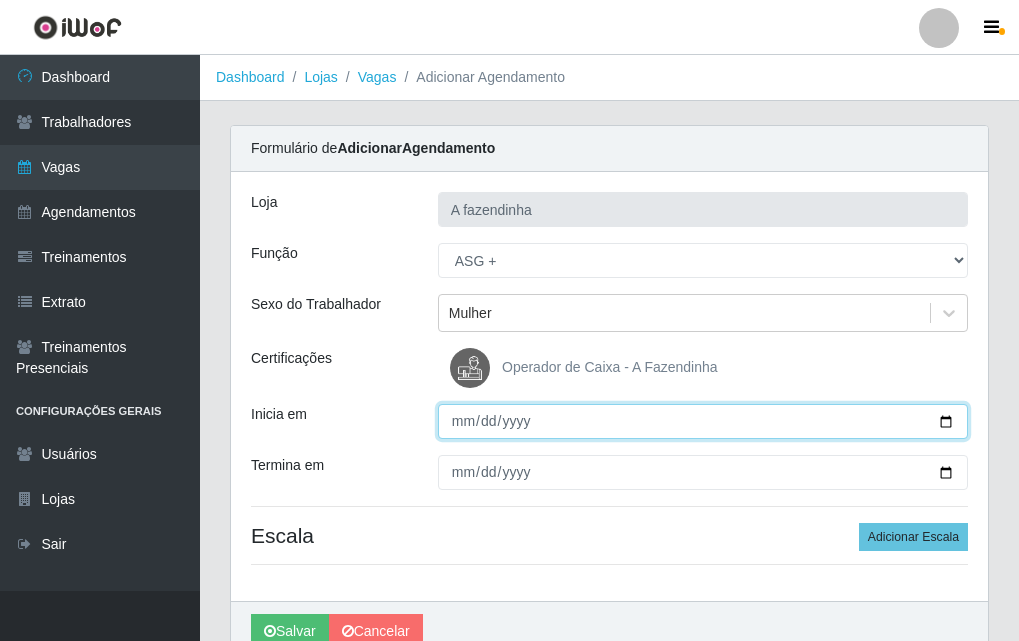 type on "[DATE]" 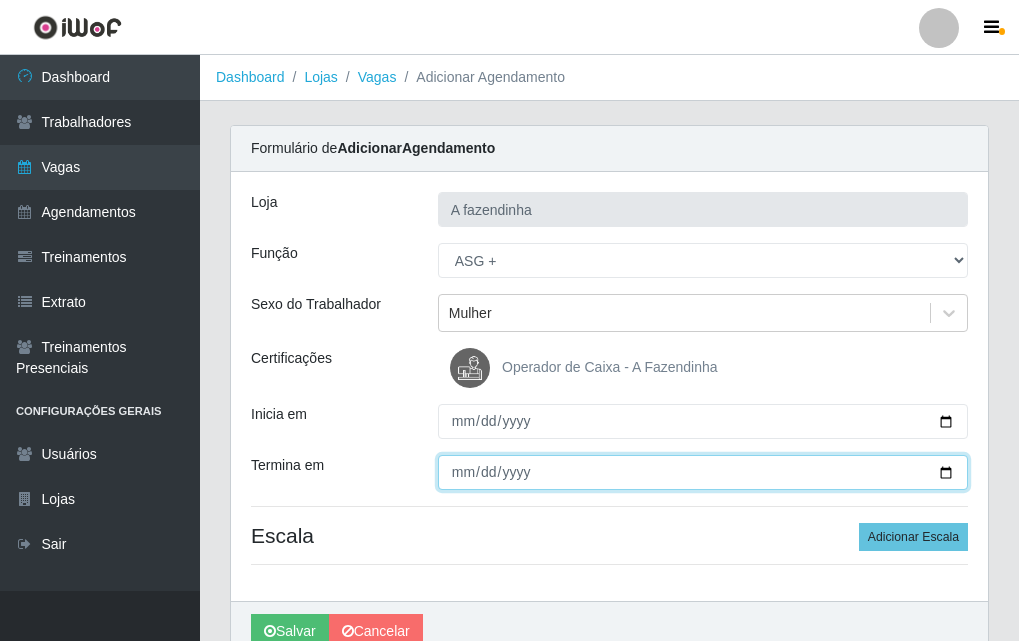click on "Termina em" at bounding box center (703, 472) 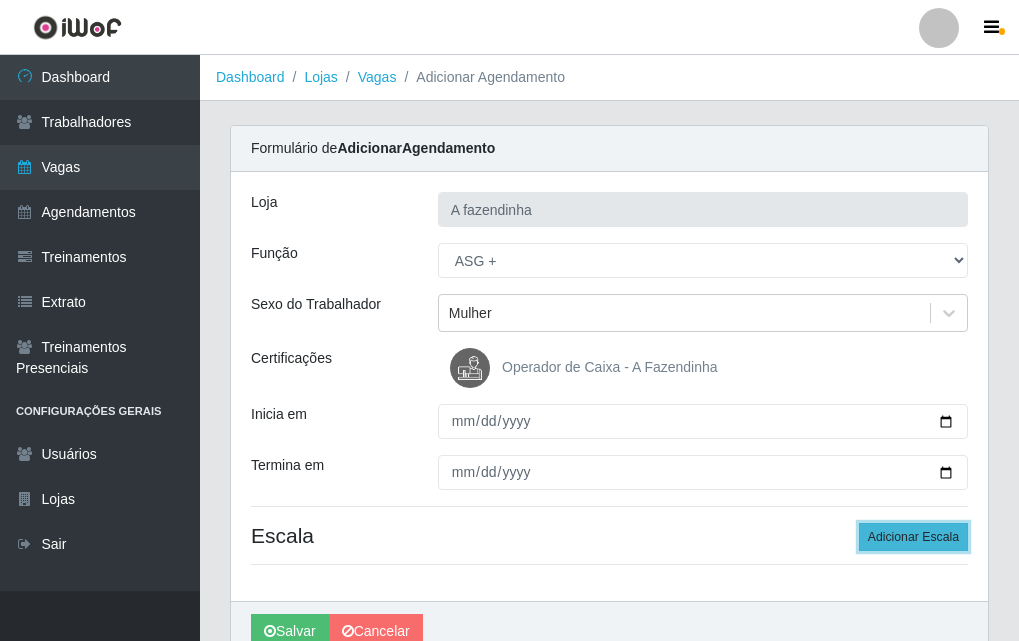 click on "Adicionar Escala" at bounding box center (913, 537) 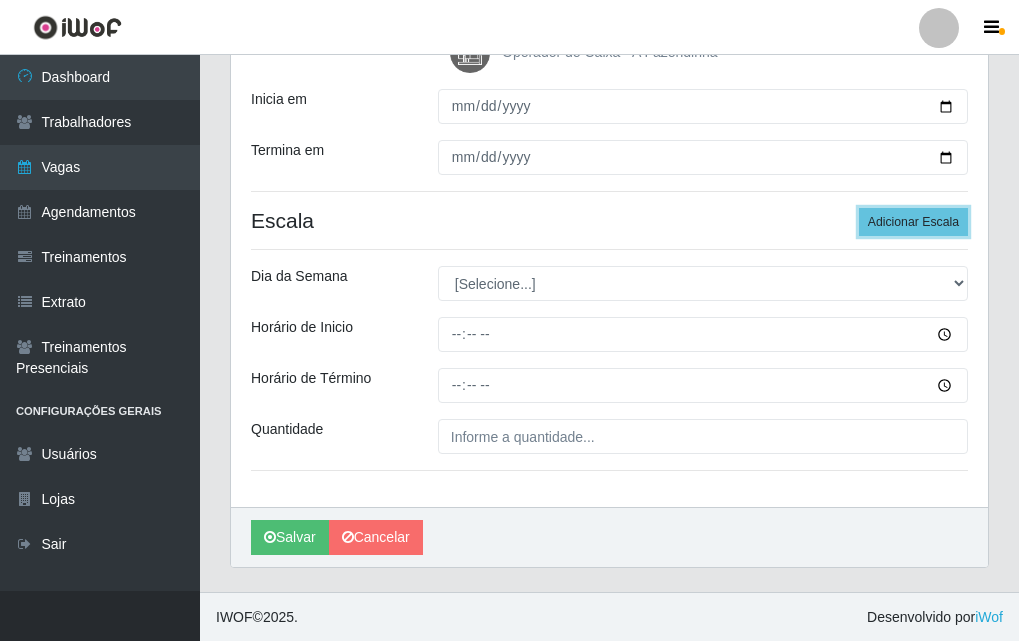 scroll, scrollTop: 316, scrollLeft: 0, axis: vertical 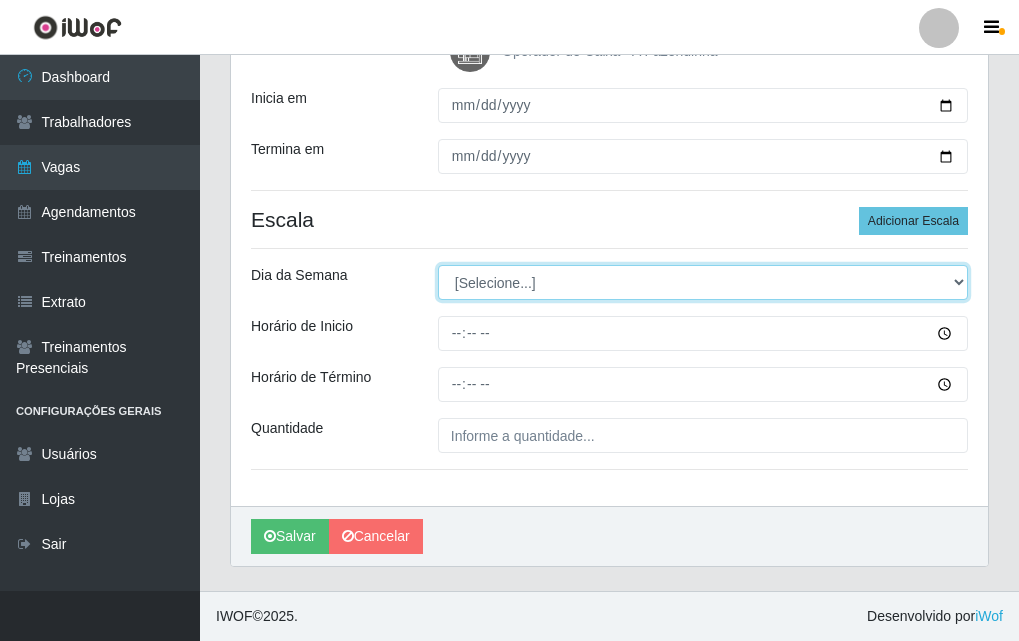 click on "[Selecione...] Segunda Terça Quarta Quinta Sexta Sábado Domingo" at bounding box center [703, 282] 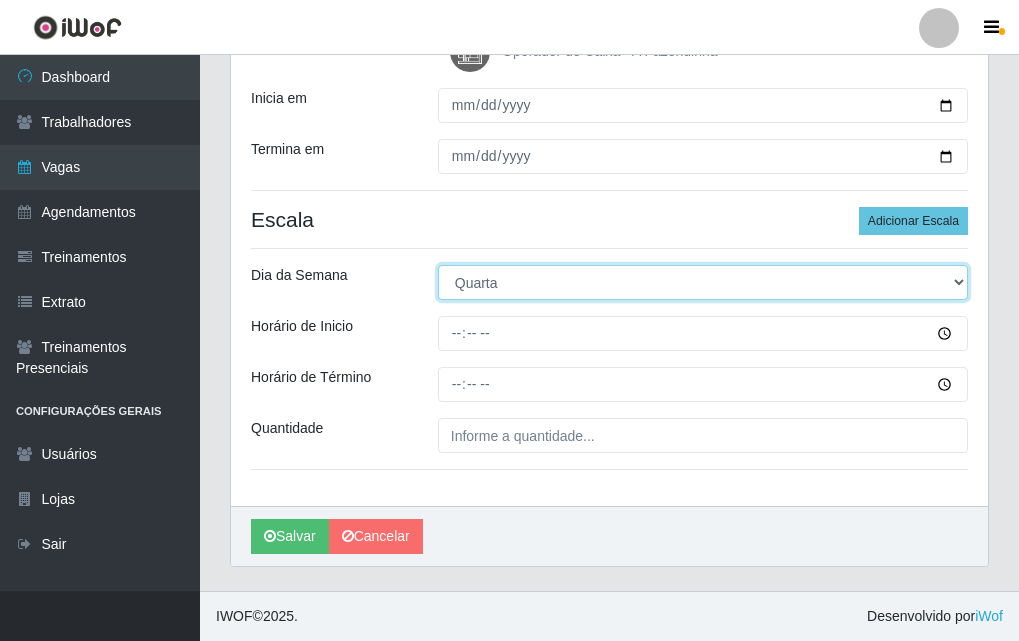 click on "[Selecione...] Segunda Terça Quarta Quinta Sexta Sábado Domingo" at bounding box center [703, 282] 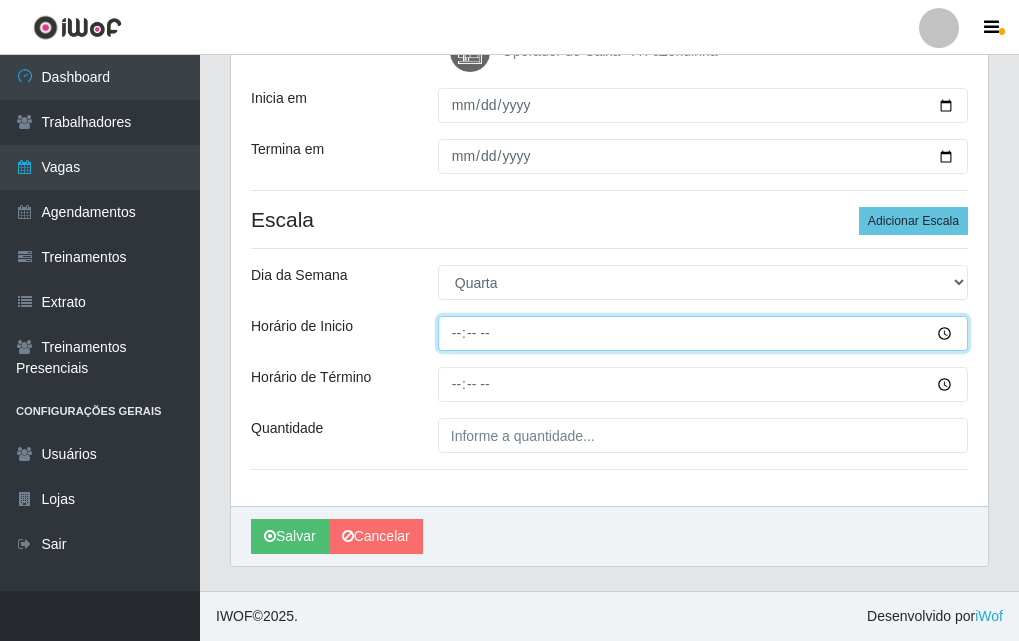 click on "Horário de Inicio" at bounding box center (703, 333) 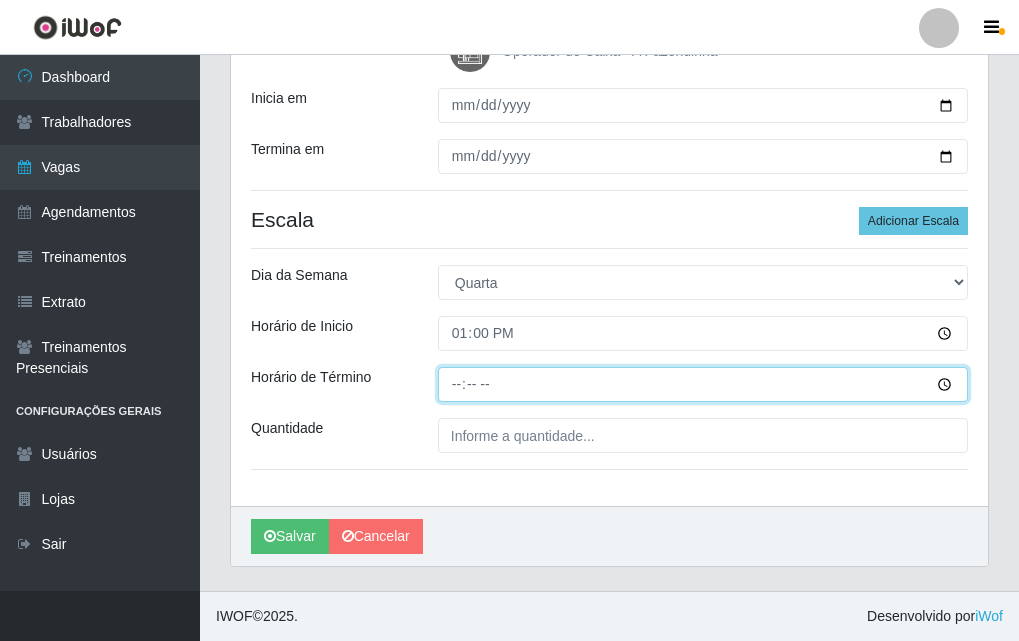 click on "Horário de Término" at bounding box center (703, 384) 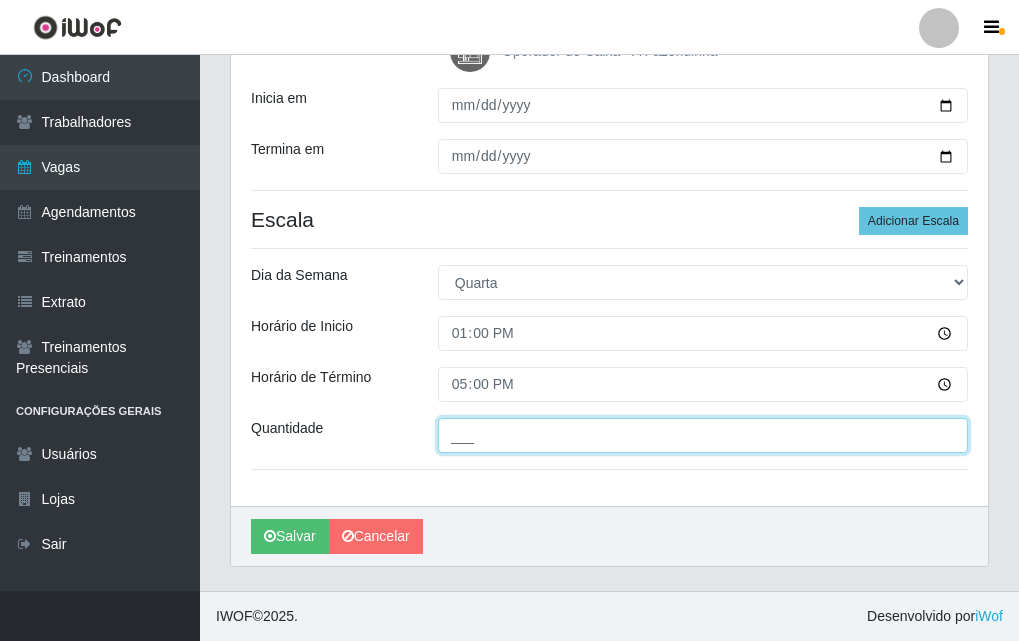 click on "___" at bounding box center (703, 435) 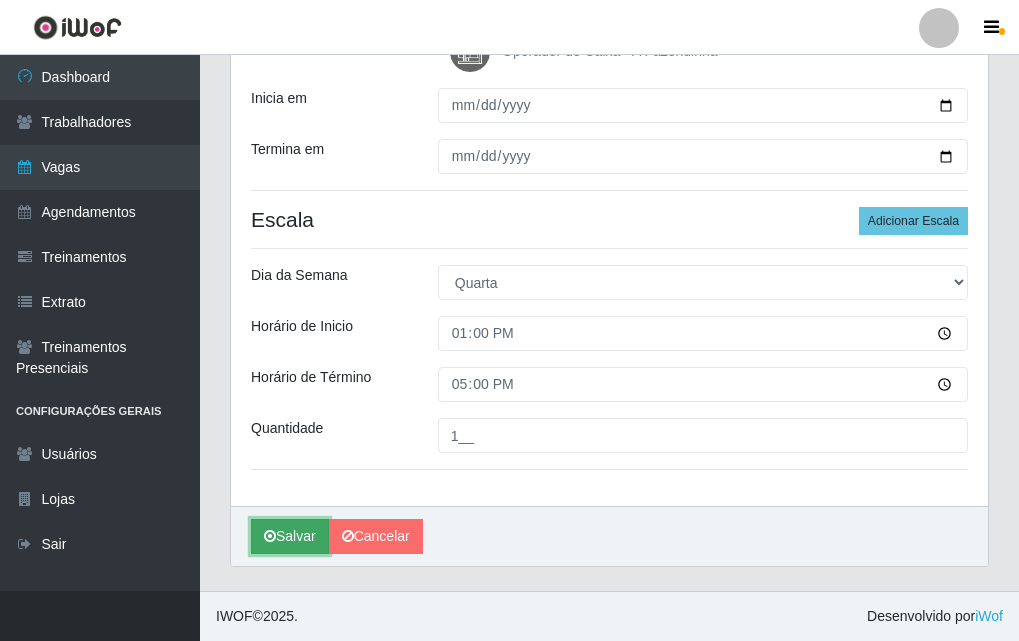 click on "Salvar" at bounding box center (290, 536) 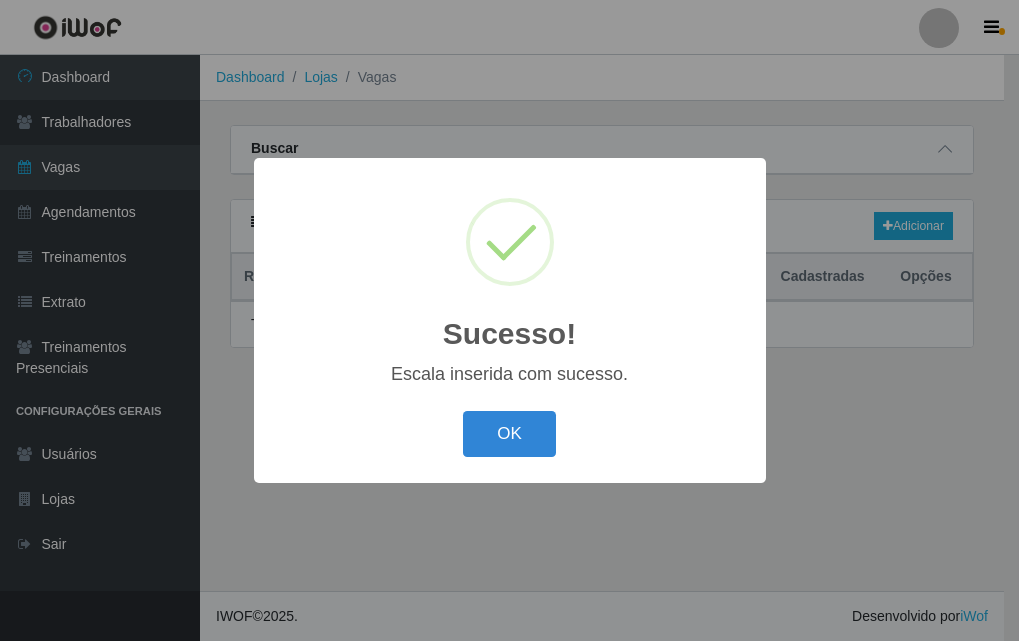 scroll, scrollTop: 0, scrollLeft: 0, axis: both 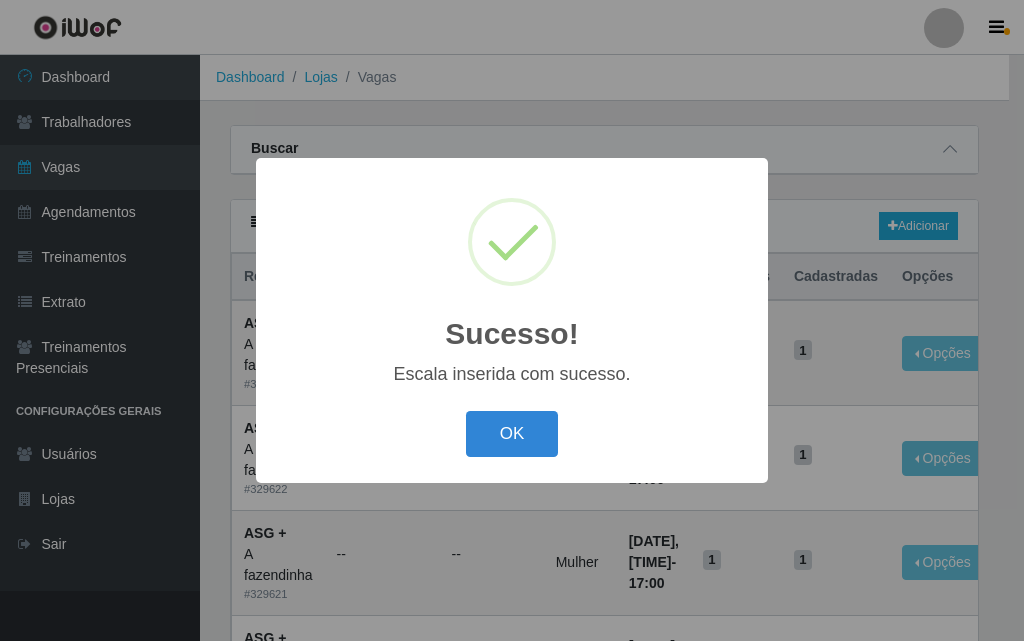 click on "OK" at bounding box center (512, 434) 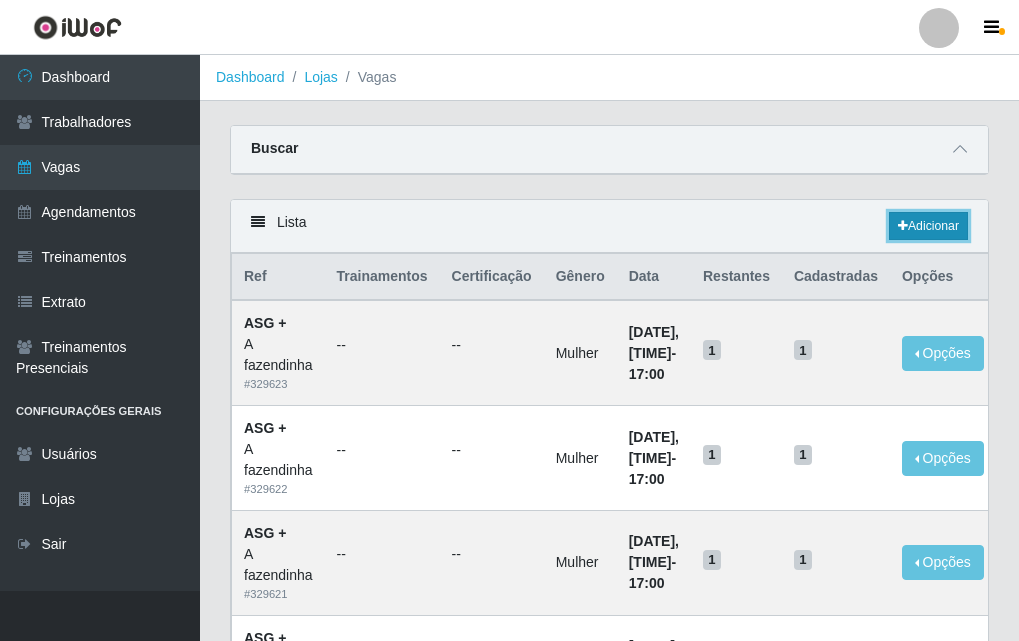 click at bounding box center (903, 226) 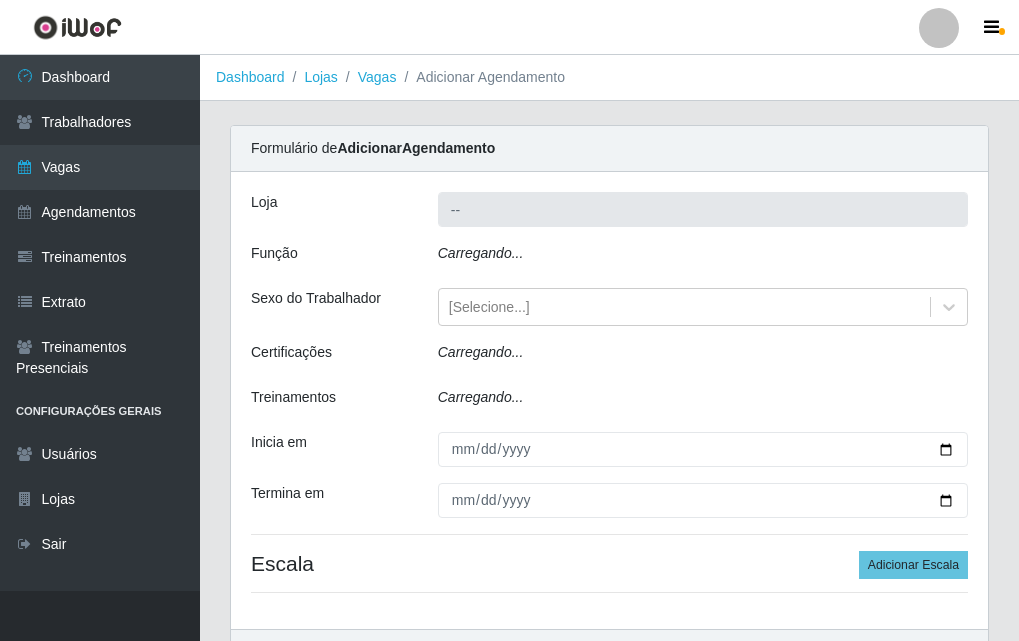 type on "A fazendinha" 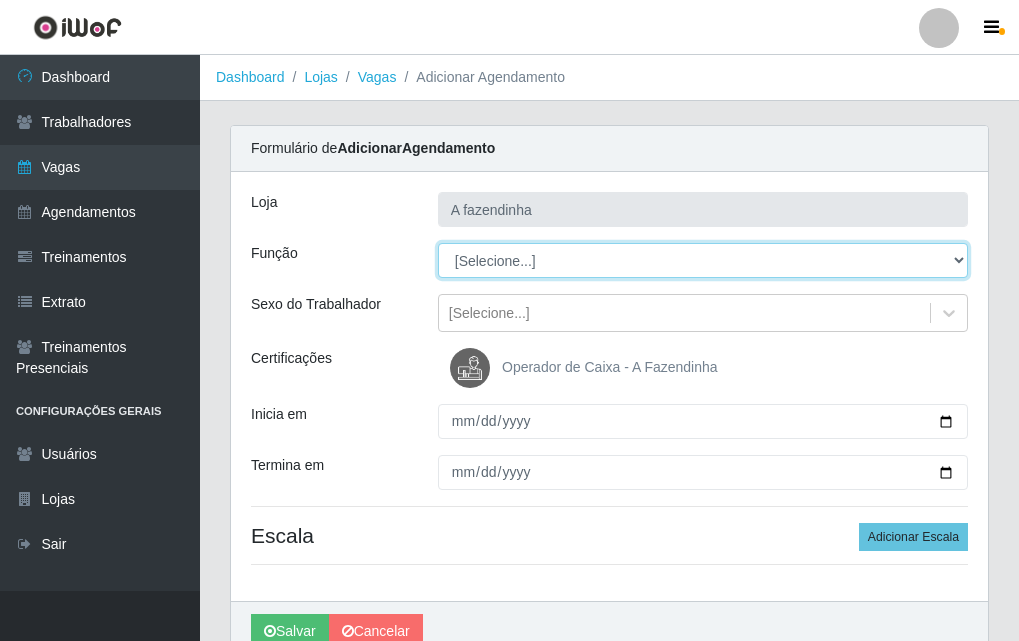click on "[Selecione...] ASG ASG + ASG ++ Balconista Embalador Embalador + Embalador ++ Operador de Caixa Operador de Caixa + Operador de Caixa ++ Repositor  Repositor + Repositor ++" at bounding box center (703, 260) 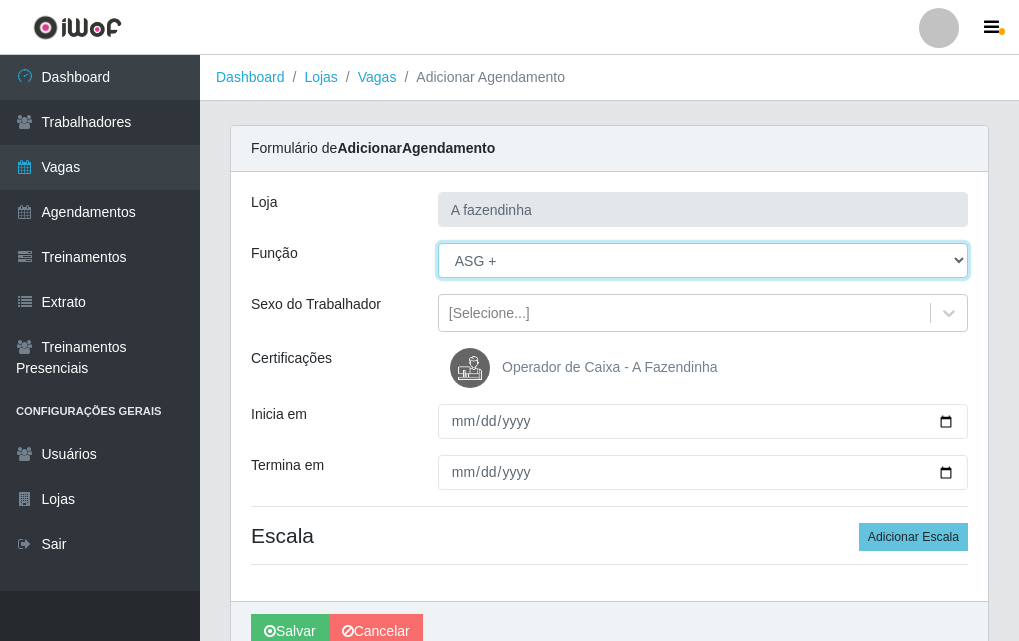 click on "[Selecione...] ASG ASG + ASG ++ Balconista Embalador Embalador + Embalador ++ Operador de Caixa Operador de Caixa + Operador de Caixa ++ Repositor  Repositor + Repositor ++" at bounding box center (703, 260) 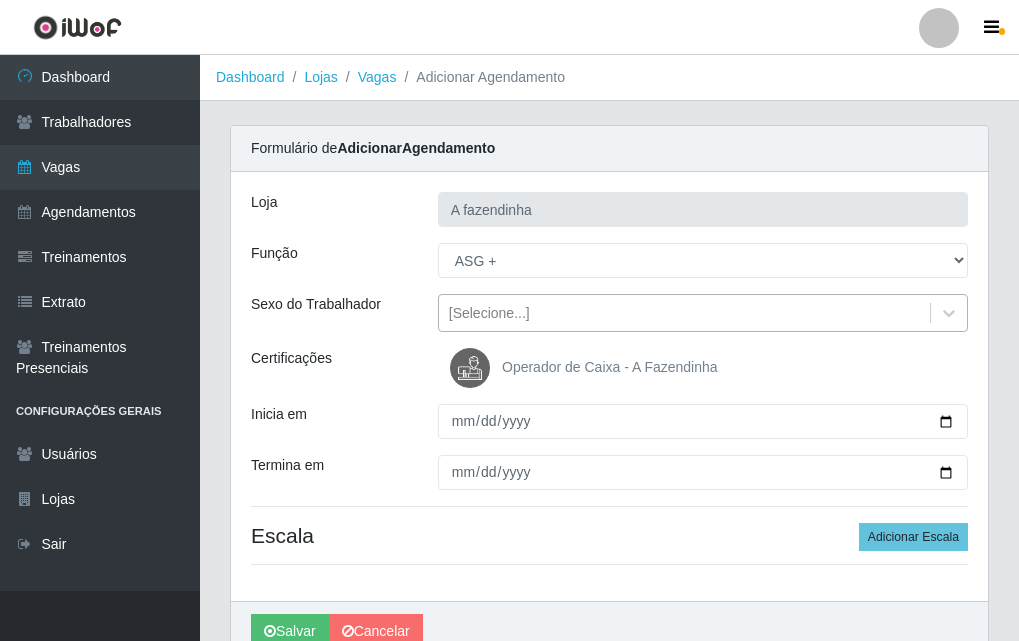 click on "[Selecione...]" at bounding box center [489, 313] 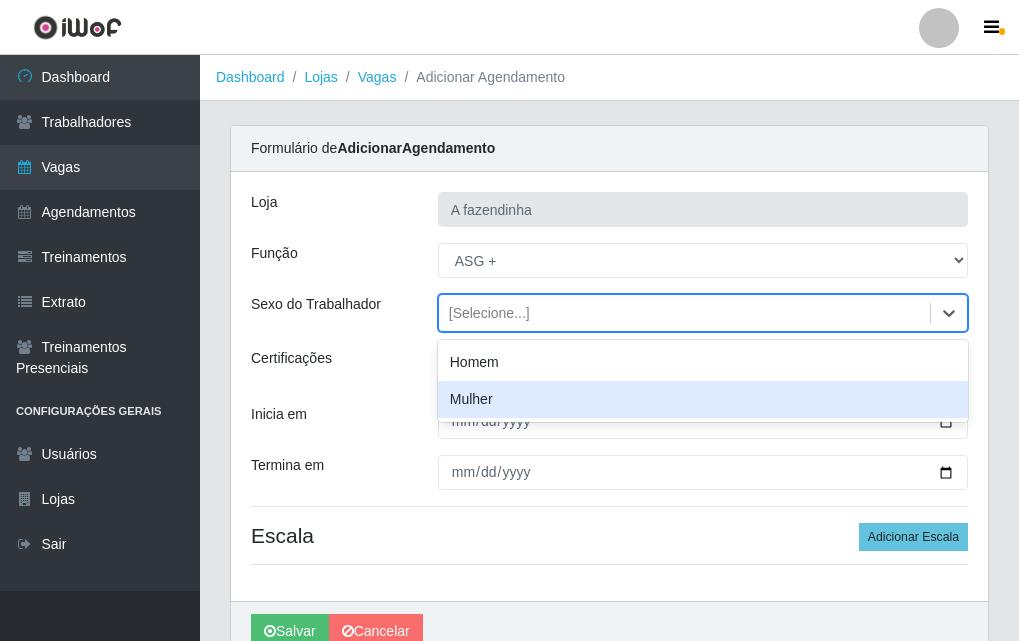 click on "Mulher" at bounding box center [703, 399] 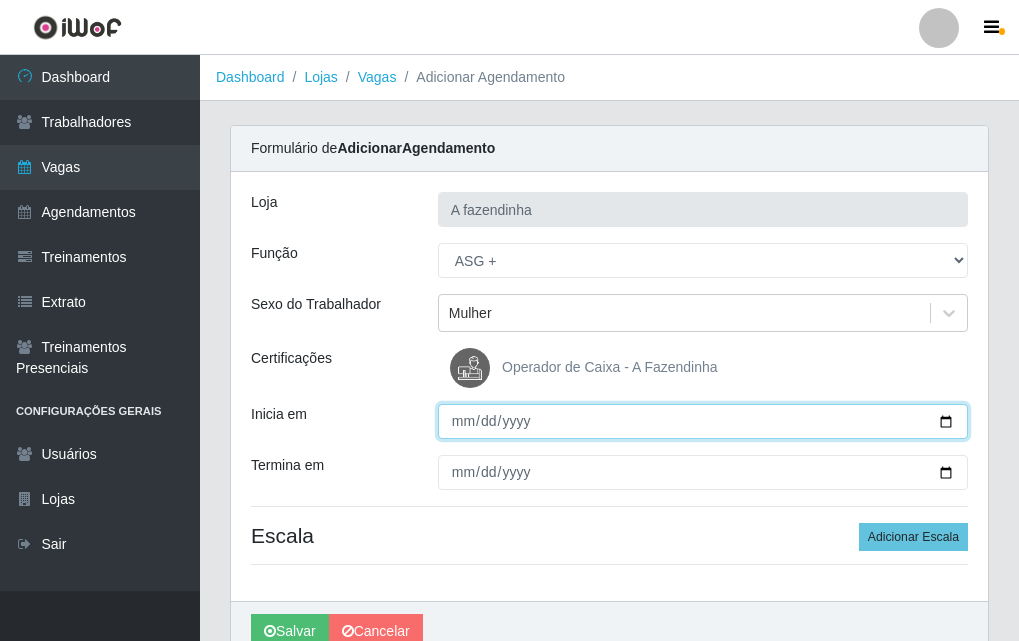 click on "Inicia em" at bounding box center [703, 421] 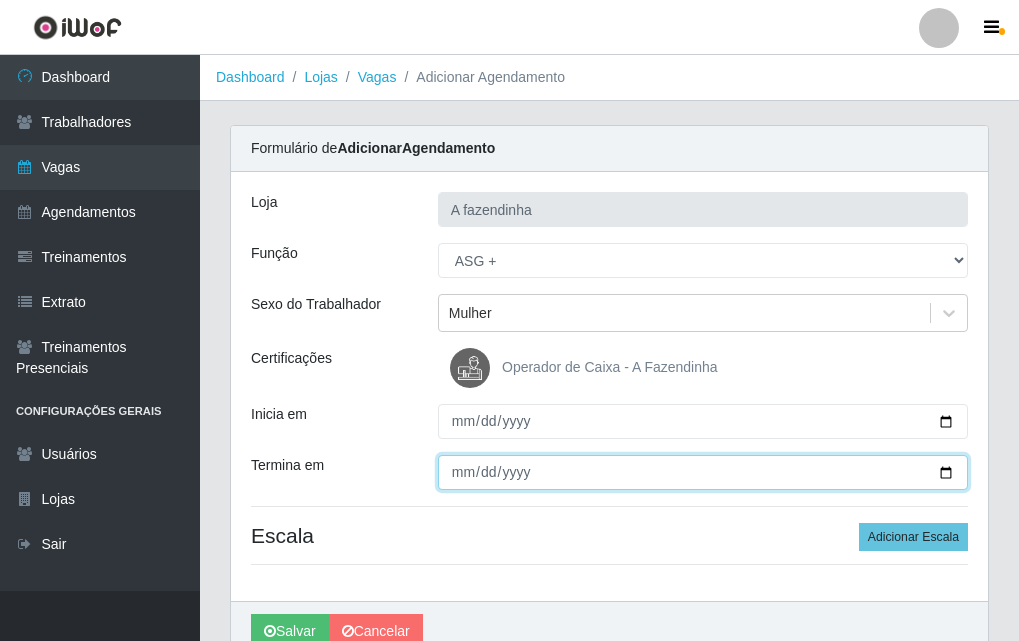 click on "Termina em" at bounding box center (703, 472) 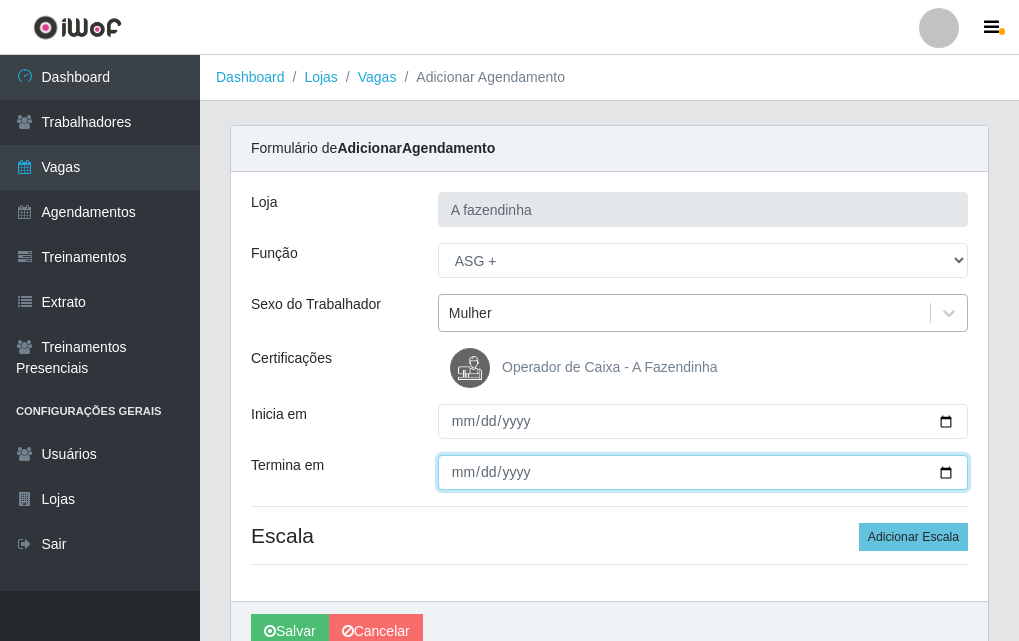 type on "[DATE]" 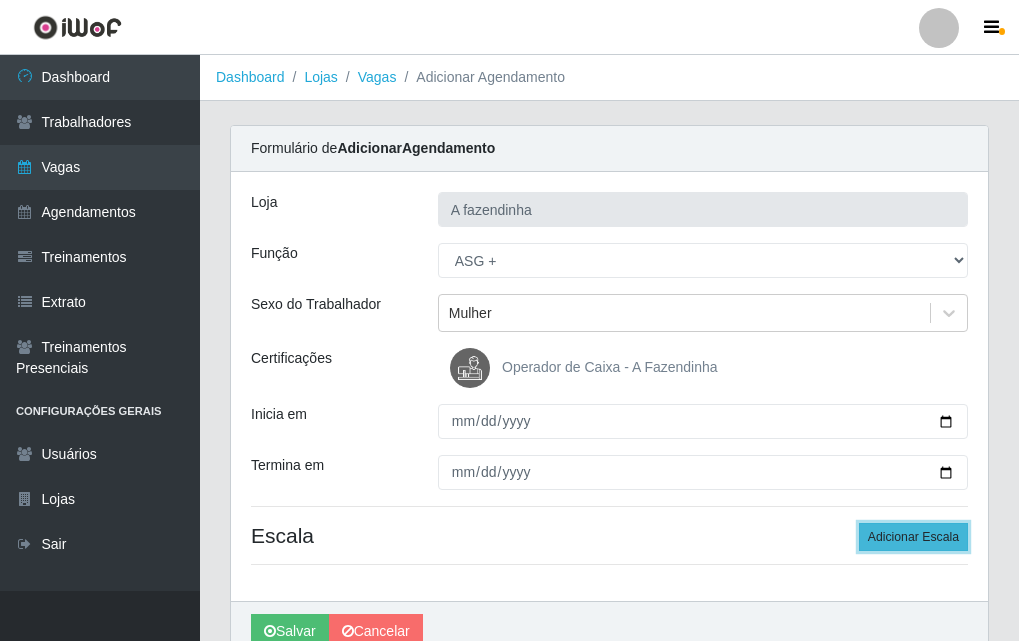 click on "Adicionar Escala" at bounding box center (913, 537) 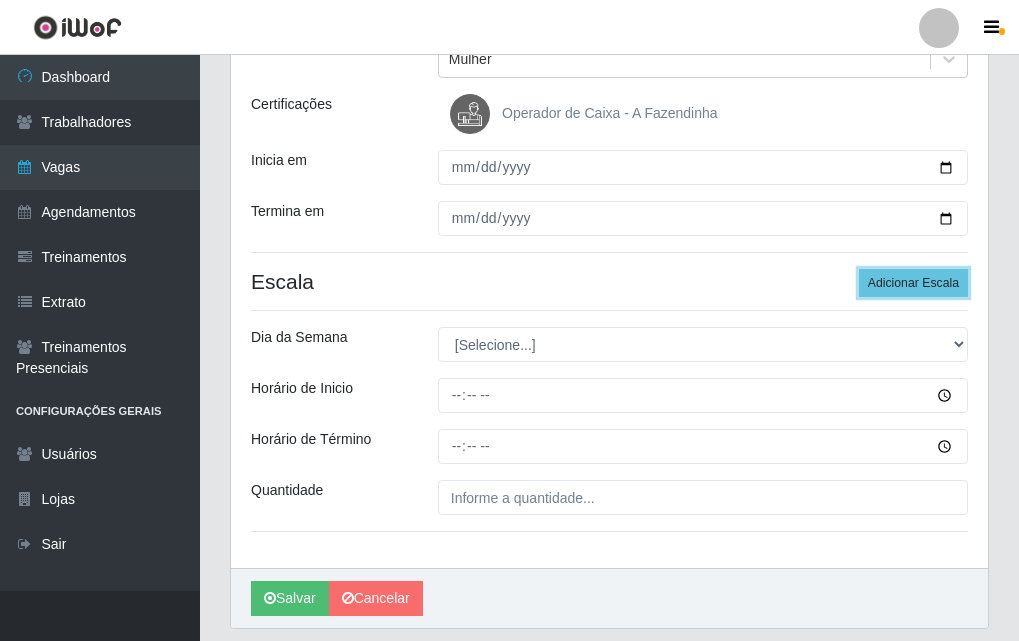 scroll, scrollTop: 300, scrollLeft: 0, axis: vertical 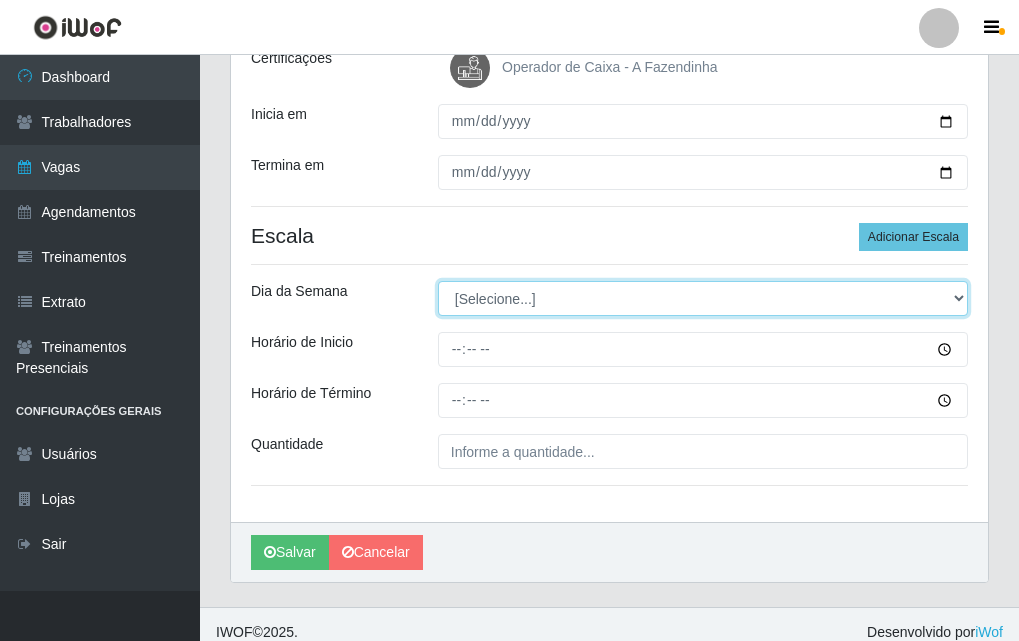 click on "[Selecione...] Segunda Terça Quarta Quinta Sexta Sábado Domingo" at bounding box center [703, 298] 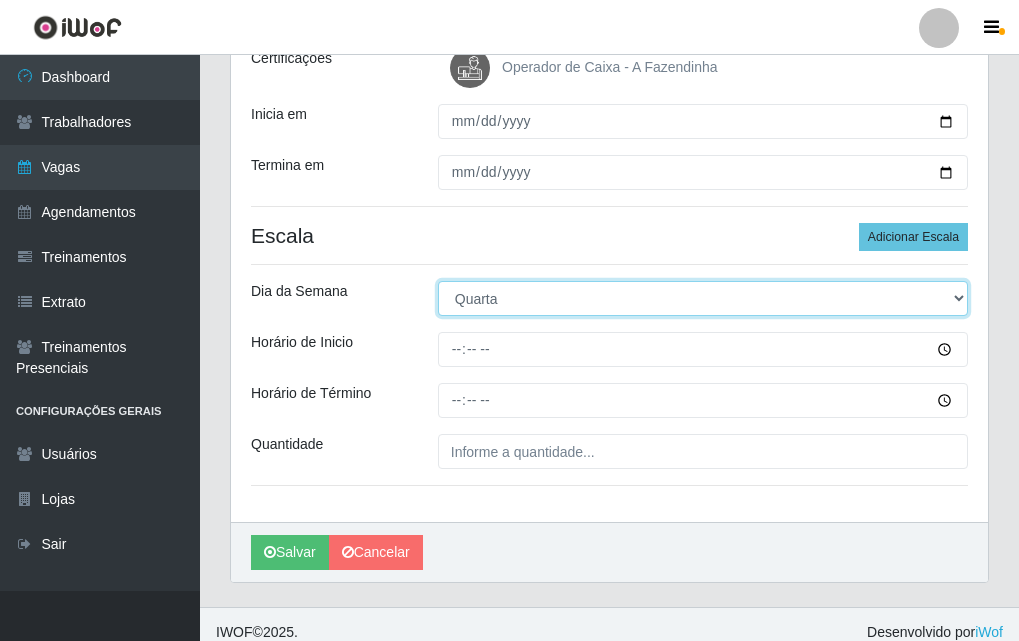 click on "[Selecione...] Segunda Terça Quarta Quinta Sexta Sábado Domingo" at bounding box center (703, 298) 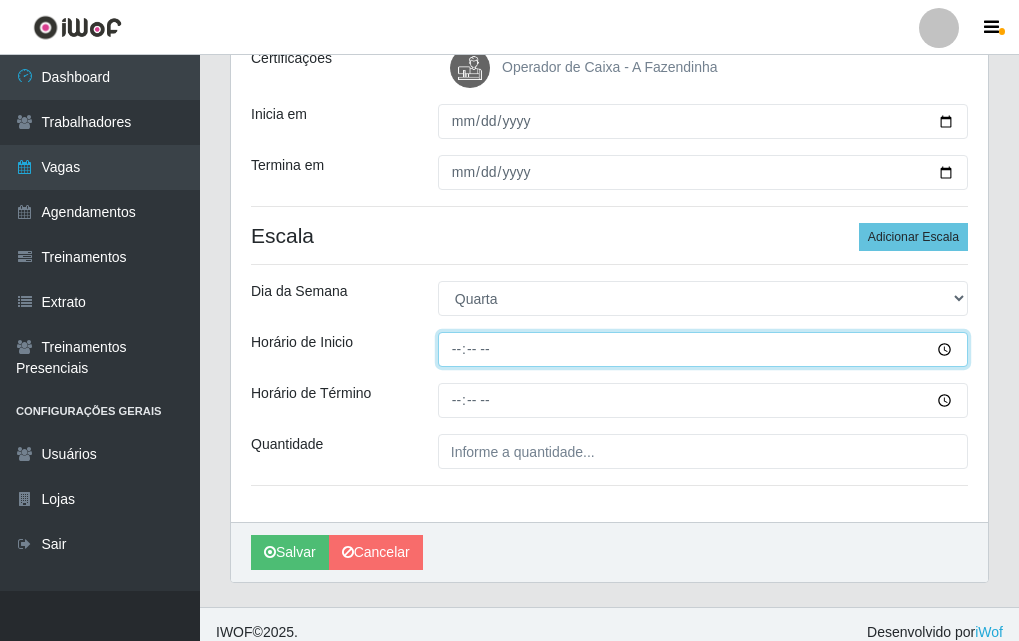 click on "Horário de Inicio" at bounding box center (703, 349) 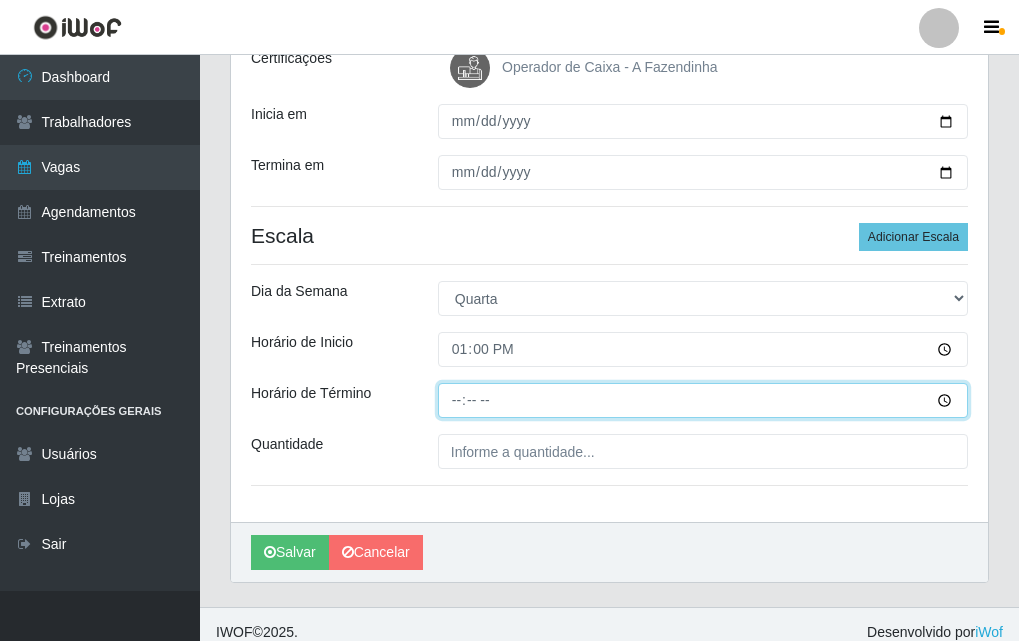 click on "Horário de Término" at bounding box center (703, 400) 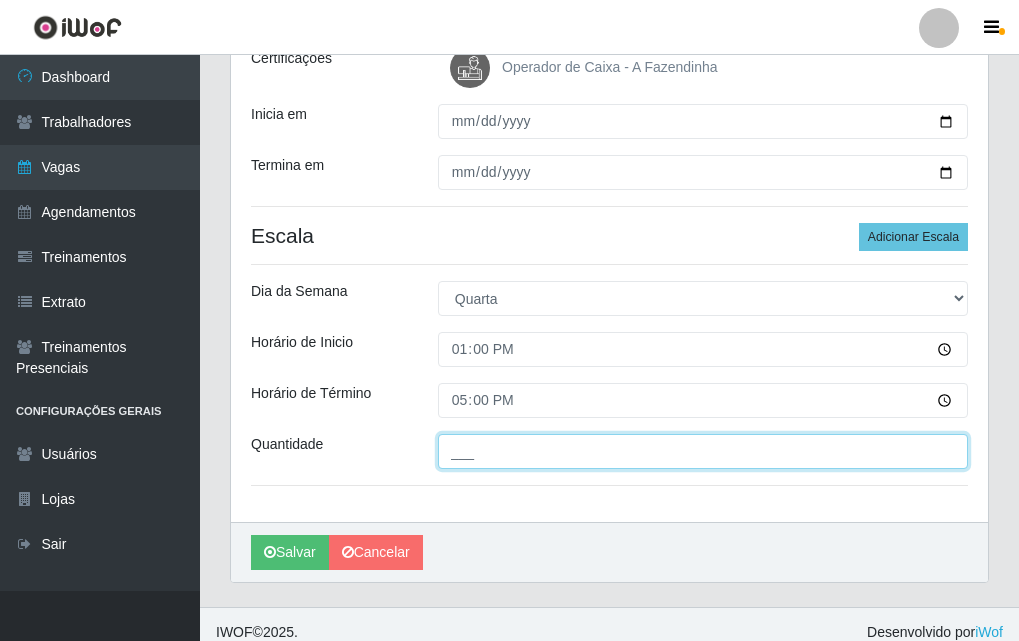 click on "___" at bounding box center [703, 451] 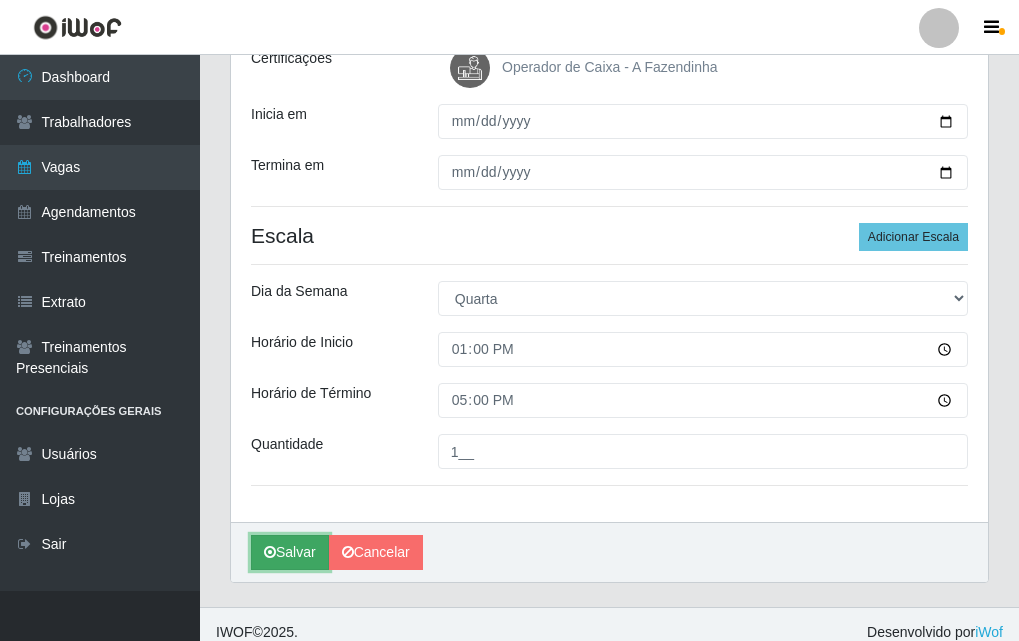 click on "Salvar" at bounding box center (290, 552) 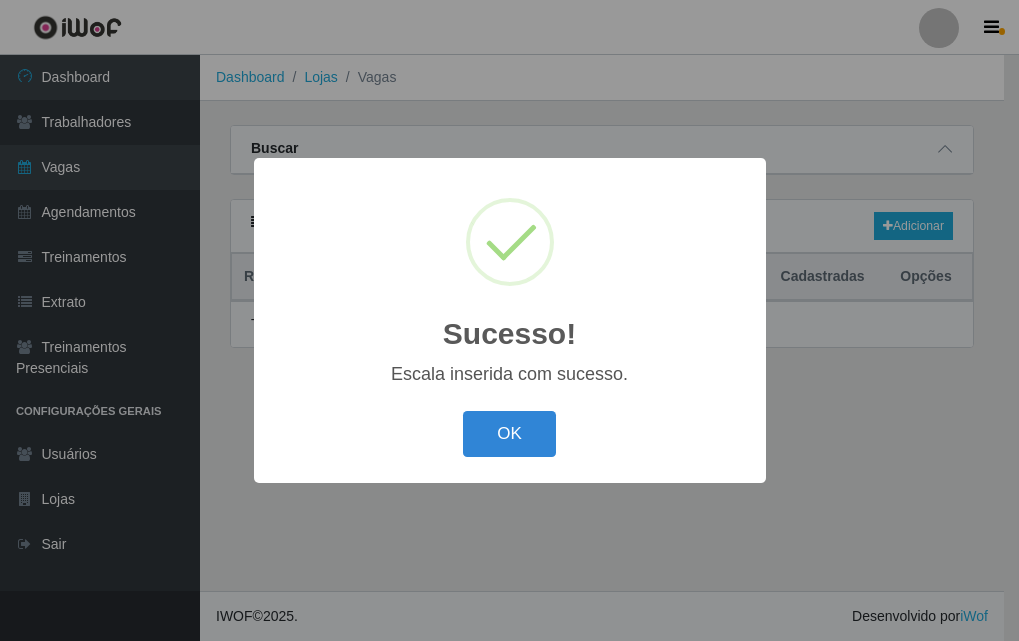 scroll, scrollTop: 0, scrollLeft: 0, axis: both 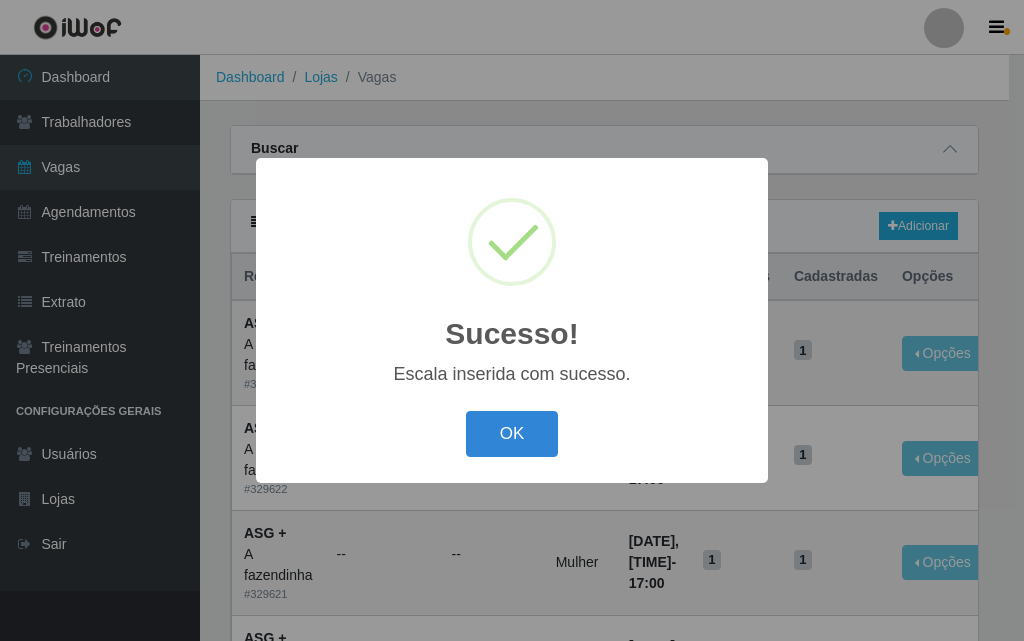 click on "OK" at bounding box center (512, 434) 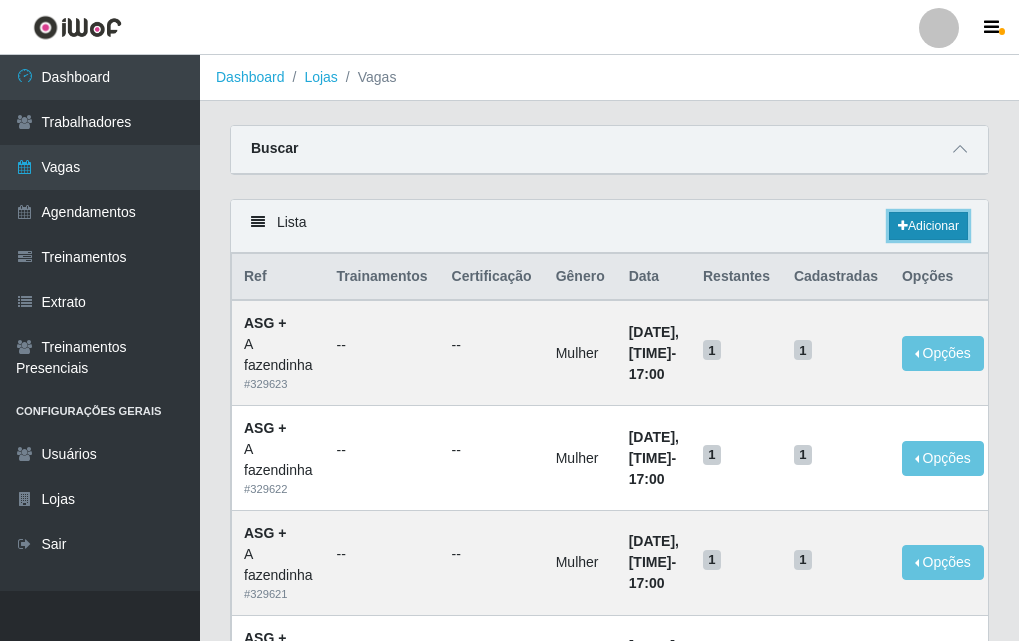 click on "Adicionar" at bounding box center [928, 226] 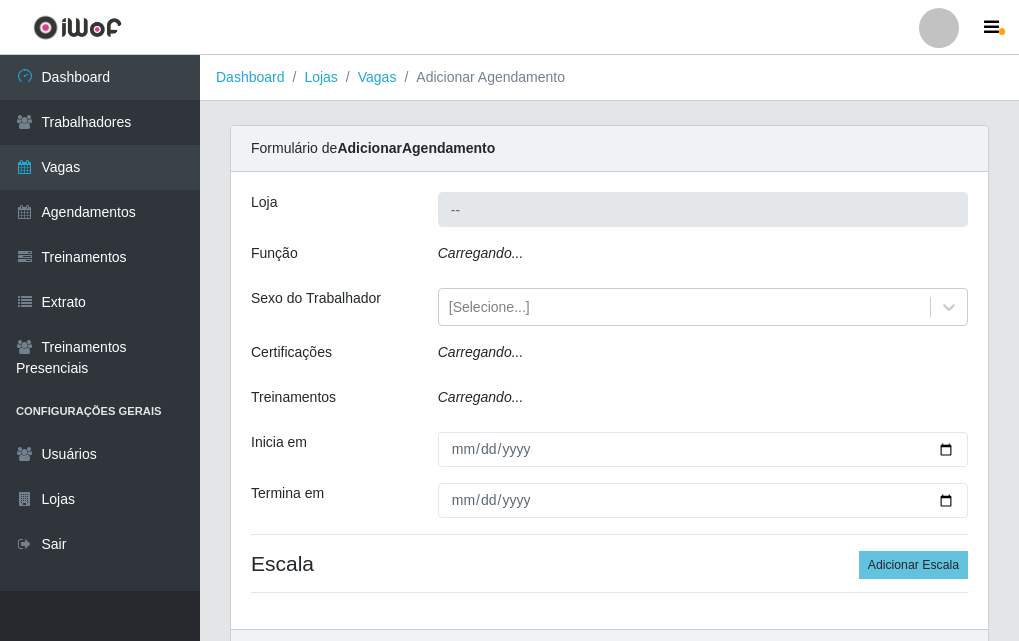 type on "A fazendinha" 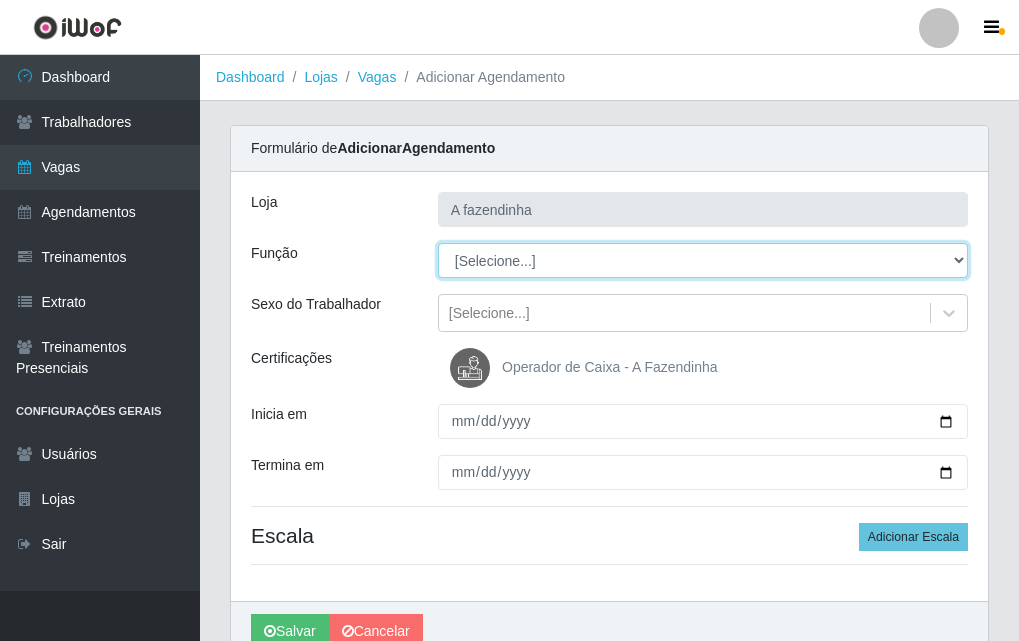 click on "[Selecione...] ASG ASG + ASG ++ Balconista Embalador Embalador + Embalador ++ Operador de Caixa Operador de Caixa + Operador de Caixa ++ Repositor  Repositor + Repositor ++" at bounding box center [703, 260] 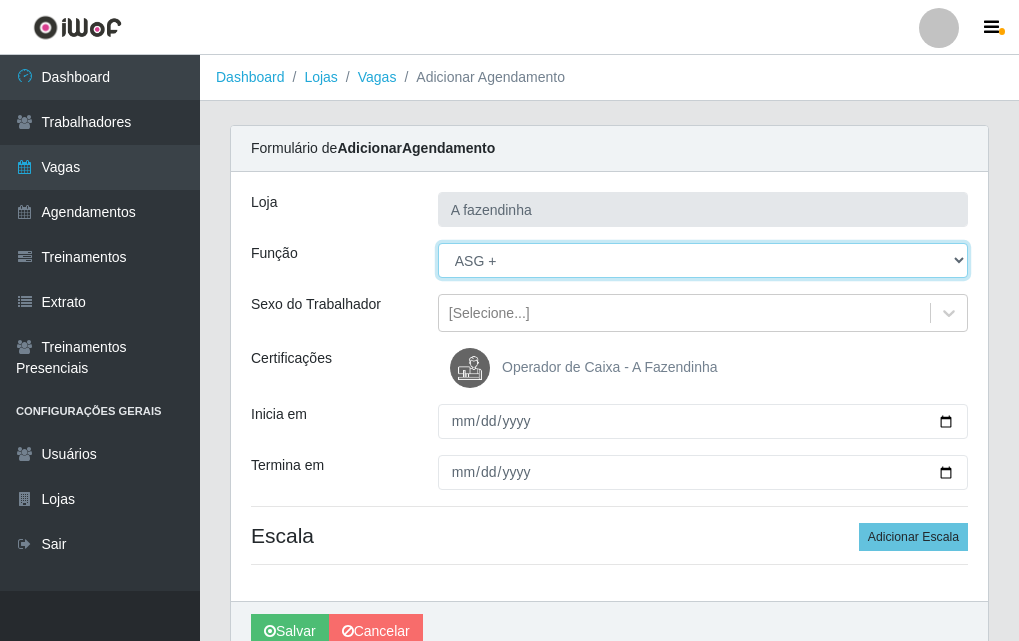 click on "[Selecione...] ASG ASG + ASG ++ Balconista Embalador Embalador + Embalador ++ Operador de Caixa Operador de Caixa + Operador de Caixa ++ Repositor  Repositor + Repositor ++" at bounding box center (703, 260) 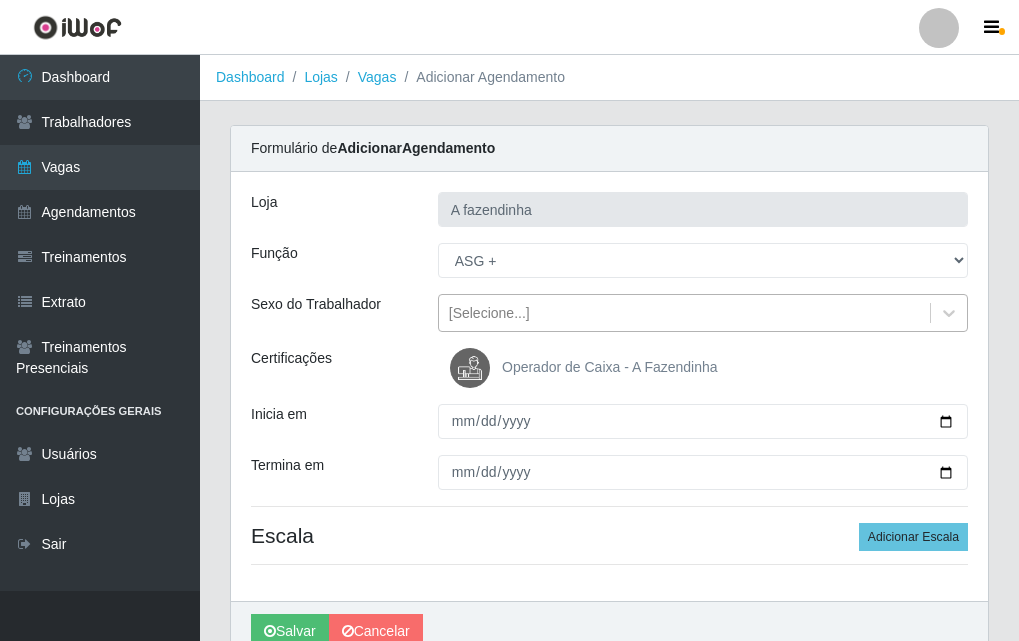 click on "[Selecione...]" at bounding box center (489, 313) 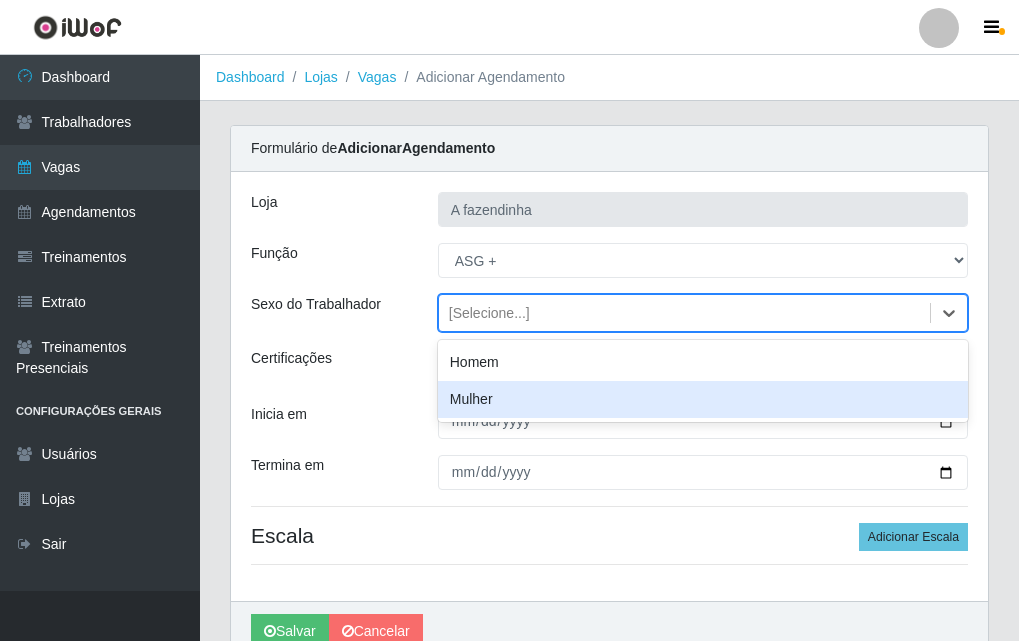 click on "Mulher" at bounding box center [703, 399] 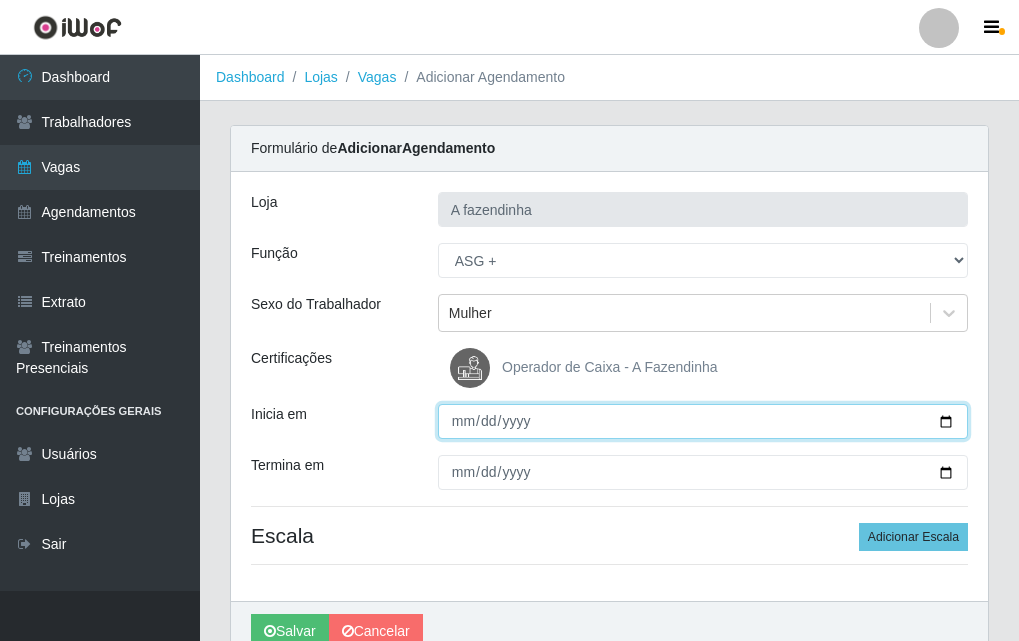 click on "Inicia em" at bounding box center [703, 421] 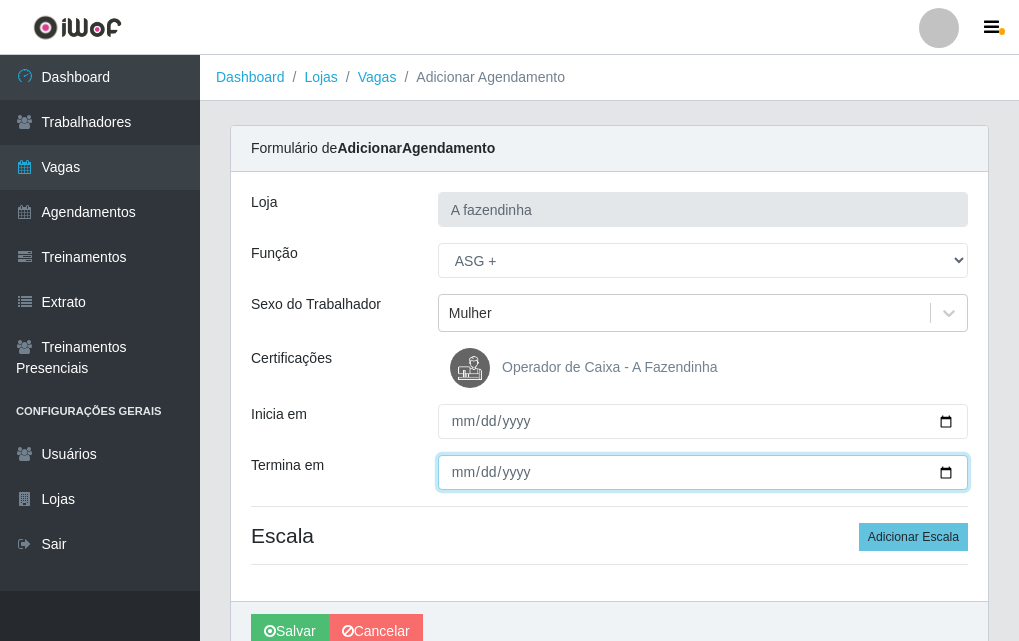 click on "Termina em" at bounding box center [703, 472] 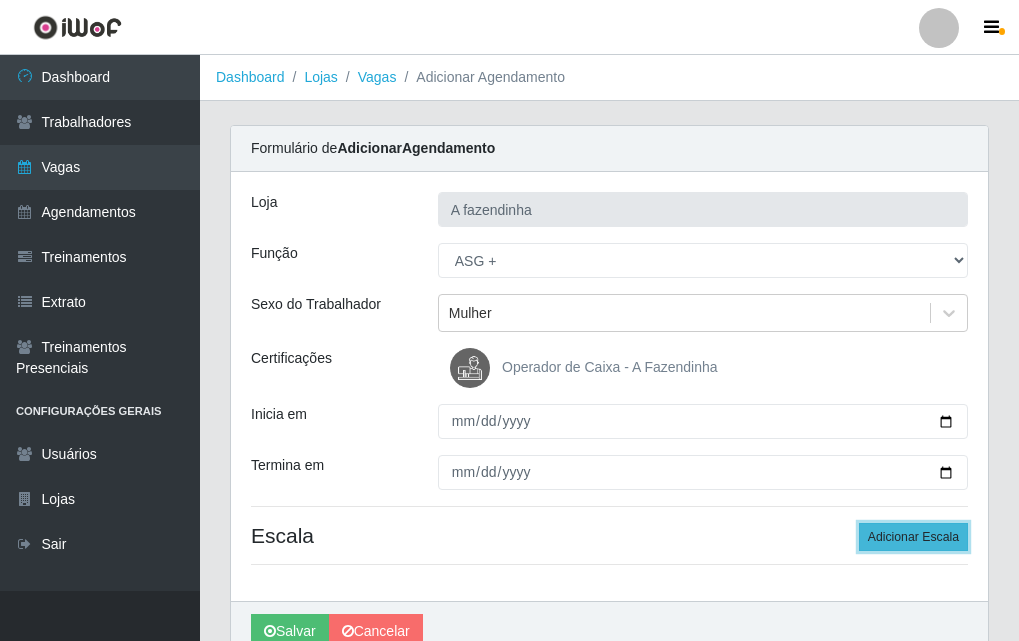 click on "Adicionar Escala" at bounding box center (913, 537) 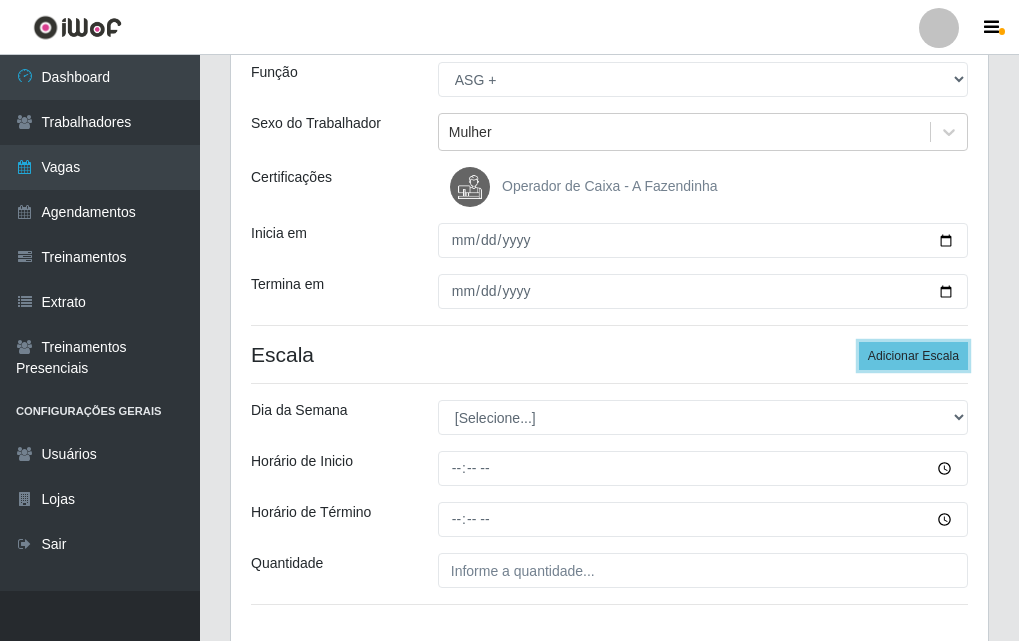 scroll, scrollTop: 200, scrollLeft: 0, axis: vertical 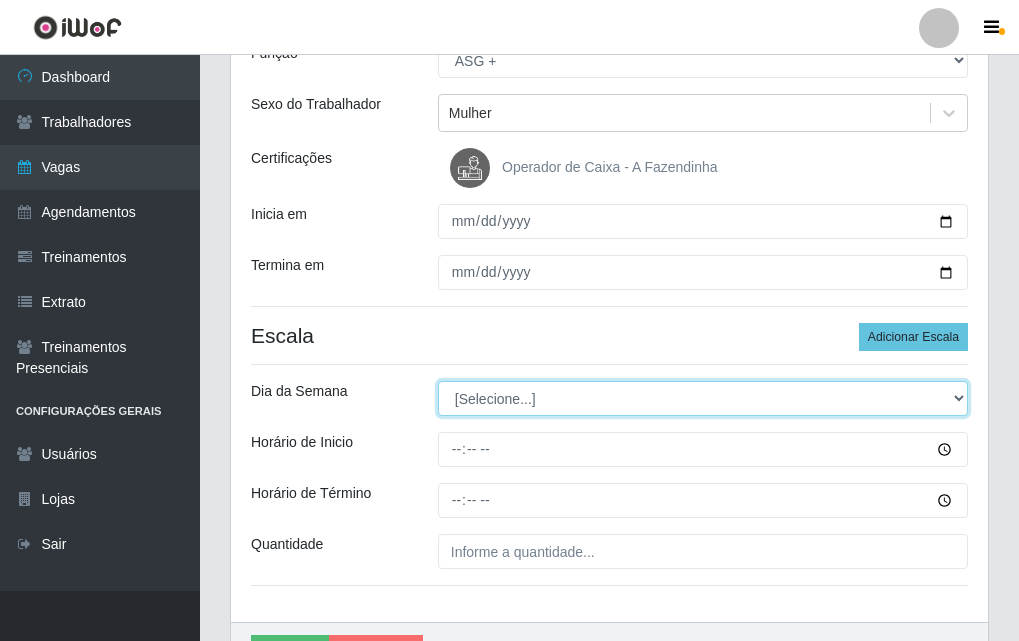 click on "[Selecione...] Segunda Terça Quarta Quinta Sexta Sábado Domingo" at bounding box center (703, 398) 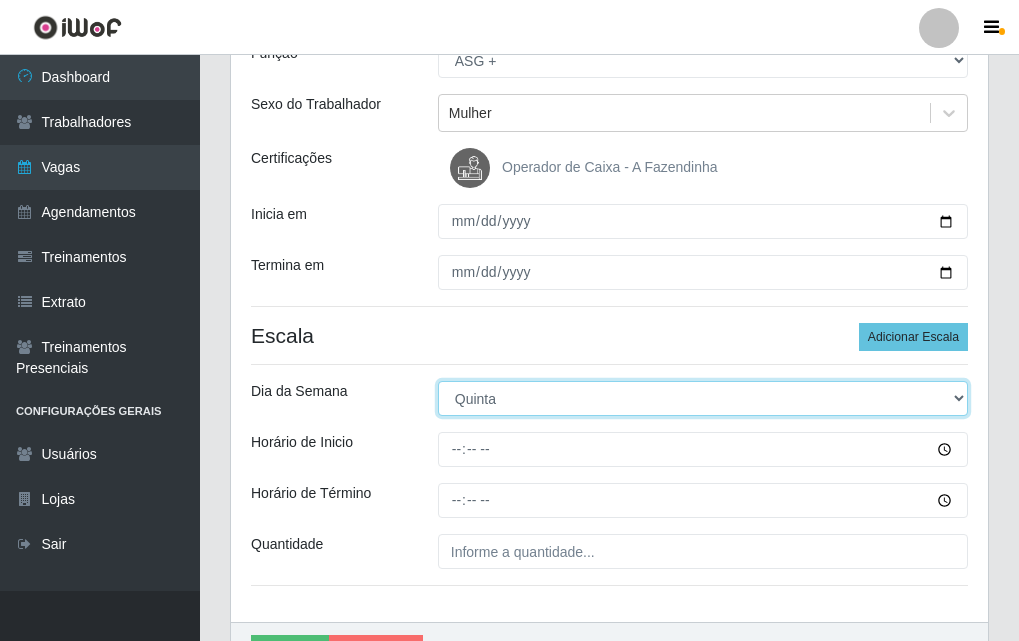 click on "[Selecione...] Segunda Terça Quarta Quinta Sexta Sábado Domingo" at bounding box center [703, 398] 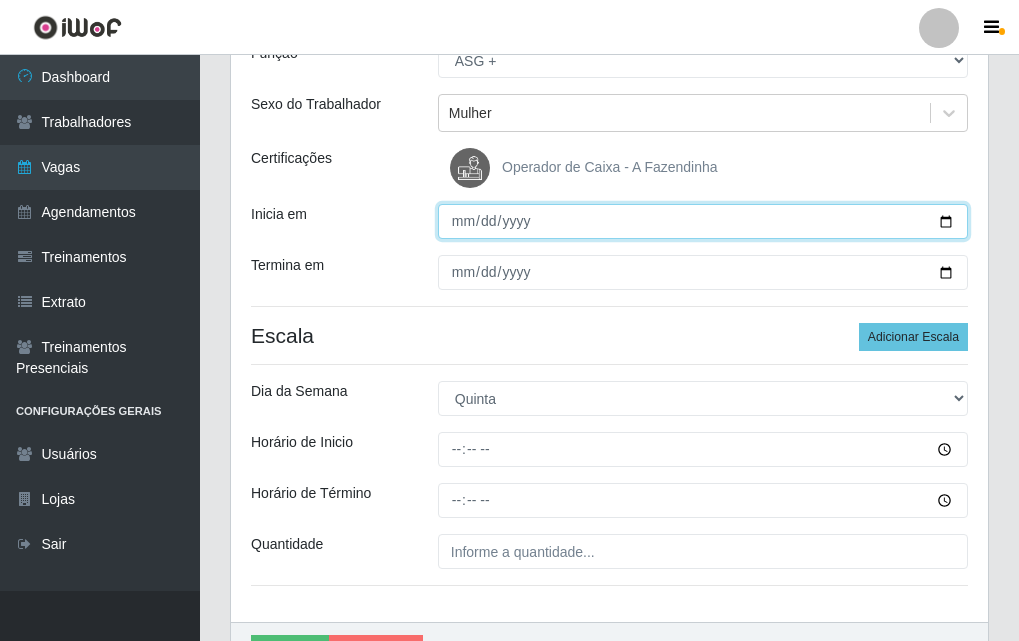 click on "[DATE]" at bounding box center [703, 221] 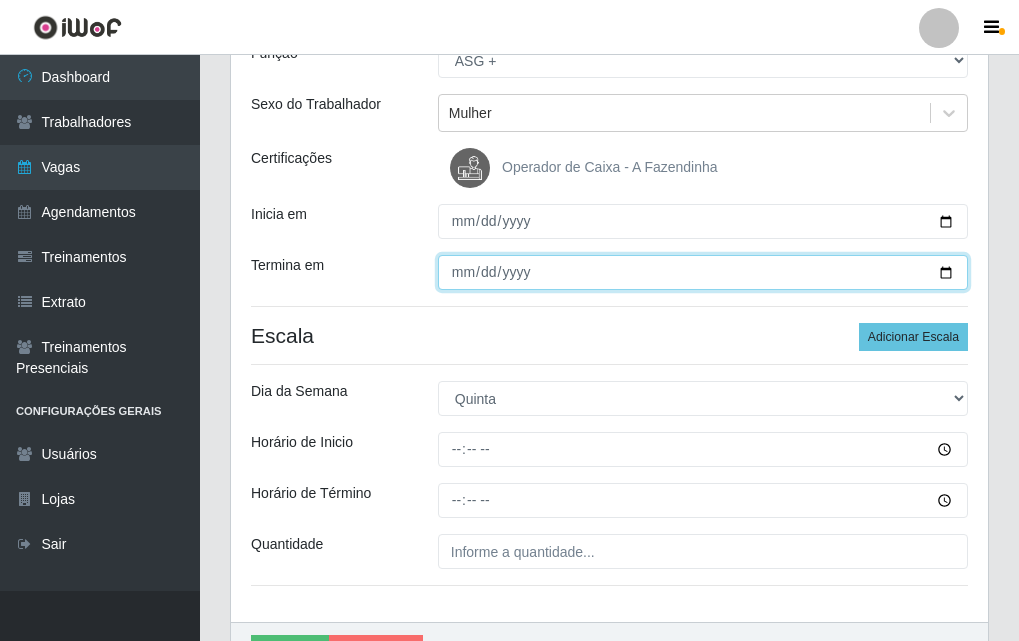 click on "[DATE]" at bounding box center [703, 272] 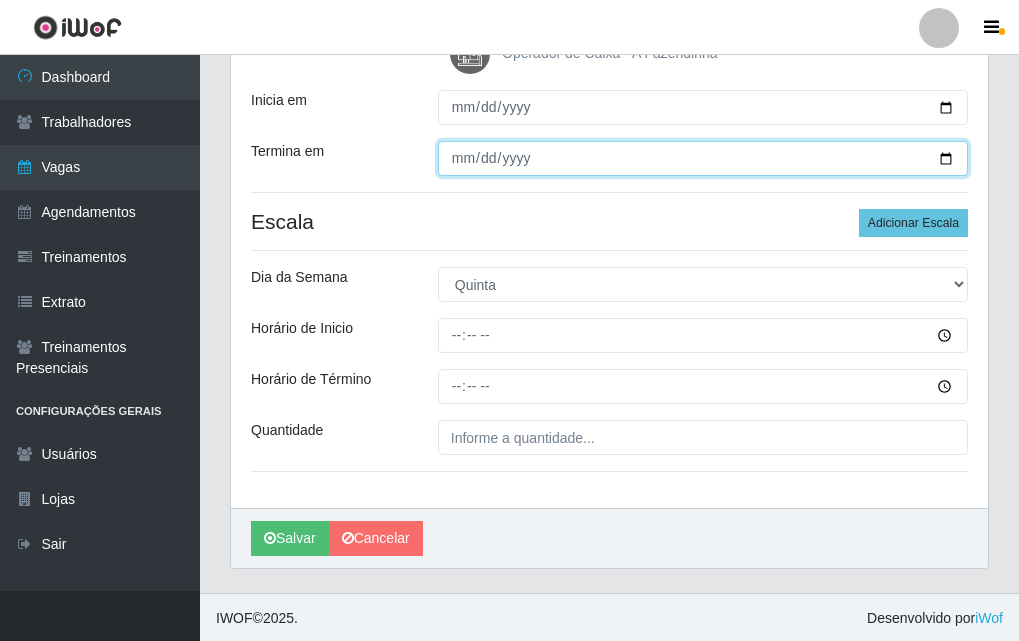 scroll, scrollTop: 316, scrollLeft: 0, axis: vertical 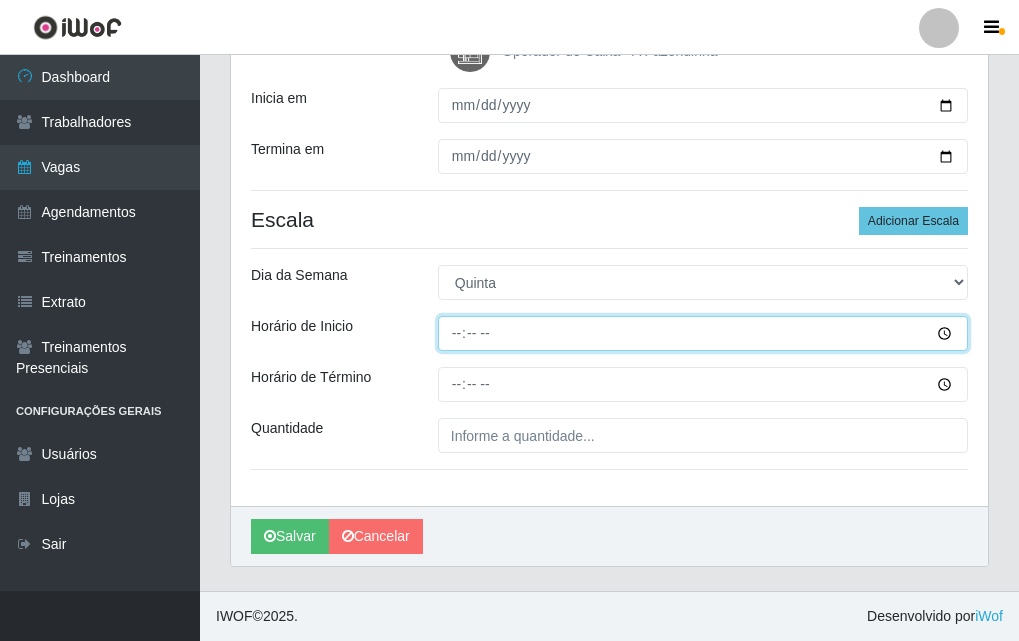 click on "Horário de Inicio" at bounding box center [703, 333] 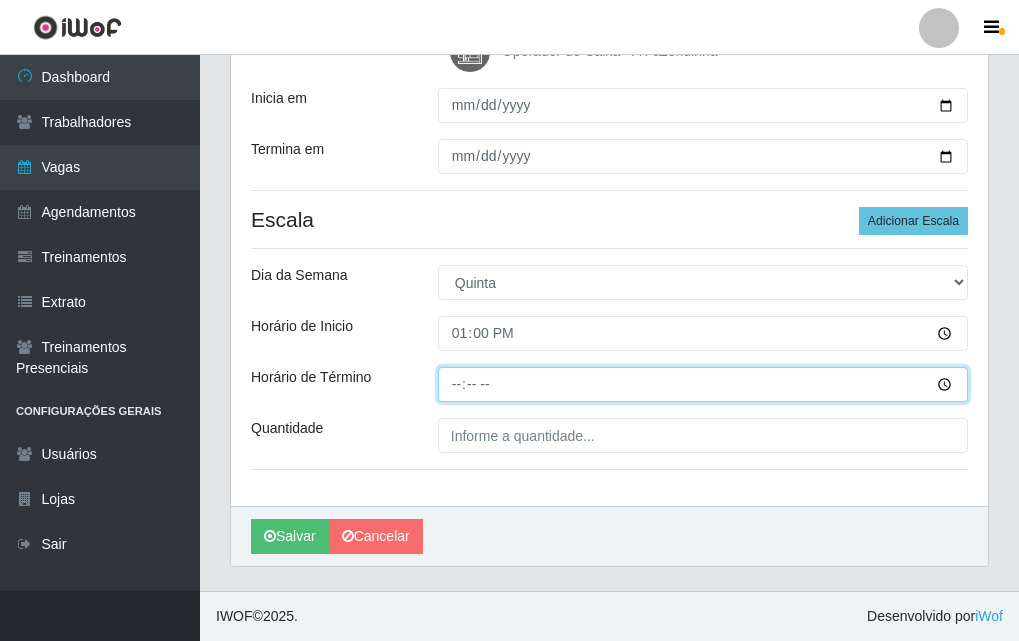 click on "Horário de Término" at bounding box center [703, 384] 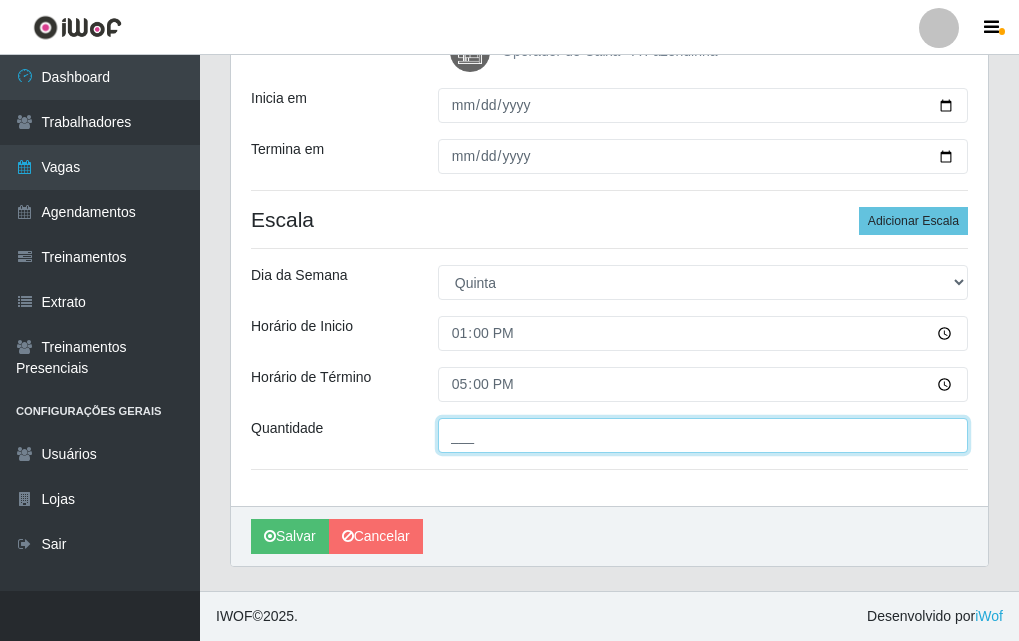click on "___" at bounding box center [703, 435] 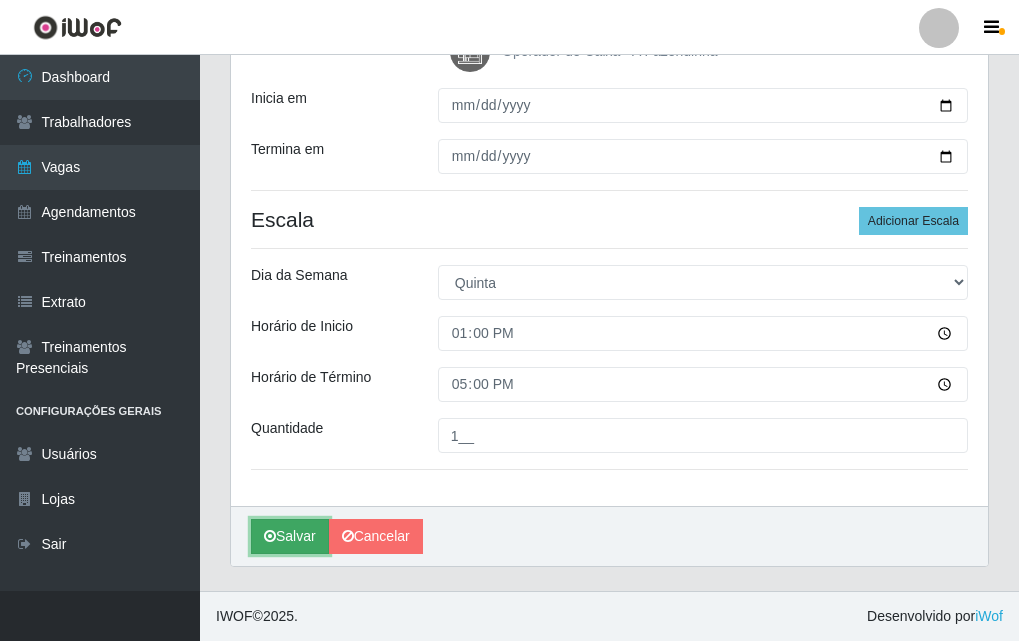 click on "Salvar" at bounding box center (290, 536) 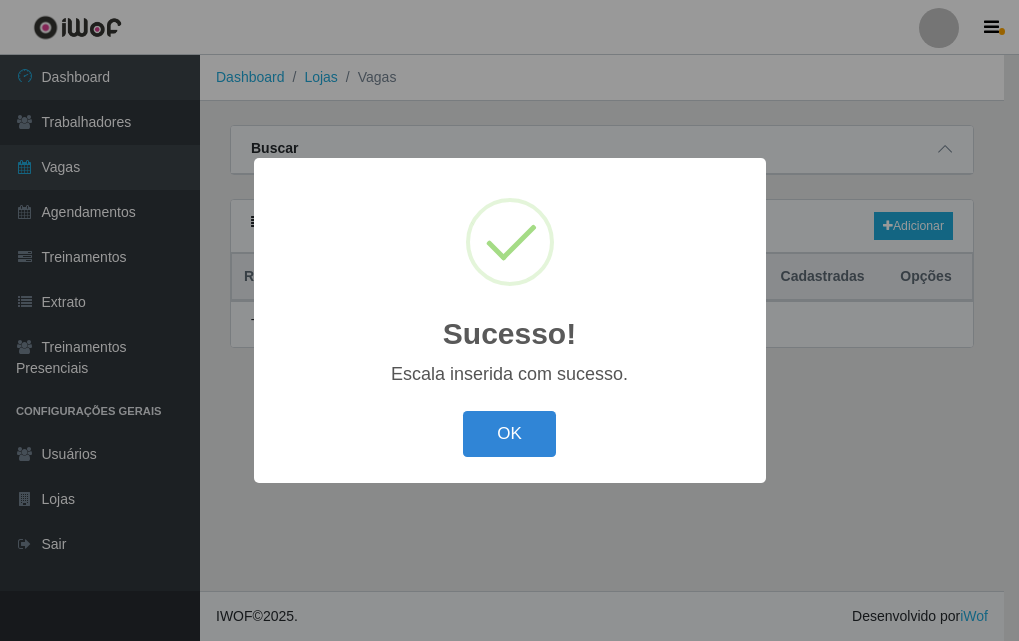 scroll, scrollTop: 0, scrollLeft: 0, axis: both 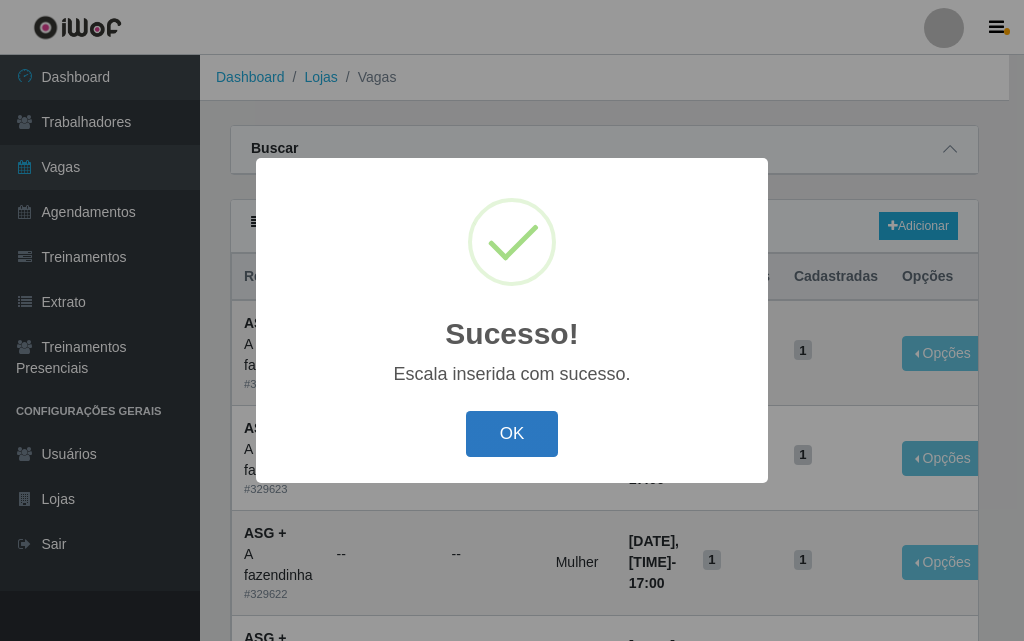 click on "OK" at bounding box center (512, 434) 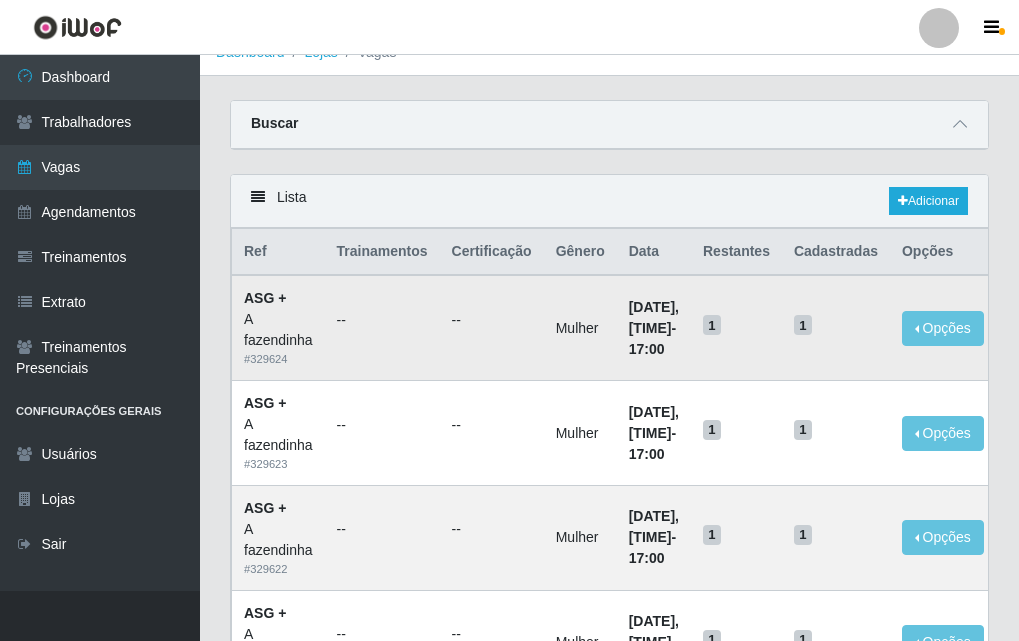 scroll, scrollTop: 0, scrollLeft: 0, axis: both 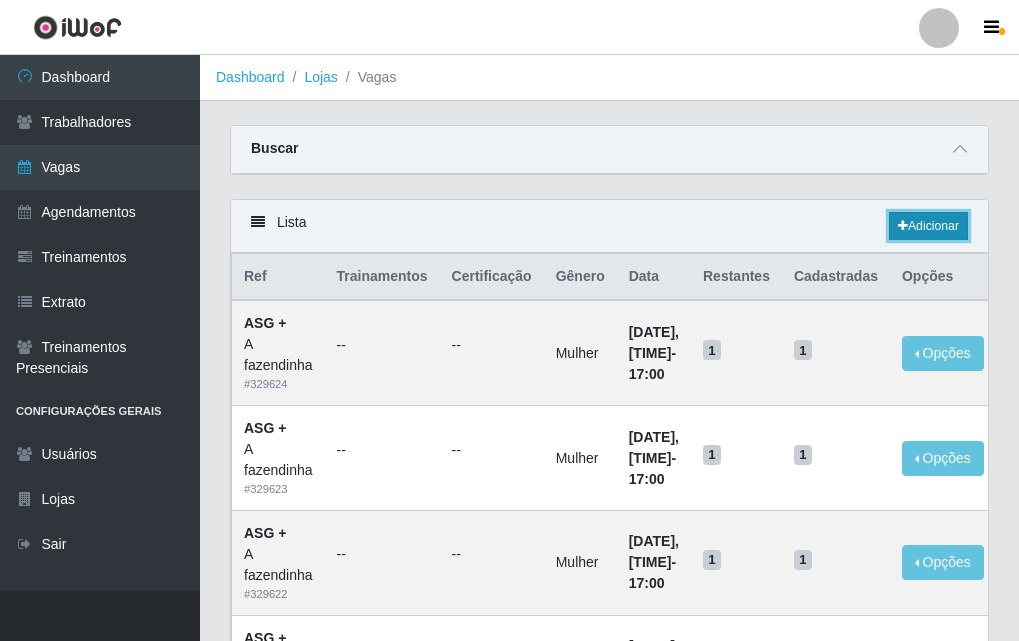 click on "Adicionar" at bounding box center (928, 226) 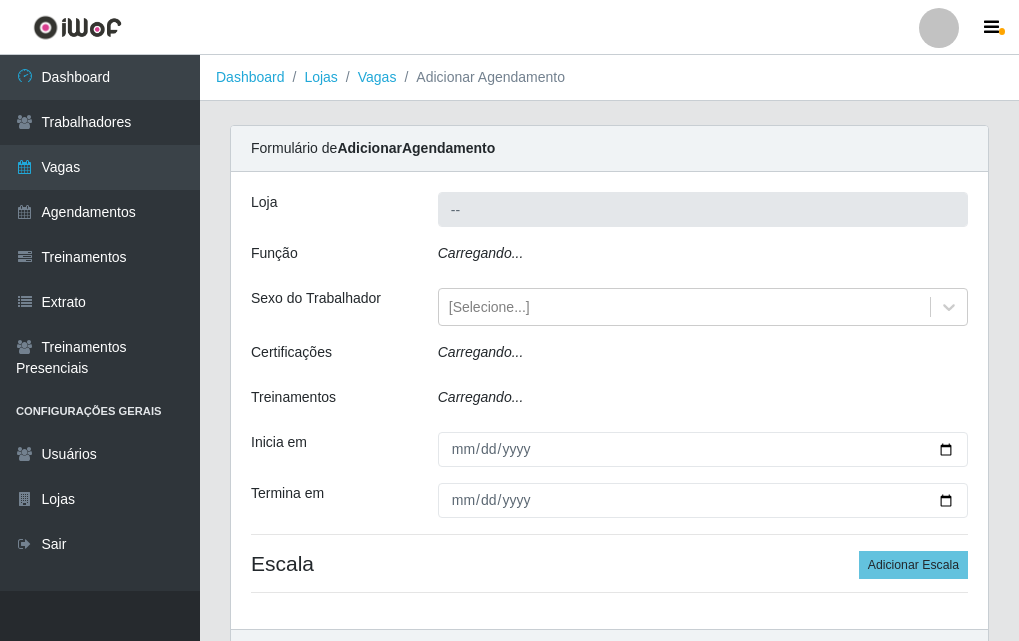 type on "A fazendinha" 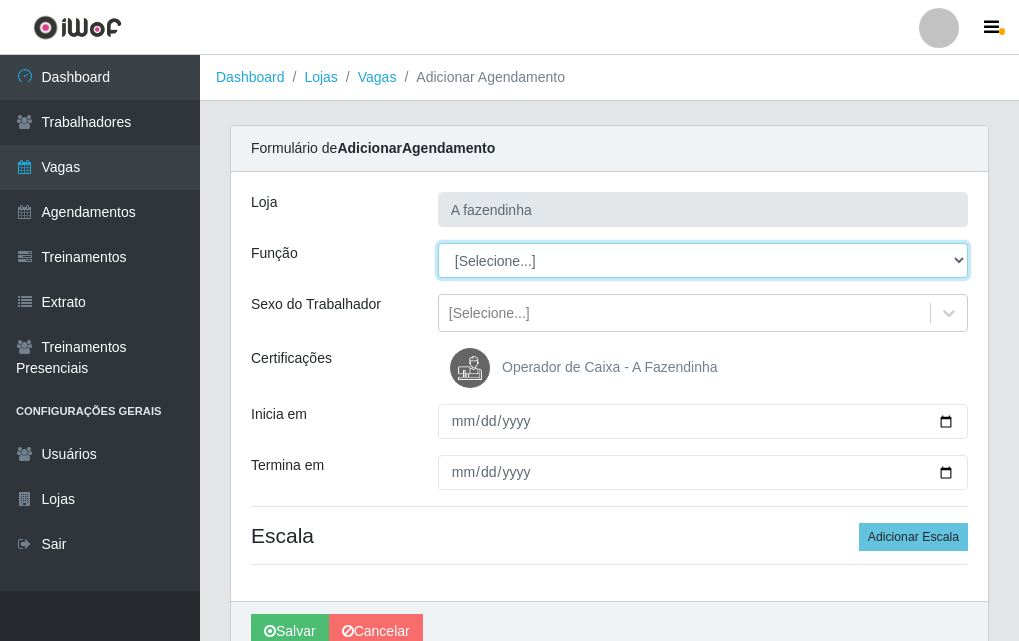 click on "[Selecione...] ASG ASG + ASG ++ Balconista Embalador Embalador + Embalador ++ Operador de Caixa Operador de Caixa + Operador de Caixa ++ Repositor  Repositor + Repositor ++" at bounding box center (703, 260) 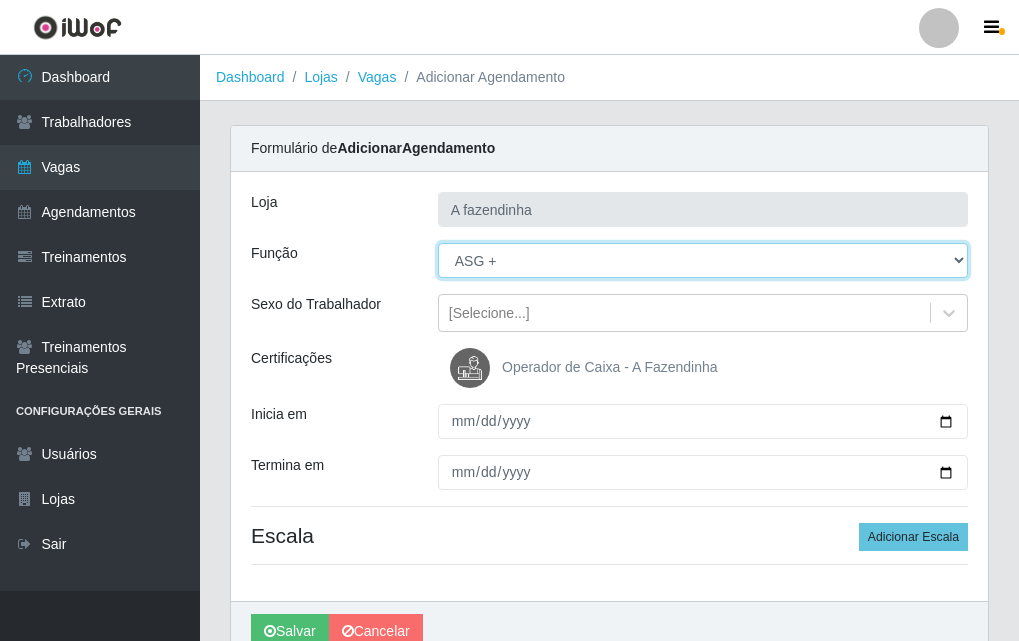 click on "[Selecione...] ASG ASG + ASG ++ Balconista Embalador Embalador + Embalador ++ Operador de Caixa Operador de Caixa + Operador de Caixa ++ Repositor  Repositor + Repositor ++" at bounding box center (703, 260) 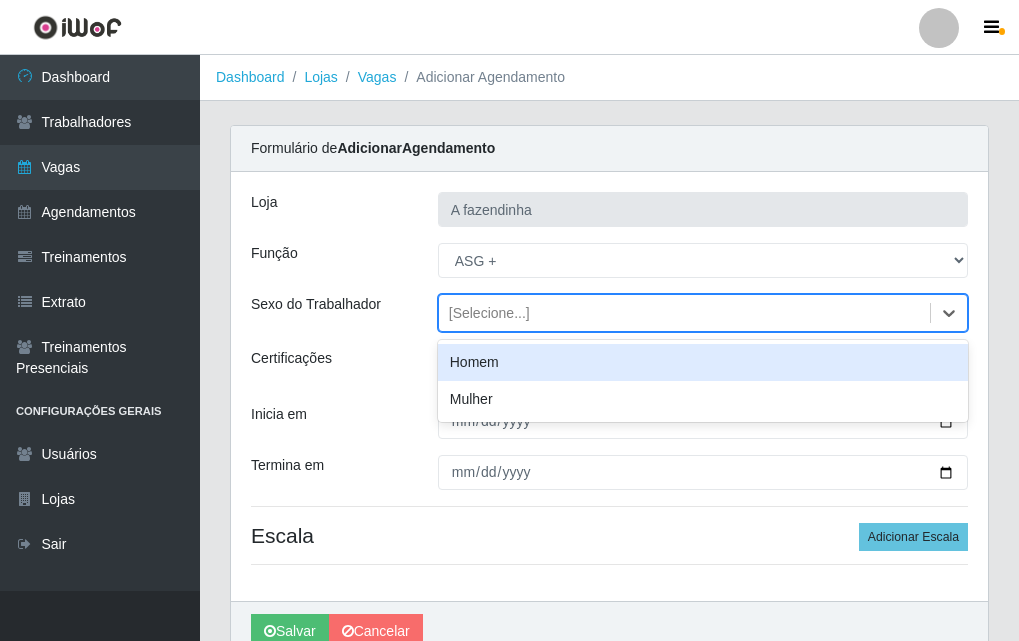 click on "[Selecione...]" at bounding box center [489, 313] 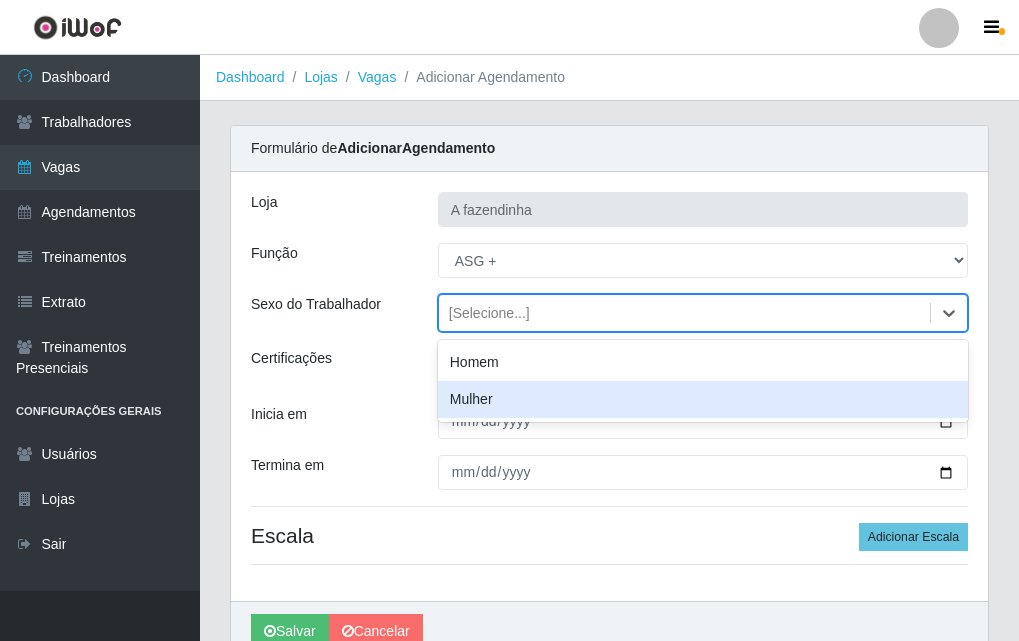 click on "Mulher" at bounding box center (703, 399) 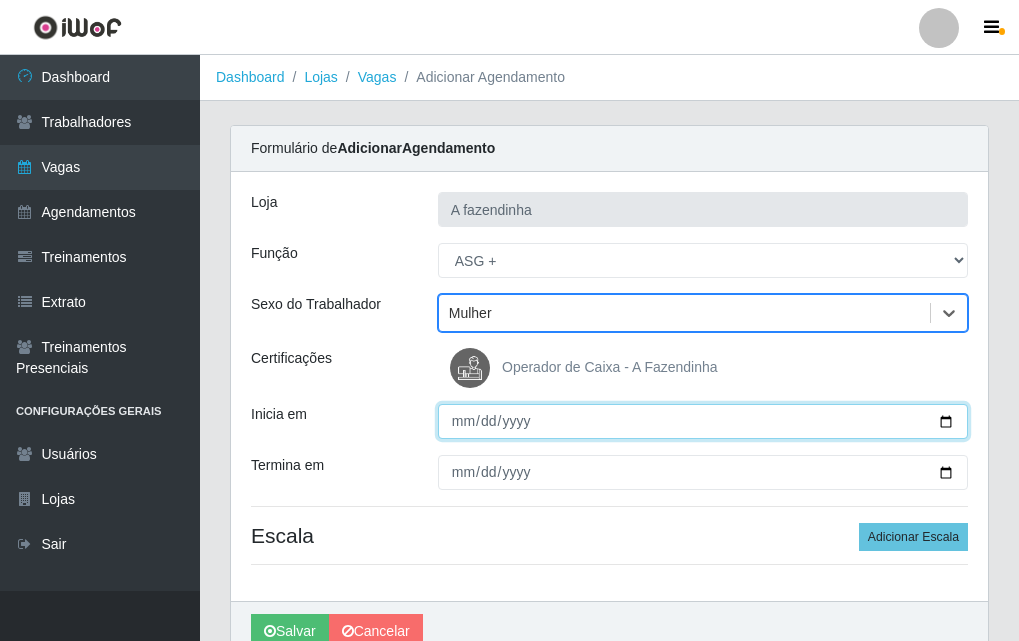 click on "Inicia em" at bounding box center (703, 421) 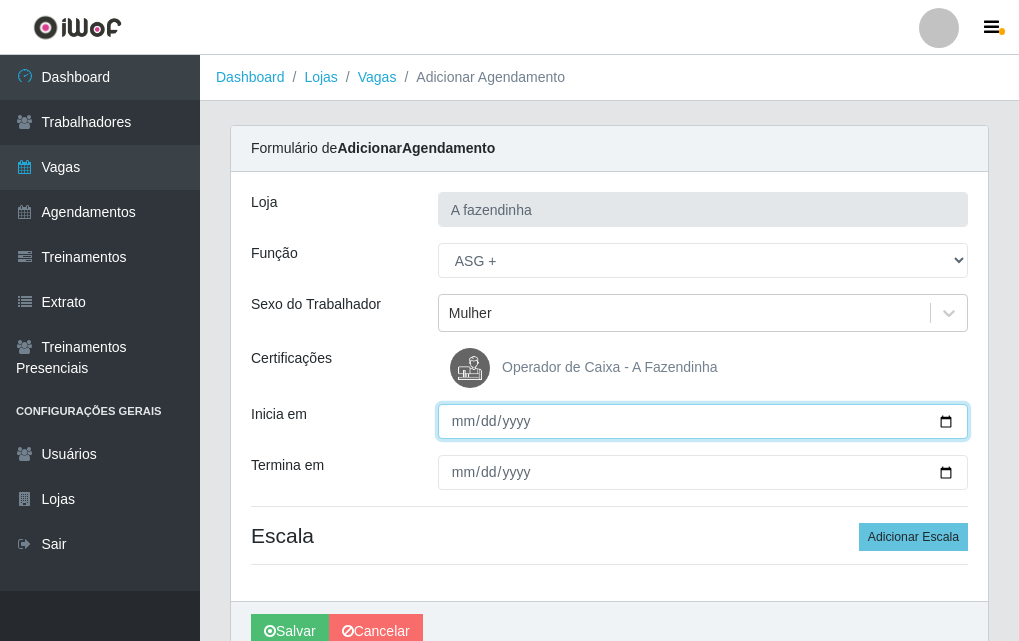 type on "[DATE]" 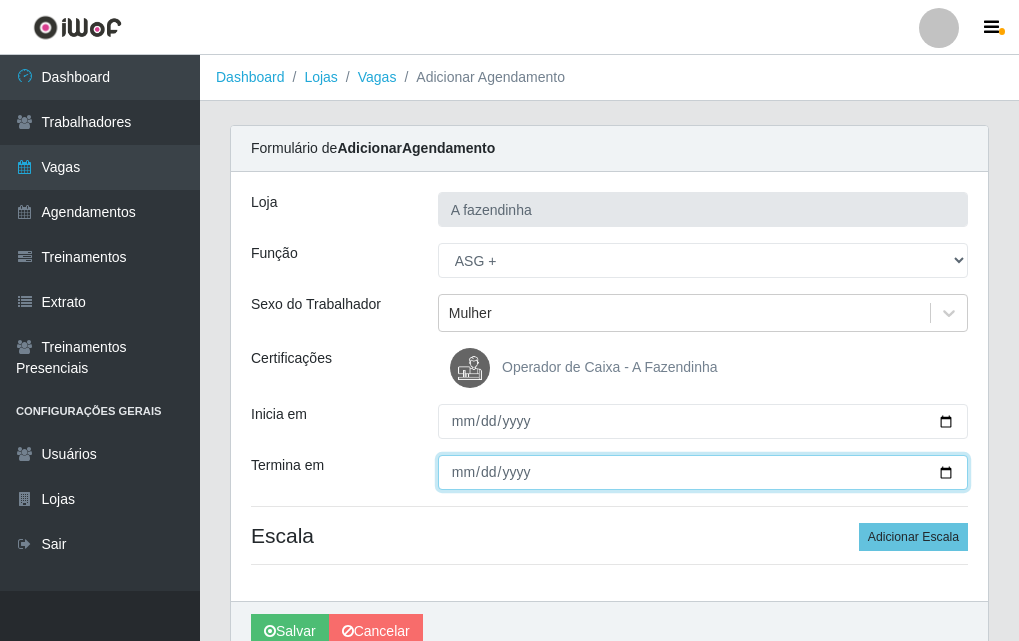 click on "Termina em" at bounding box center (703, 472) 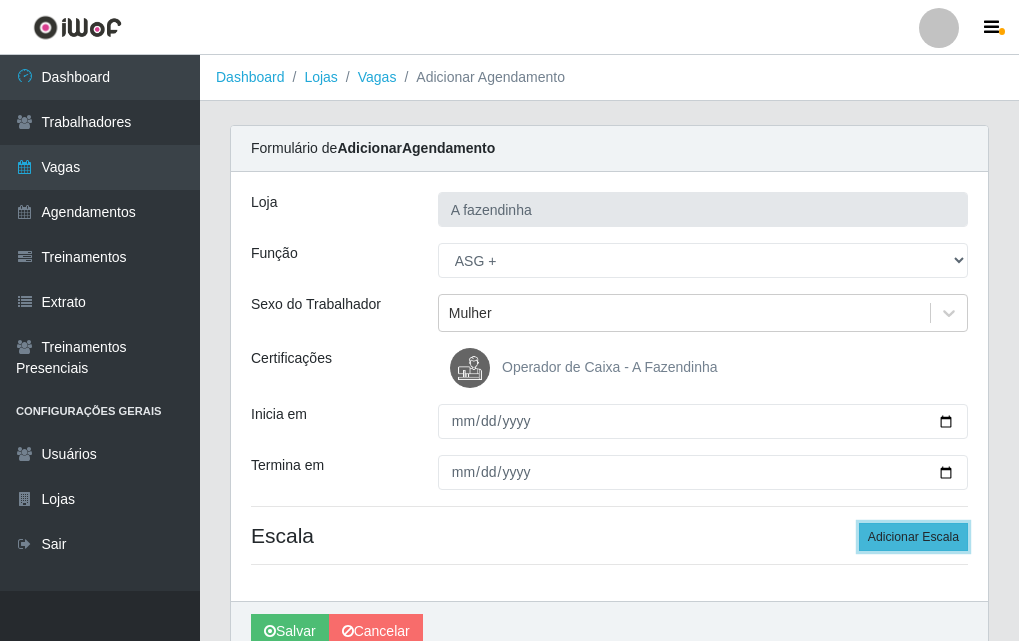 click on "Adicionar Escala" at bounding box center (913, 537) 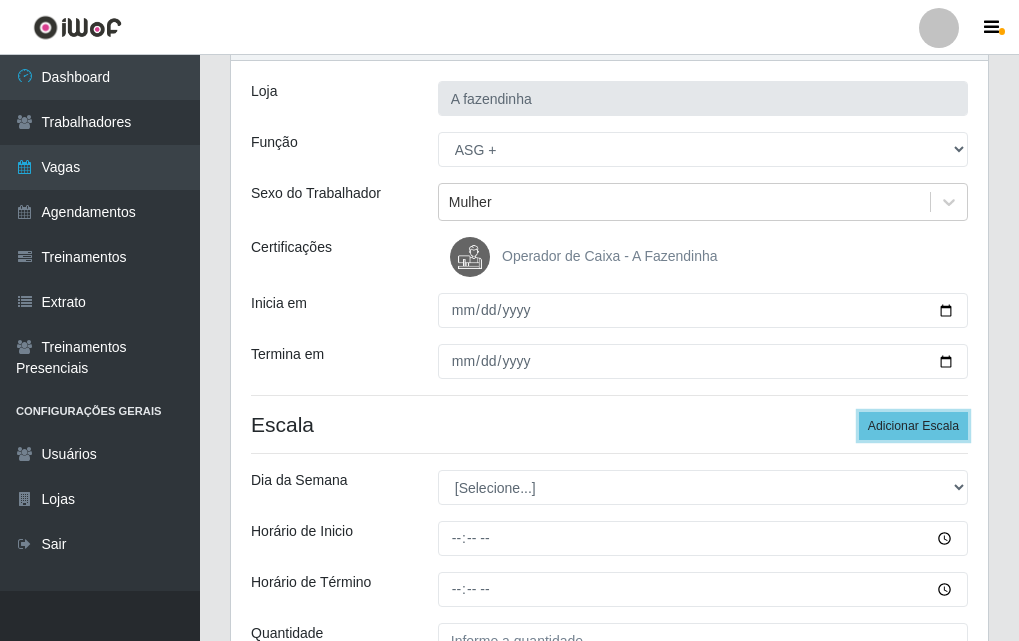 scroll, scrollTop: 300, scrollLeft: 0, axis: vertical 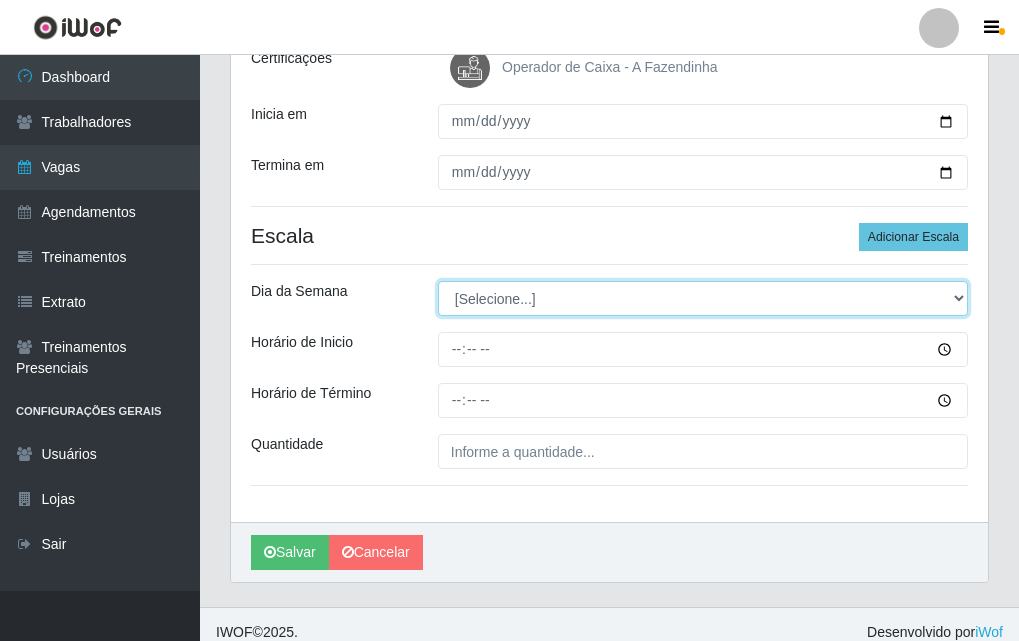 click on "[Selecione...] Segunda Terça Quarta Quinta Sexta Sábado Domingo" at bounding box center [703, 298] 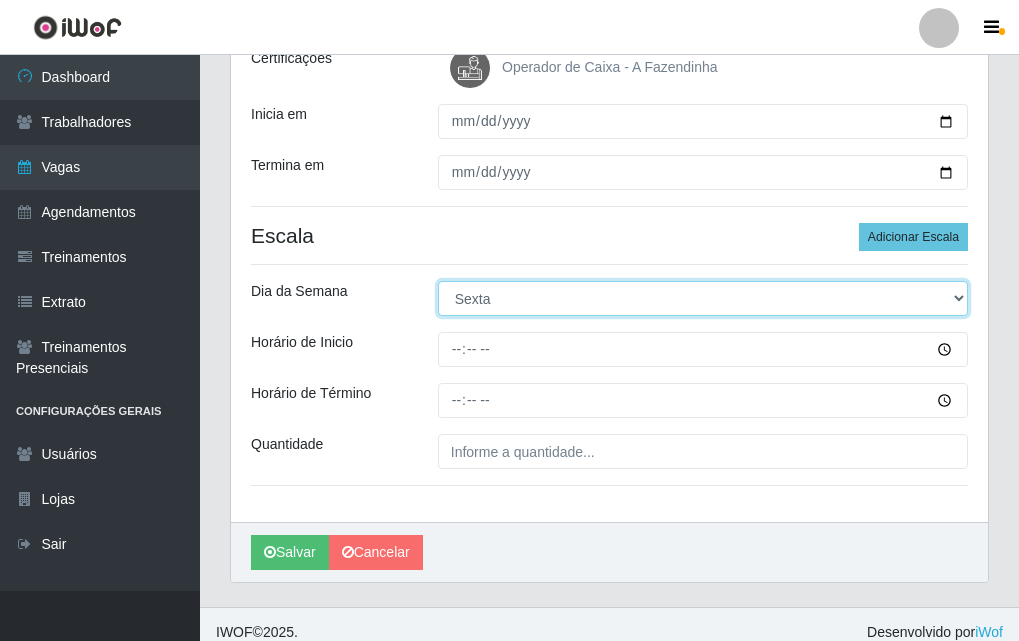 click on "[Selecione...] Segunda Terça Quarta Quinta Sexta Sábado Domingo" at bounding box center (703, 298) 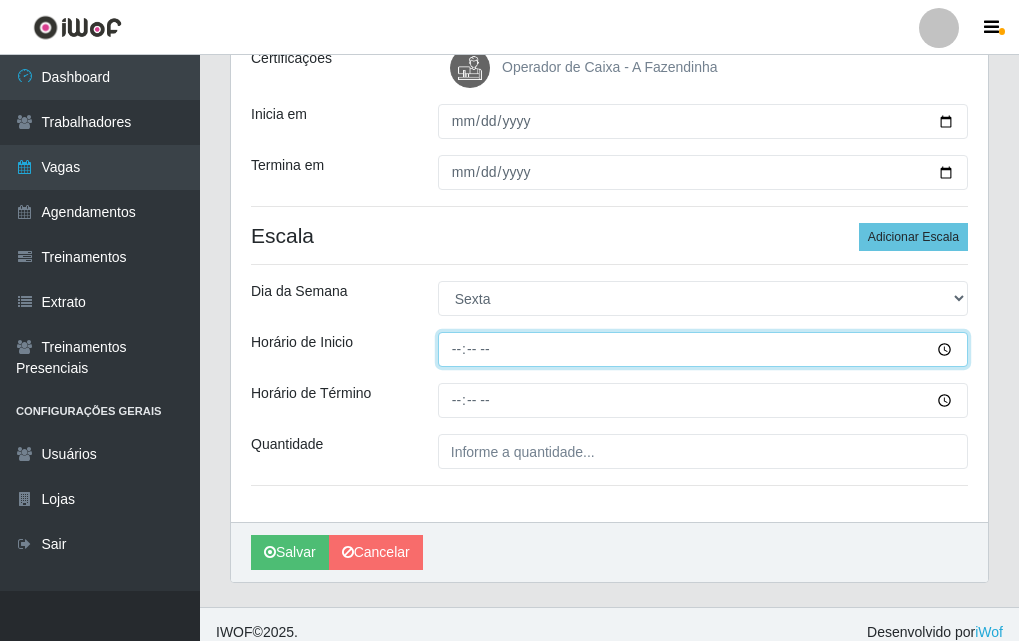 click on "Horário de Inicio" at bounding box center (703, 349) 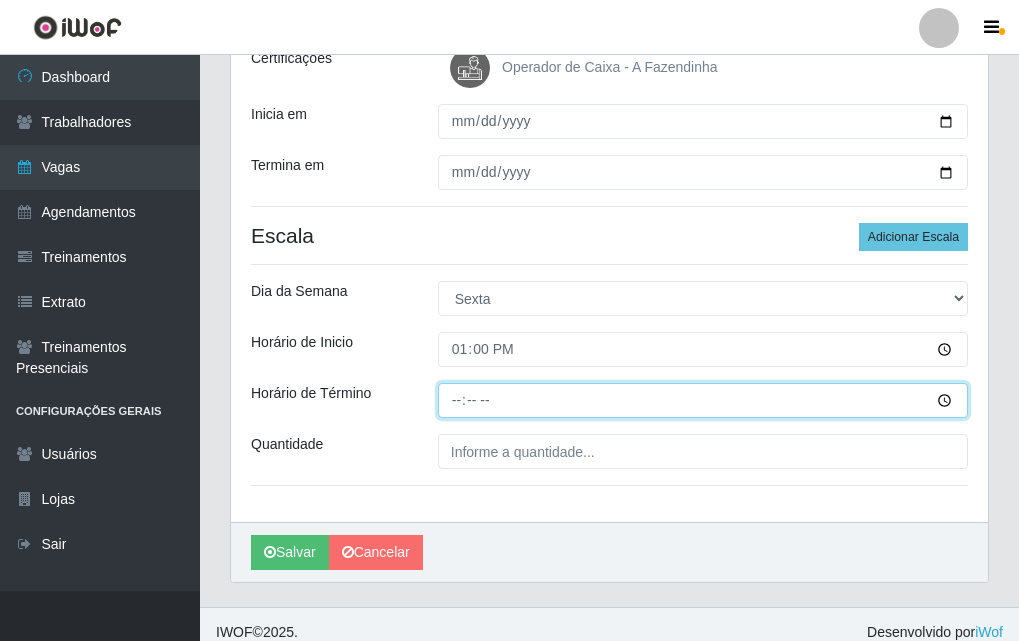 click on "Horário de Término" at bounding box center (703, 400) 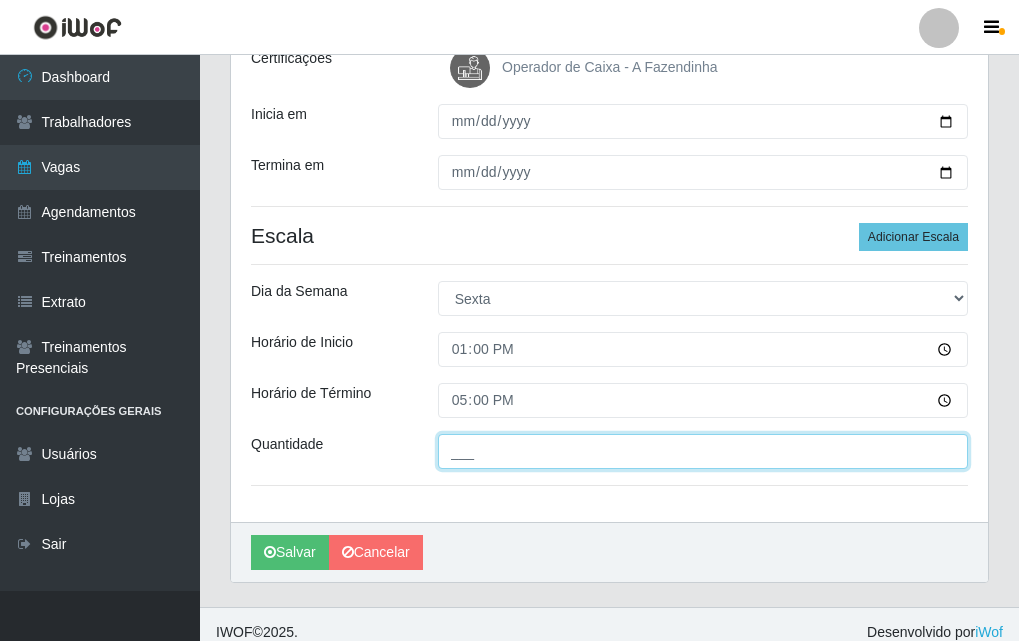 click on "___" at bounding box center (703, 451) 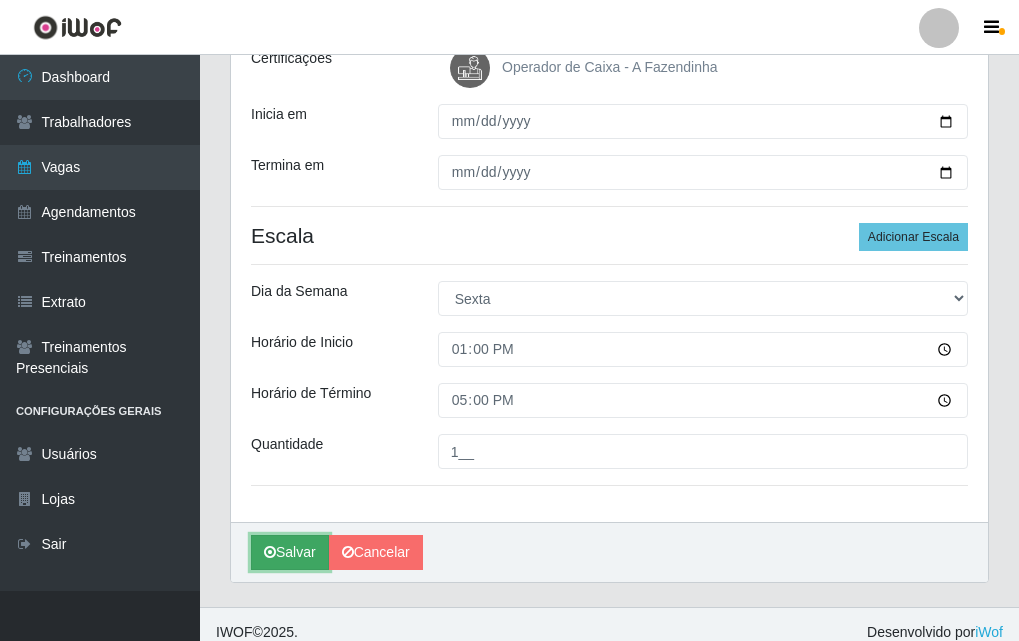 click on "Salvar" at bounding box center (290, 552) 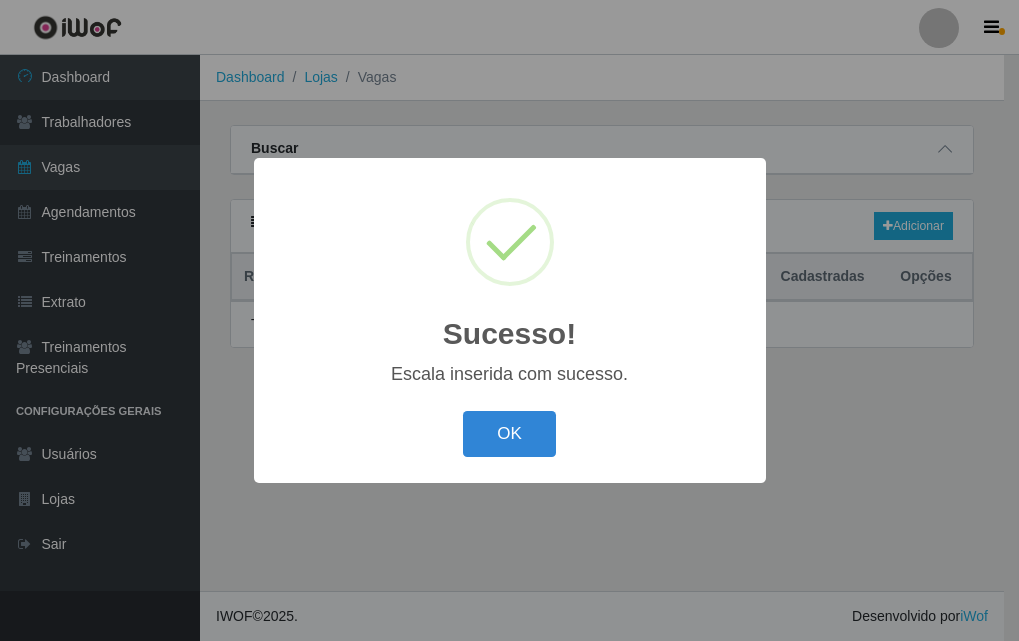 scroll, scrollTop: 0, scrollLeft: 0, axis: both 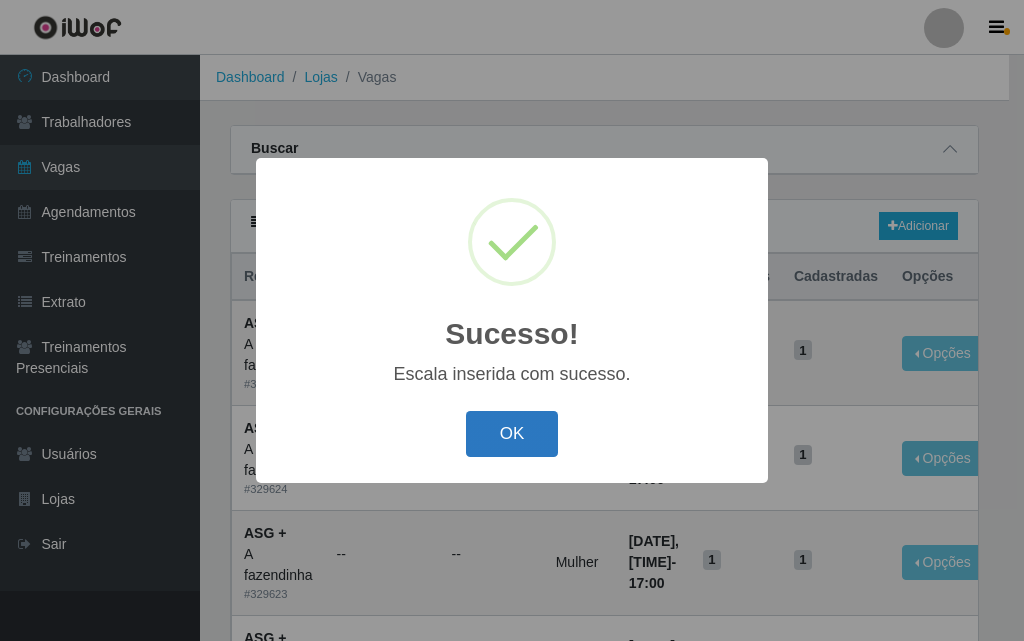 click on "OK" at bounding box center [512, 434] 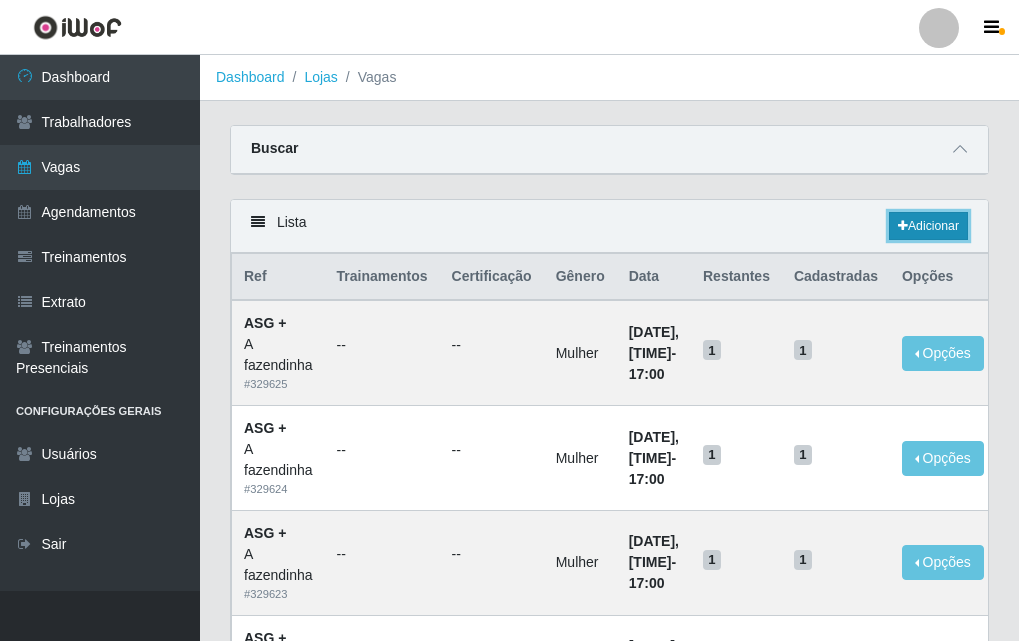 click on "Adicionar" at bounding box center (928, 226) 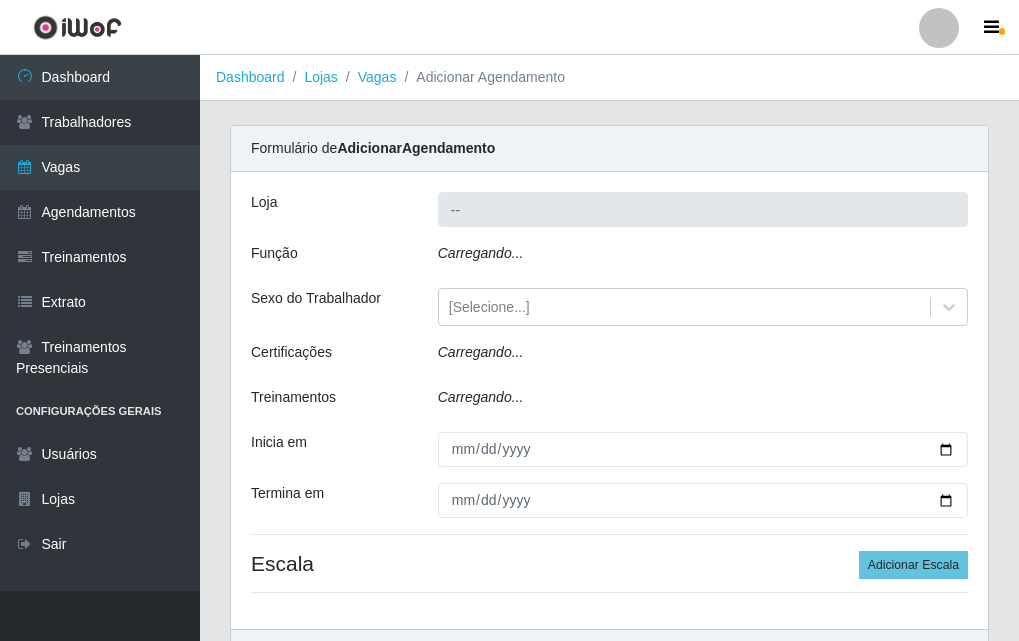 type on "A fazendinha" 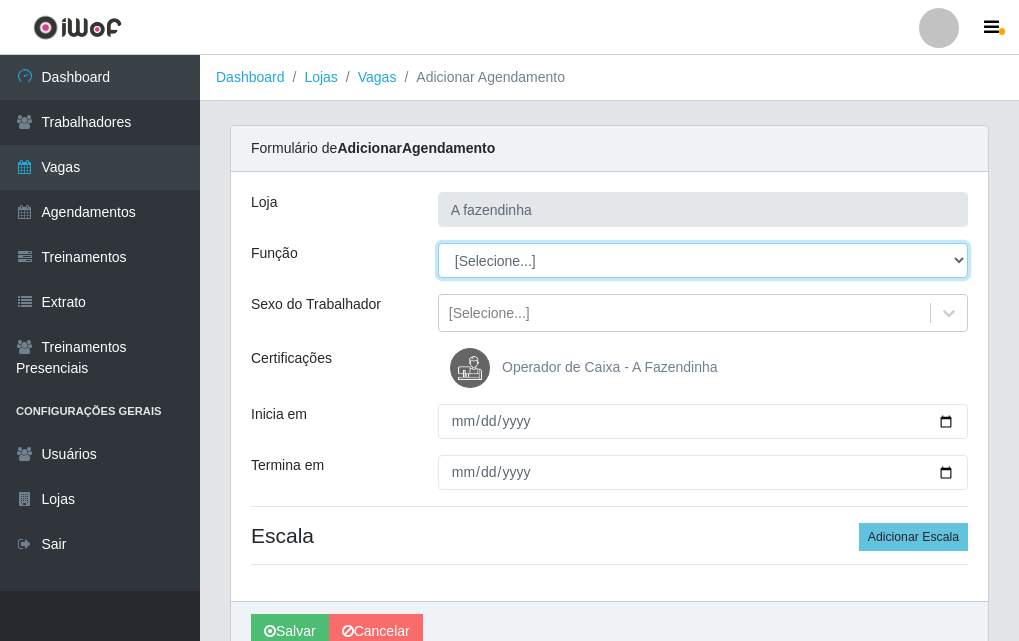 click on "[Selecione...] ASG ASG + ASG ++ Balconista Embalador Embalador + Embalador ++ Operador de Caixa Operador de Caixa + Operador de Caixa ++ Repositor  Repositor + Repositor ++" at bounding box center (703, 260) 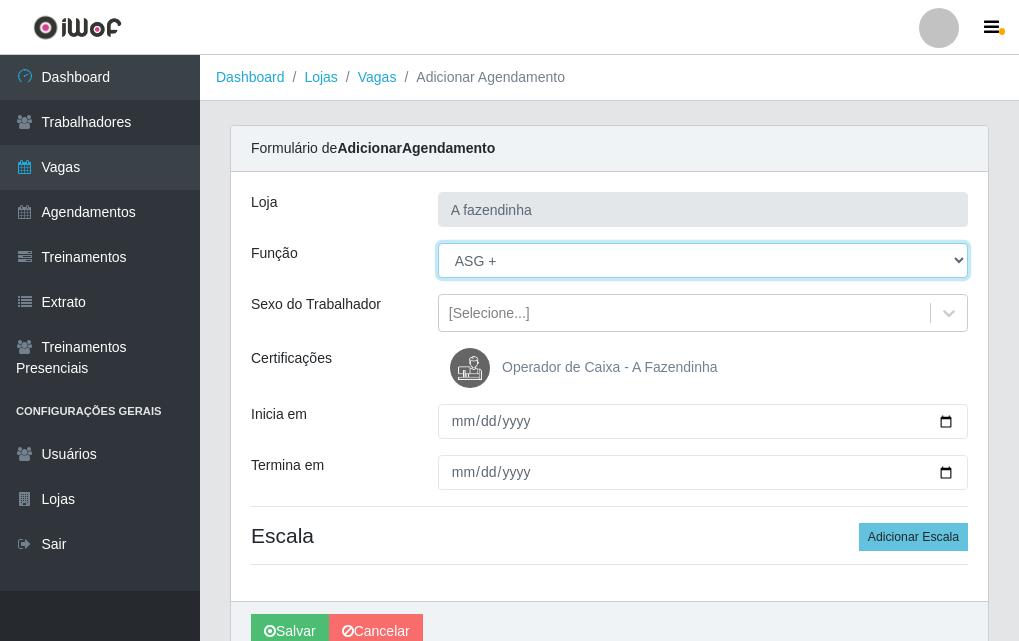 click on "[Selecione...] ASG ASG + ASG ++ Balconista Embalador Embalador + Embalador ++ Operador de Caixa Operador de Caixa + Operador de Caixa ++ Repositor  Repositor + Repositor ++" at bounding box center [703, 260] 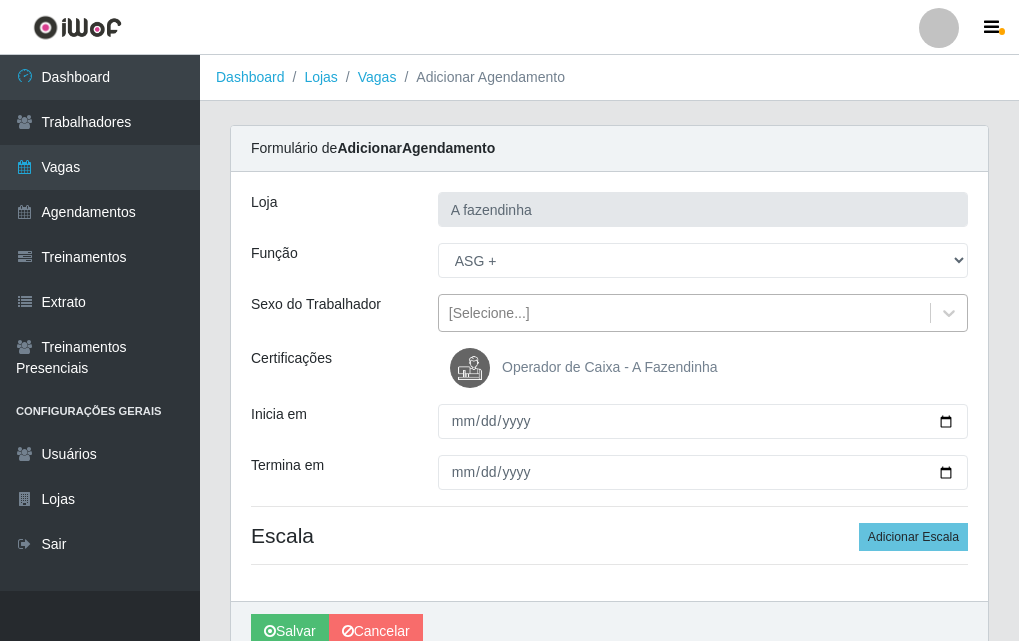 click on "[Selecione...]" at bounding box center (489, 313) 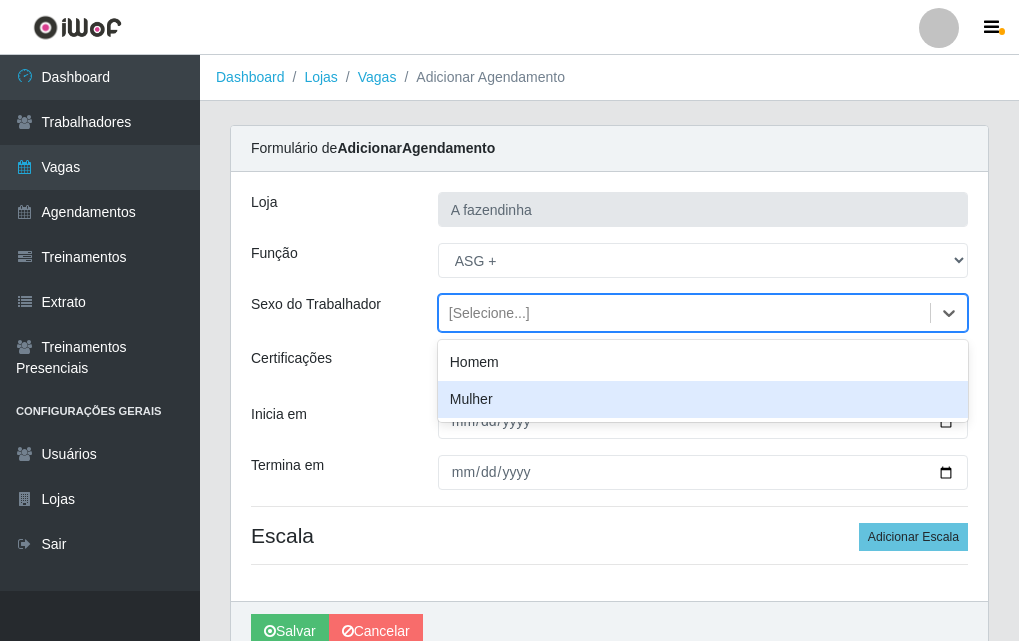 click on "Mulher" at bounding box center [703, 399] 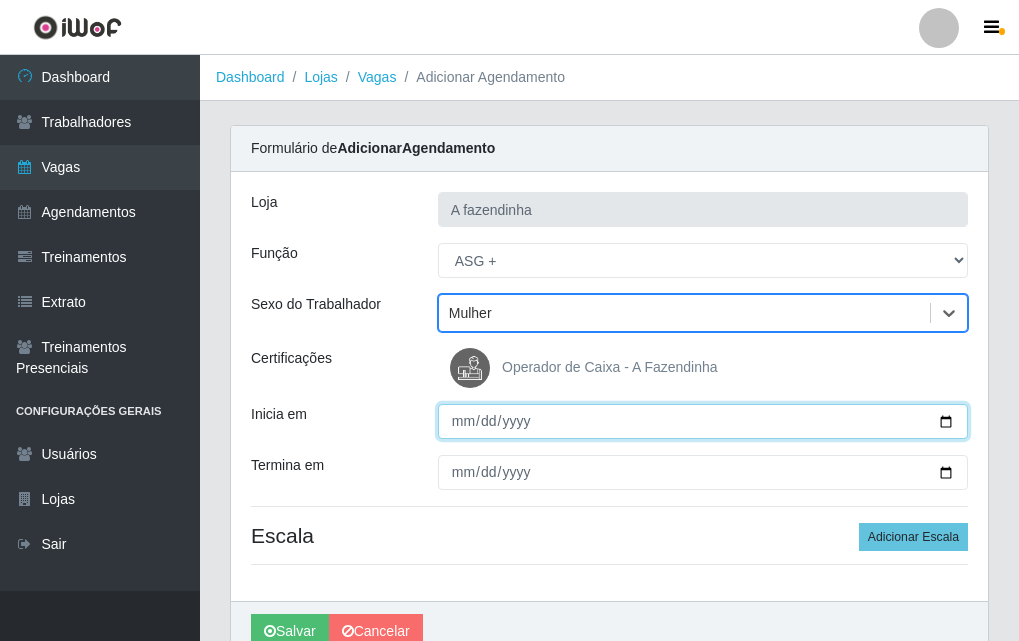 click on "Inicia em" at bounding box center (703, 421) 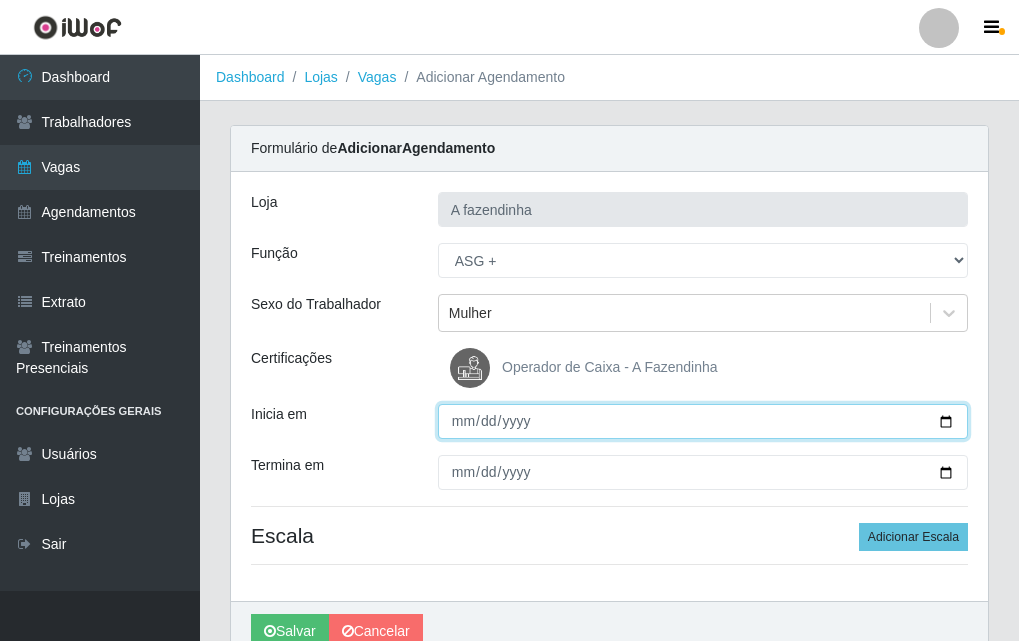 type on "[DATE]" 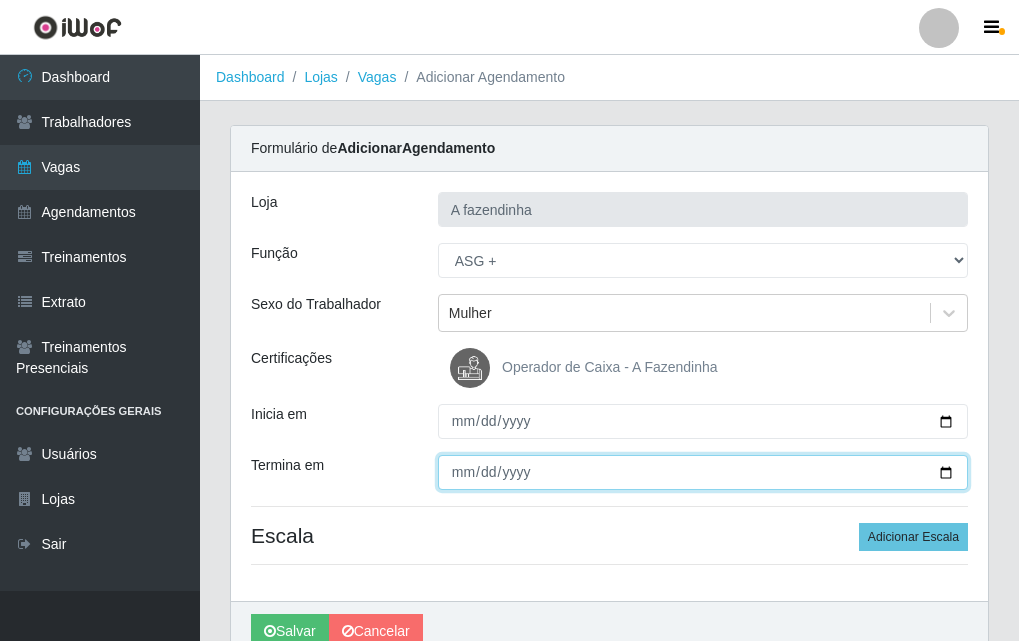 click on "Termina em" at bounding box center [703, 472] 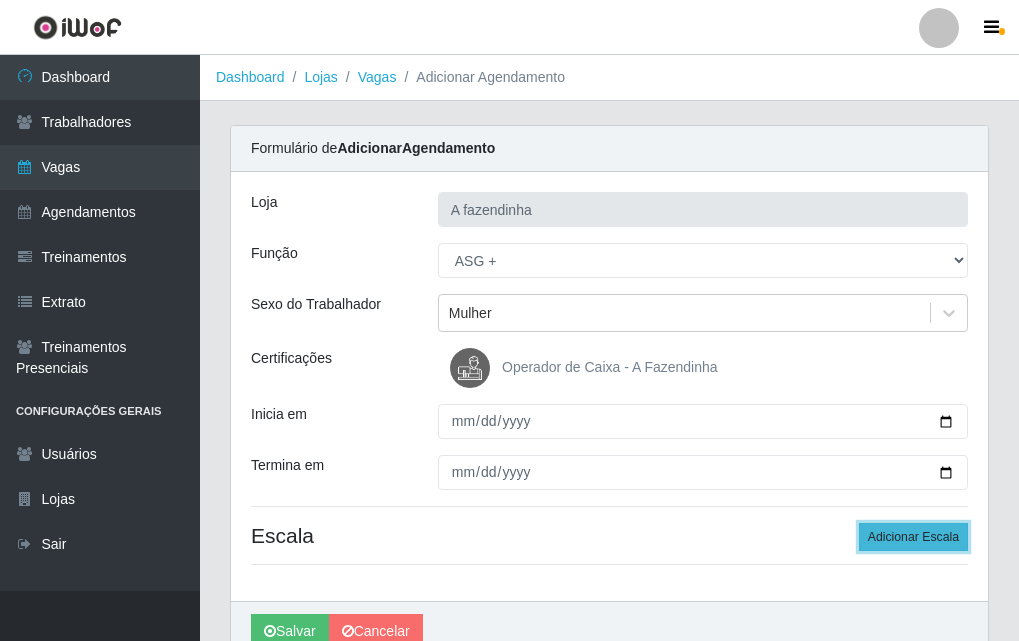 click on "Adicionar Escala" at bounding box center [913, 537] 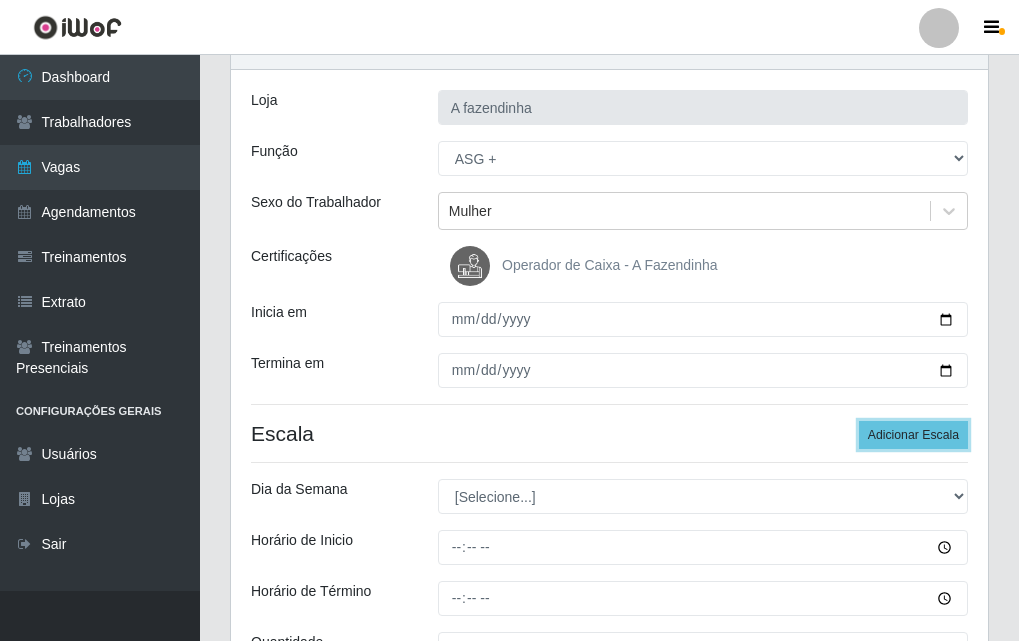 scroll, scrollTop: 200, scrollLeft: 0, axis: vertical 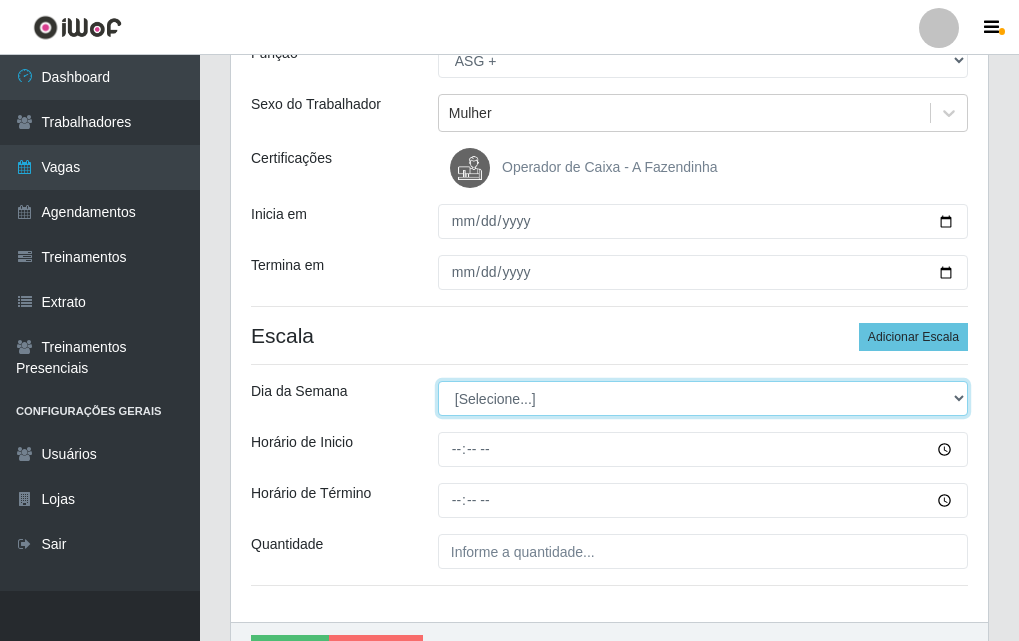 click on "[Selecione...] Segunda Terça Quarta Quinta Sexta Sábado Domingo" at bounding box center (703, 398) 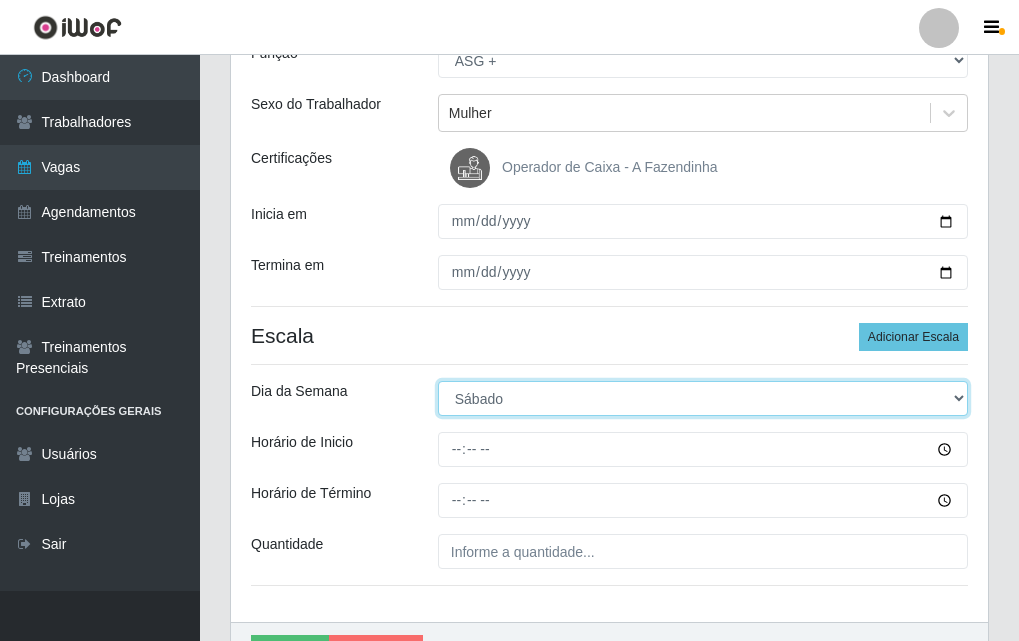 click on "[Selecione...] Segunda Terça Quarta Quinta Sexta Sábado Domingo" at bounding box center (703, 398) 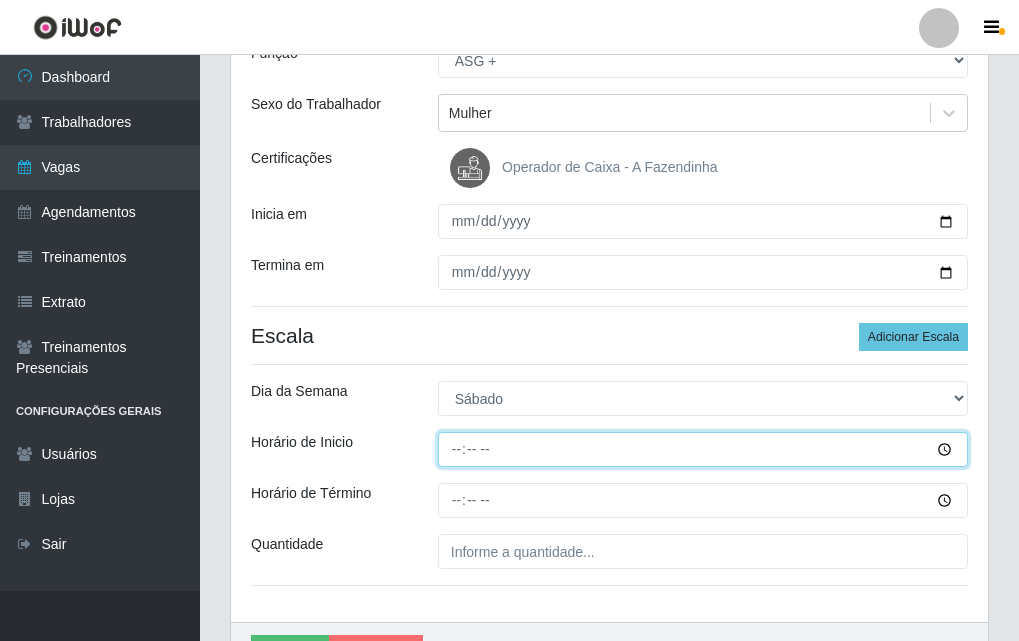 click on "Horário de Inicio" at bounding box center [703, 449] 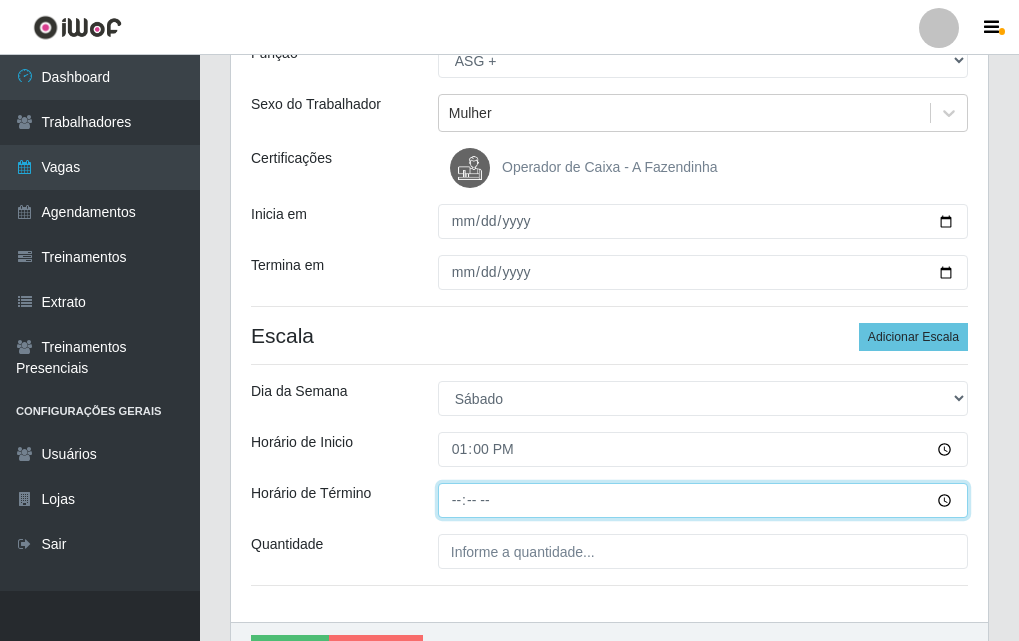 click on "Horário de Término" at bounding box center (703, 500) 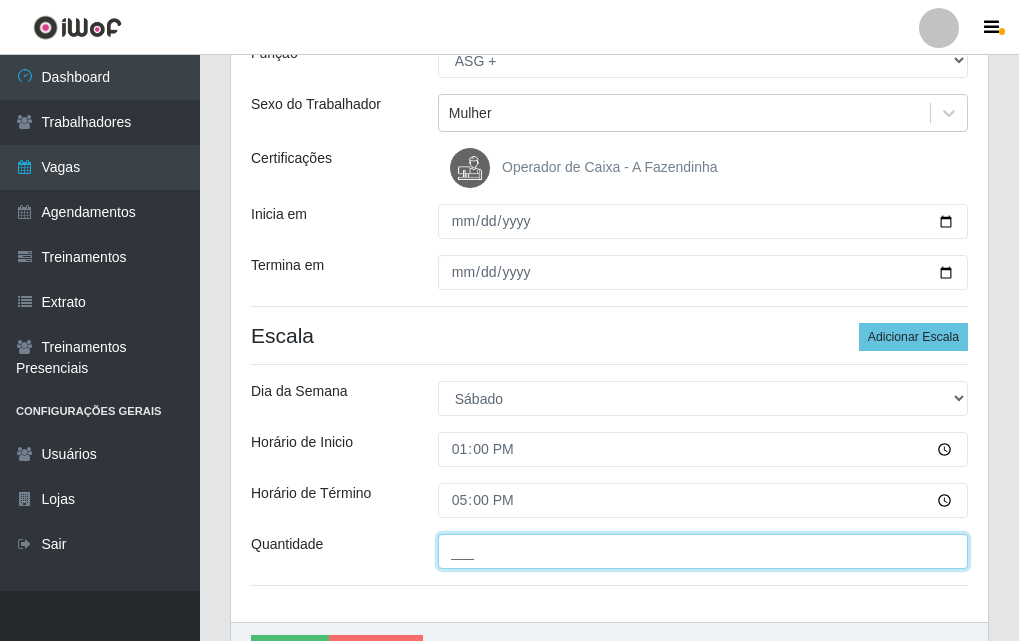 click on "___" at bounding box center (703, 551) 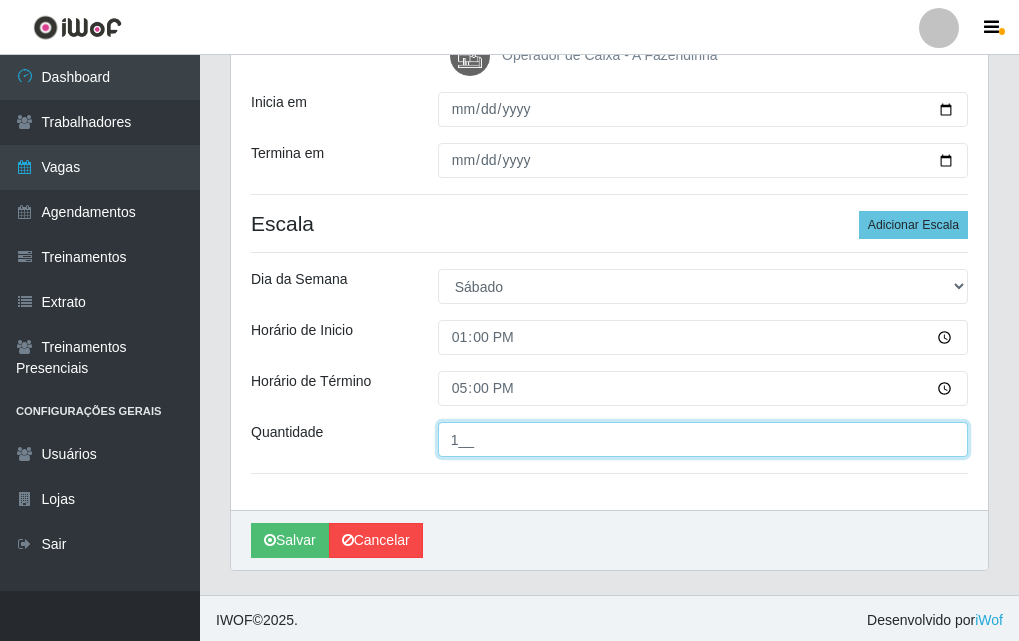 scroll, scrollTop: 316, scrollLeft: 0, axis: vertical 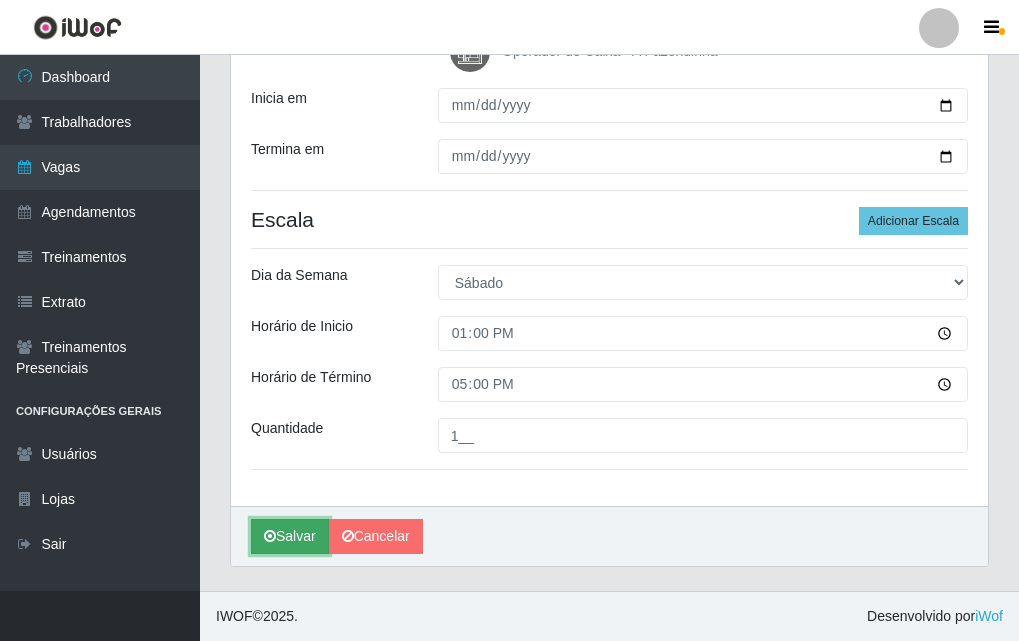 click on "Salvar" at bounding box center [290, 536] 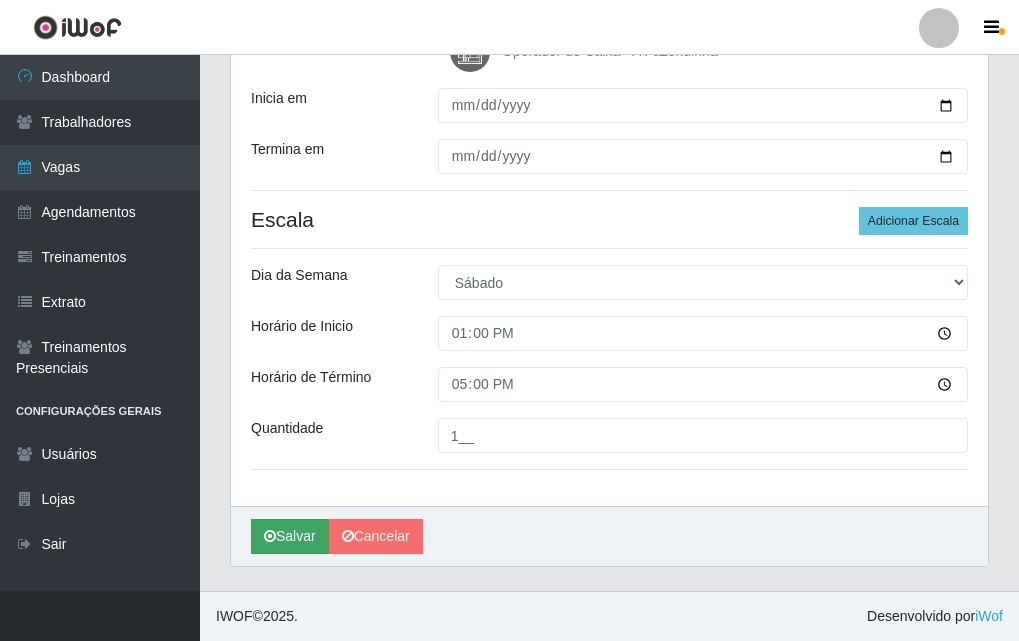 scroll, scrollTop: 0, scrollLeft: 0, axis: both 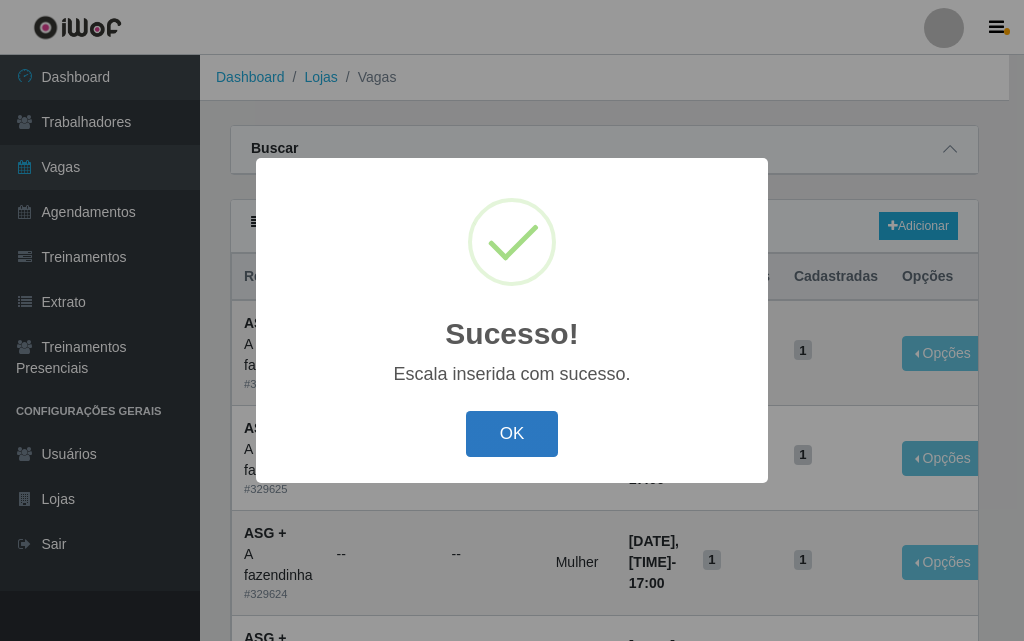 click on "OK" at bounding box center [512, 434] 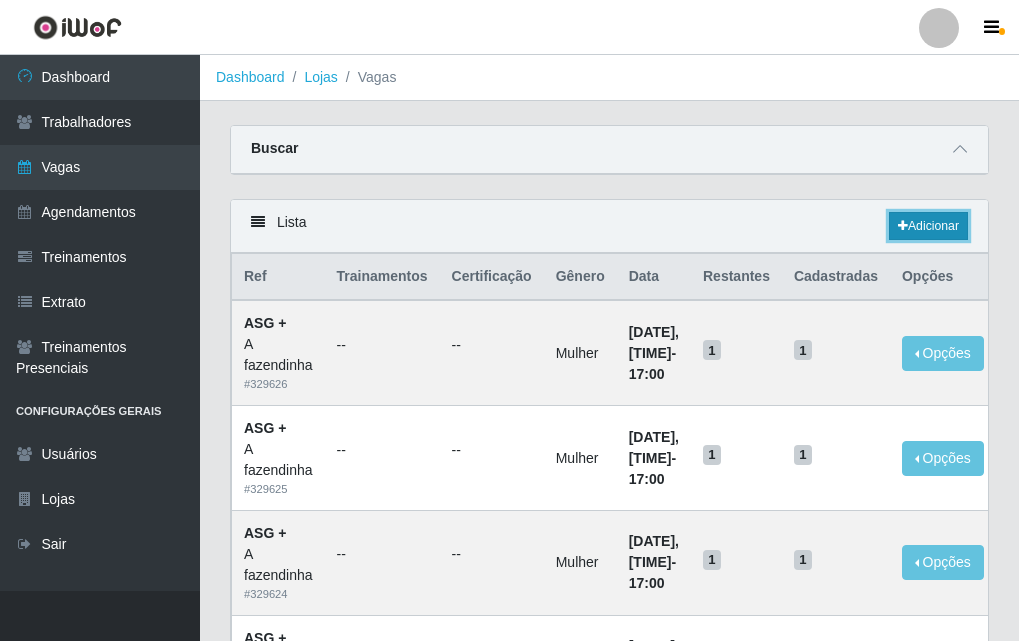 click on "Adicionar" at bounding box center [928, 226] 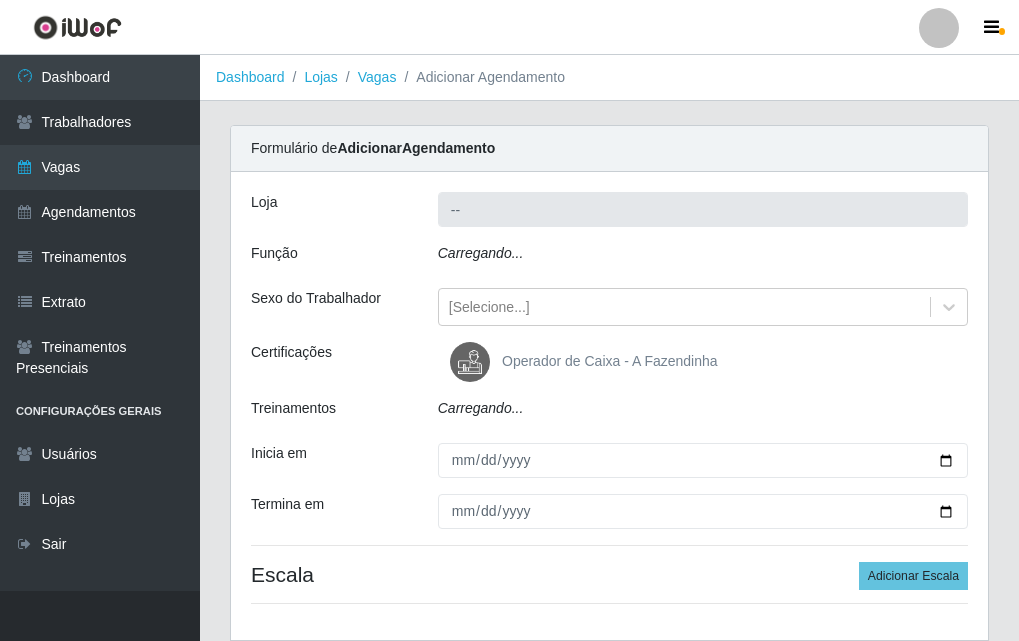 type on "A fazendinha" 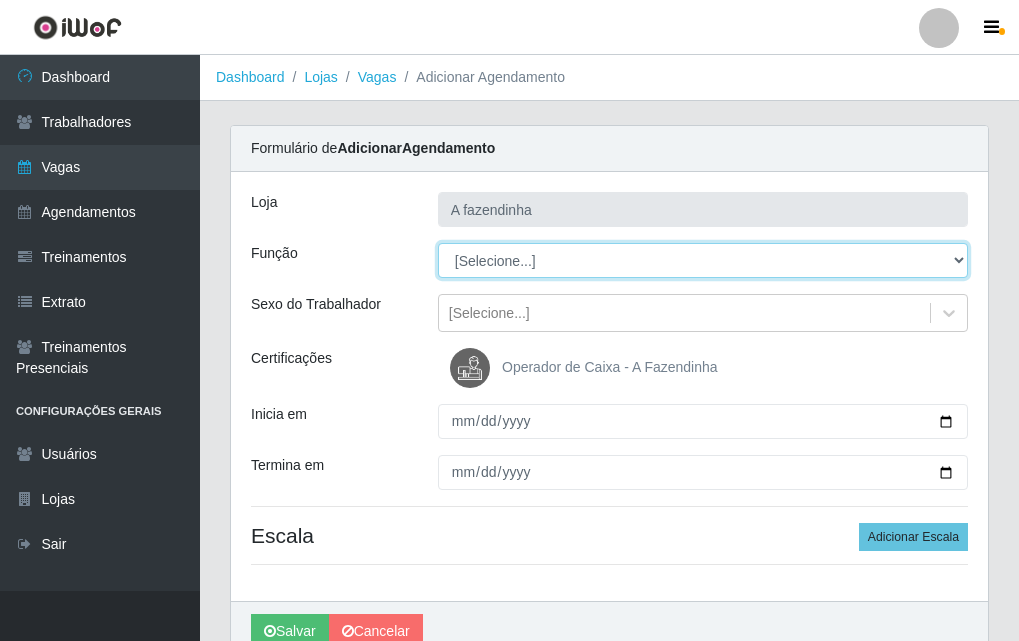 click on "[Selecione...] ASG ASG + ASG ++ Balconista Embalador Embalador + Embalador ++ Operador de Caixa Operador de Caixa + Operador de Caixa ++ Repositor  Repositor + Repositor ++" at bounding box center [703, 260] 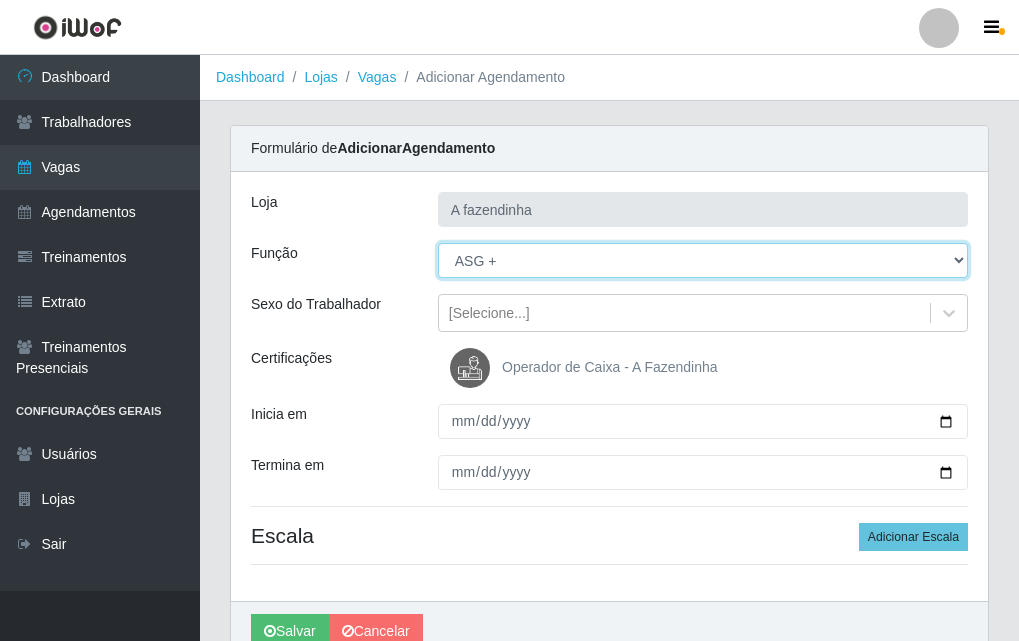click on "[Selecione...] ASG ASG + ASG ++ Balconista Embalador Embalador + Embalador ++ Operador de Caixa Operador de Caixa + Operador de Caixa ++ Repositor  Repositor + Repositor ++" at bounding box center [703, 260] 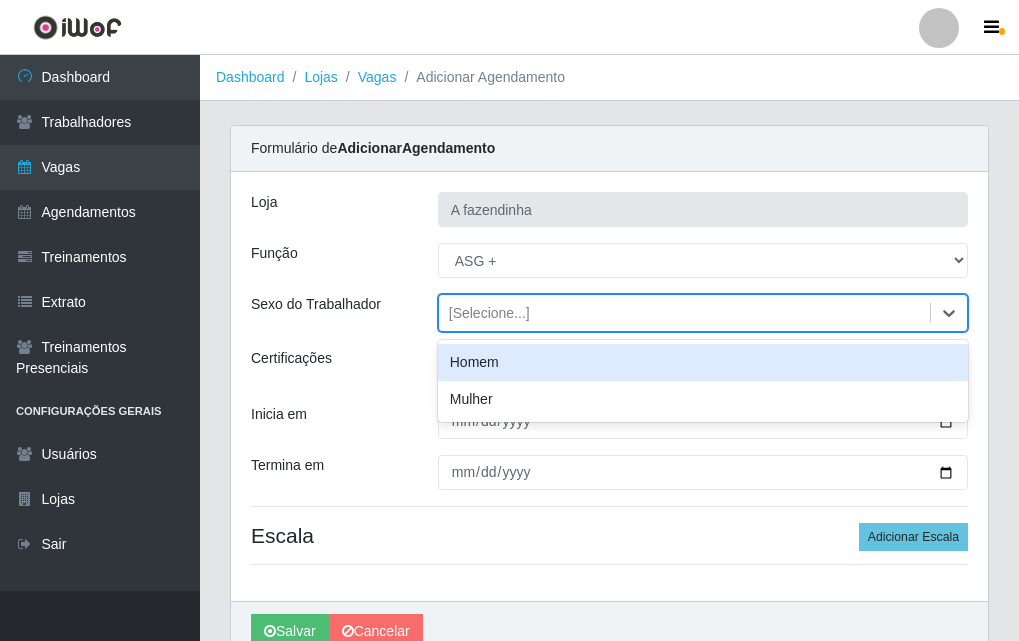 click on "[Selecione...]" at bounding box center [489, 313] 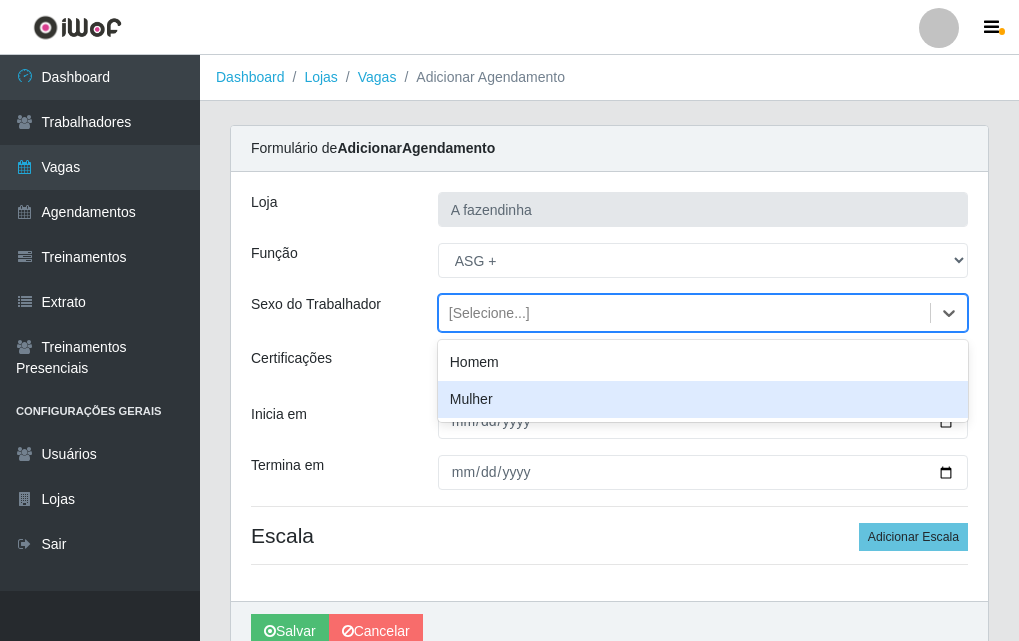 click on "Mulher" at bounding box center [703, 399] 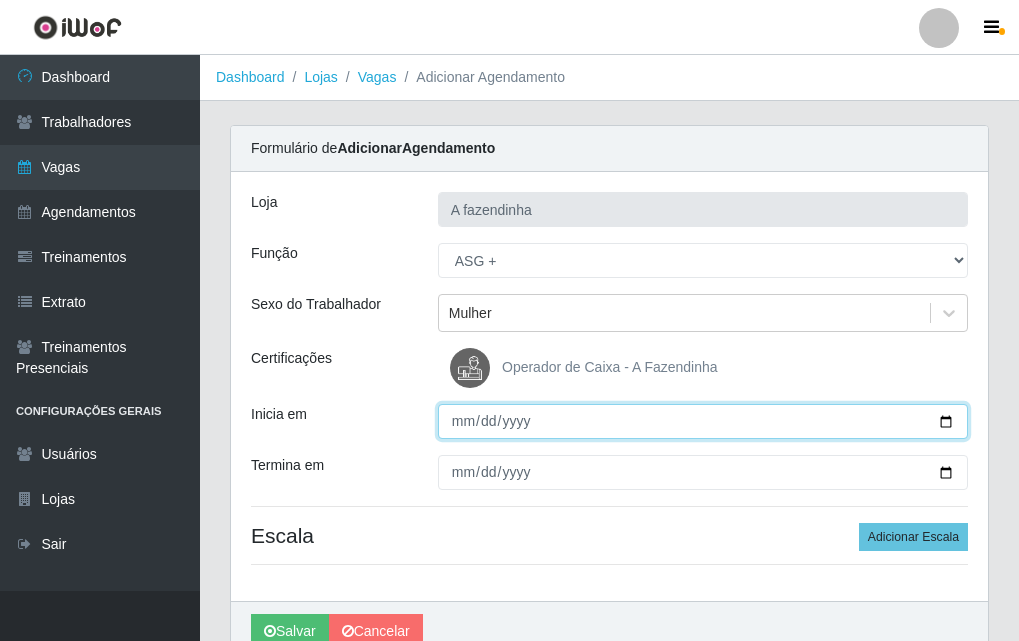 click on "Inicia em" at bounding box center [703, 421] 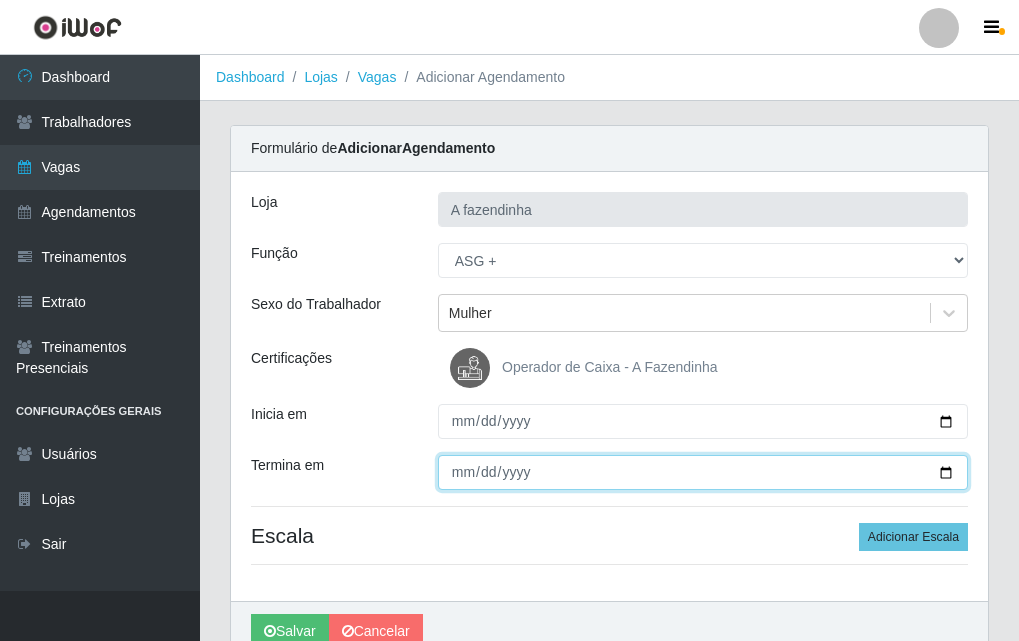 click on "Termina em" at bounding box center [703, 472] 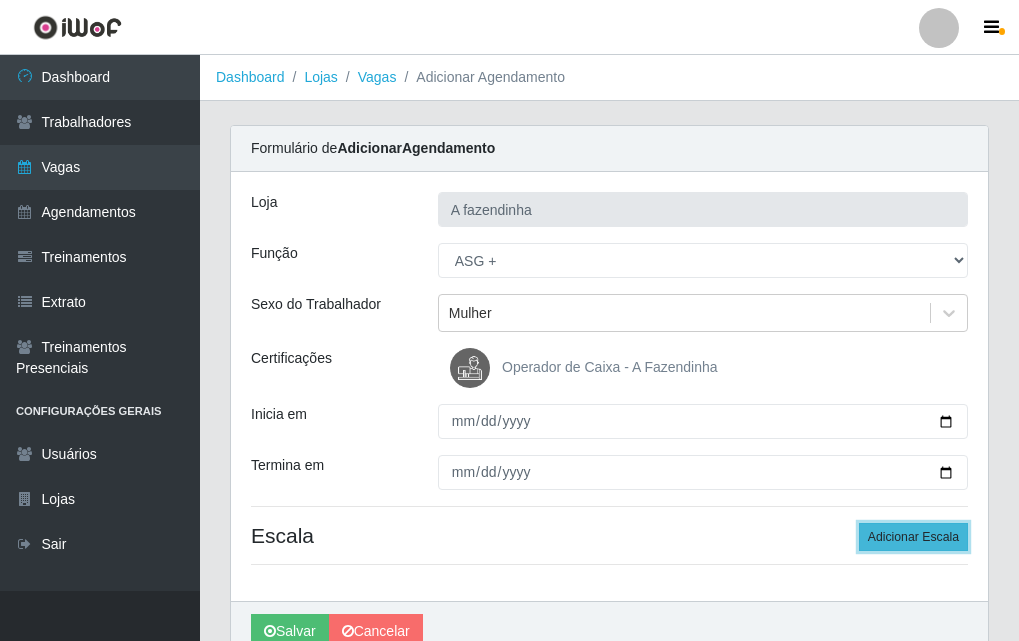 click on "Adicionar Escala" at bounding box center (913, 537) 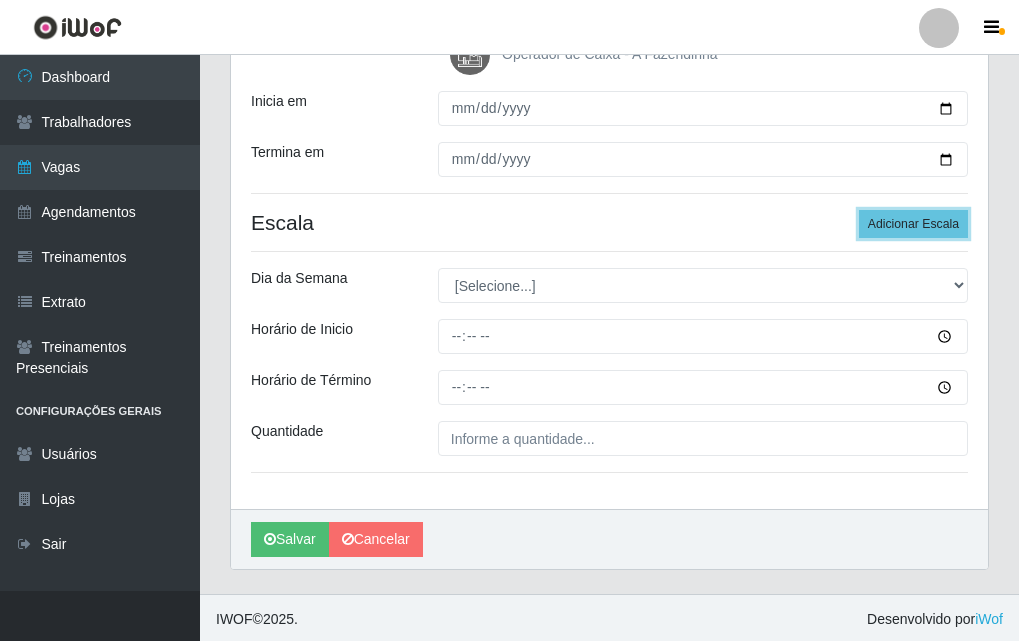 scroll, scrollTop: 316, scrollLeft: 0, axis: vertical 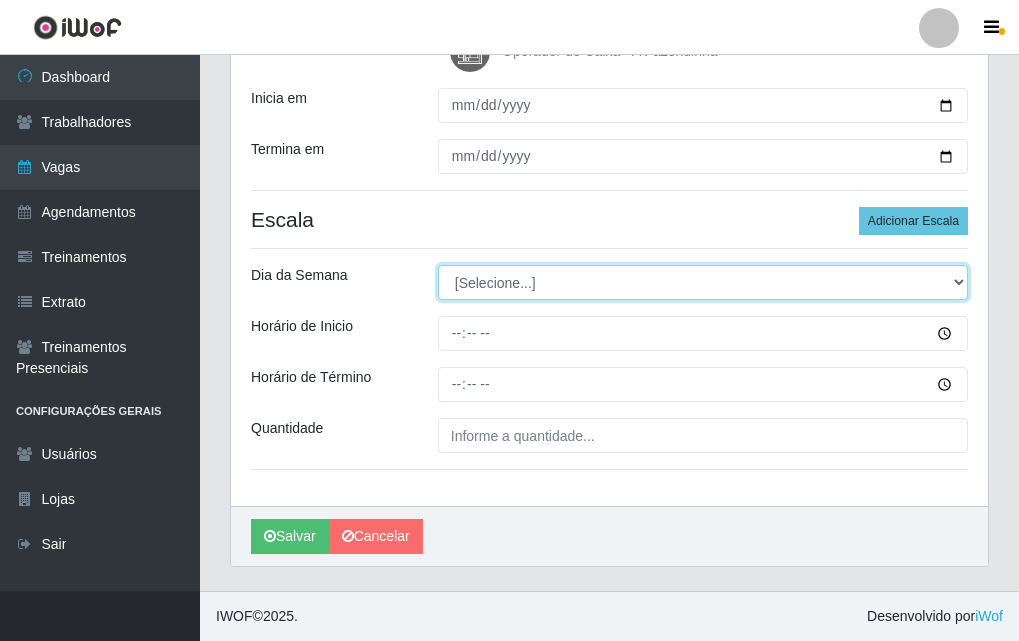 click on "[Selecione...] Segunda Terça Quarta Quinta Sexta Sábado Domingo" at bounding box center (703, 282) 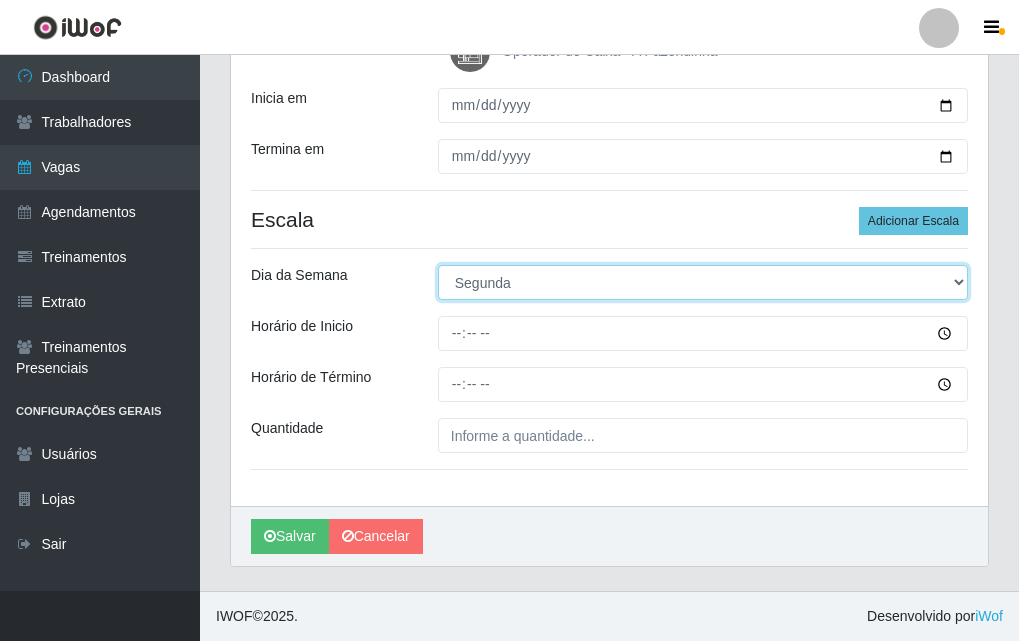 click on "[Selecione...] Segunda Terça Quarta Quinta Sexta Sábado Domingo" at bounding box center [703, 282] 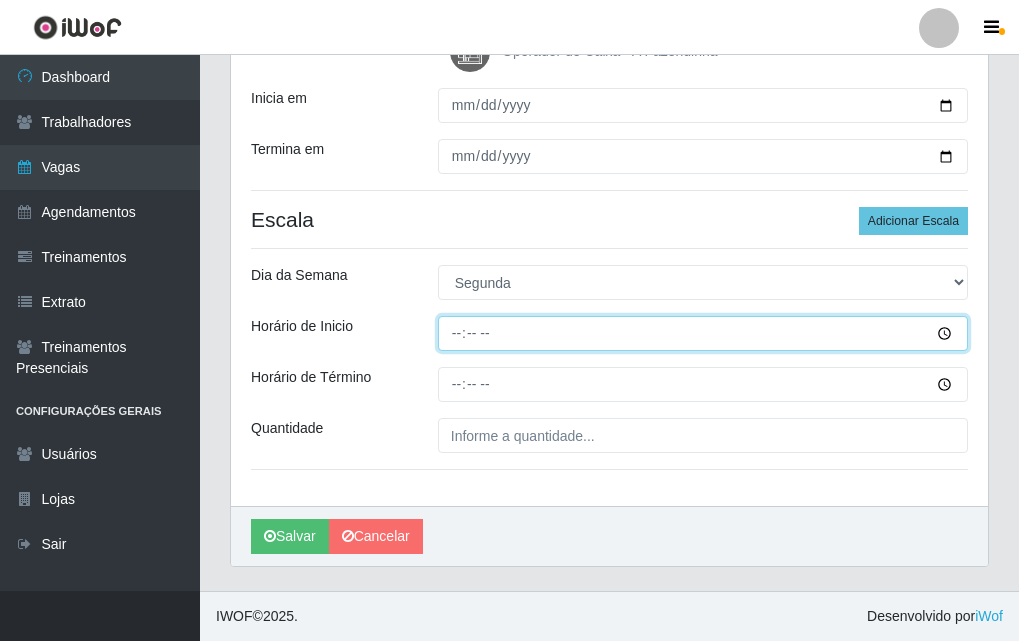 click on "Horário de Inicio" at bounding box center (703, 333) 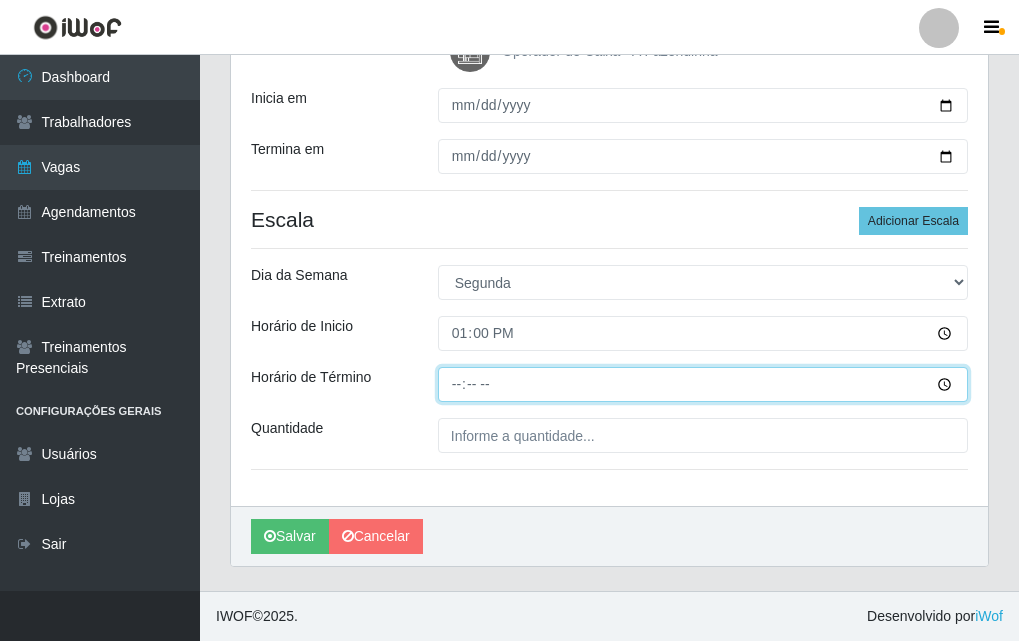 click on "Horário de Término" at bounding box center [703, 384] 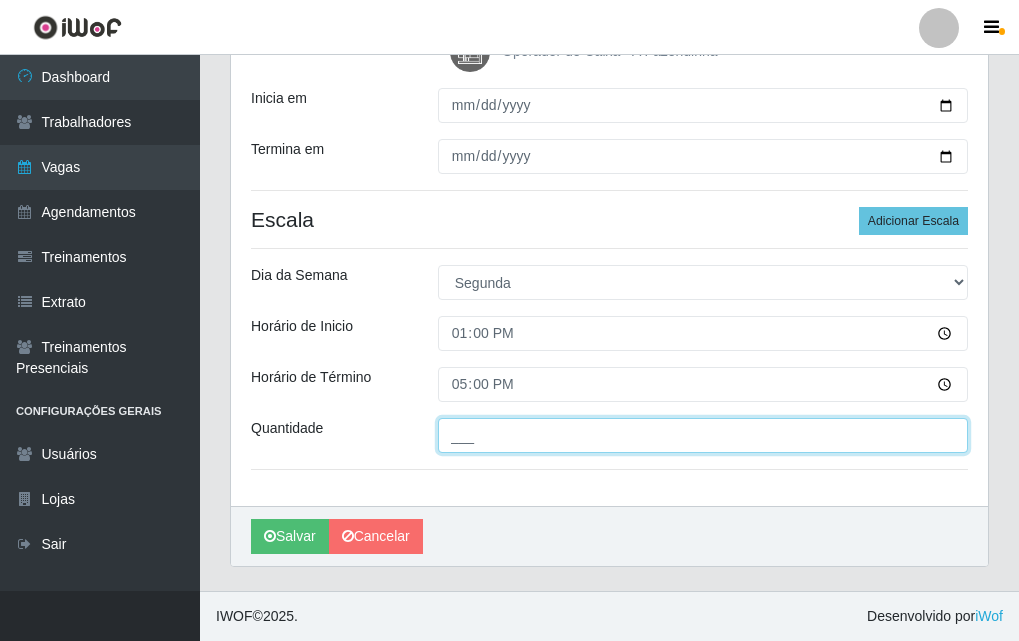click on "___" at bounding box center [703, 435] 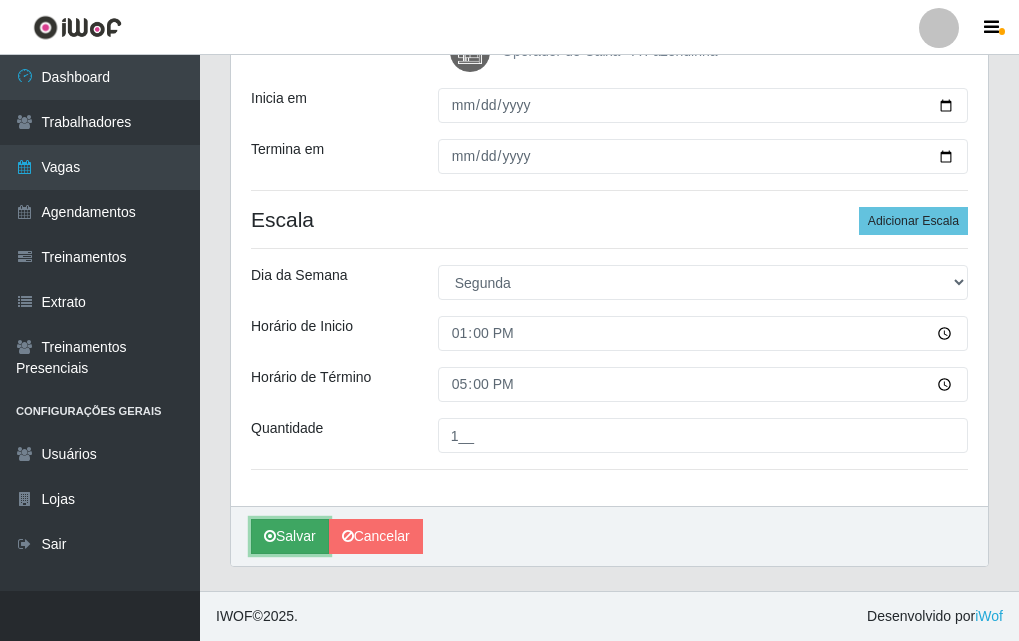 click on "Salvar" at bounding box center [290, 536] 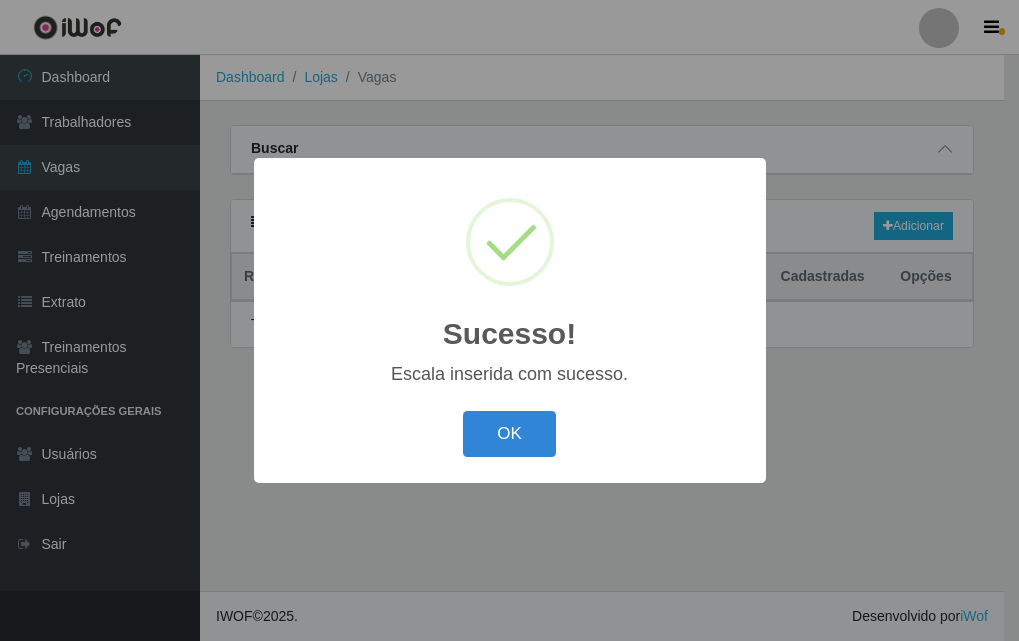 scroll, scrollTop: 0, scrollLeft: 0, axis: both 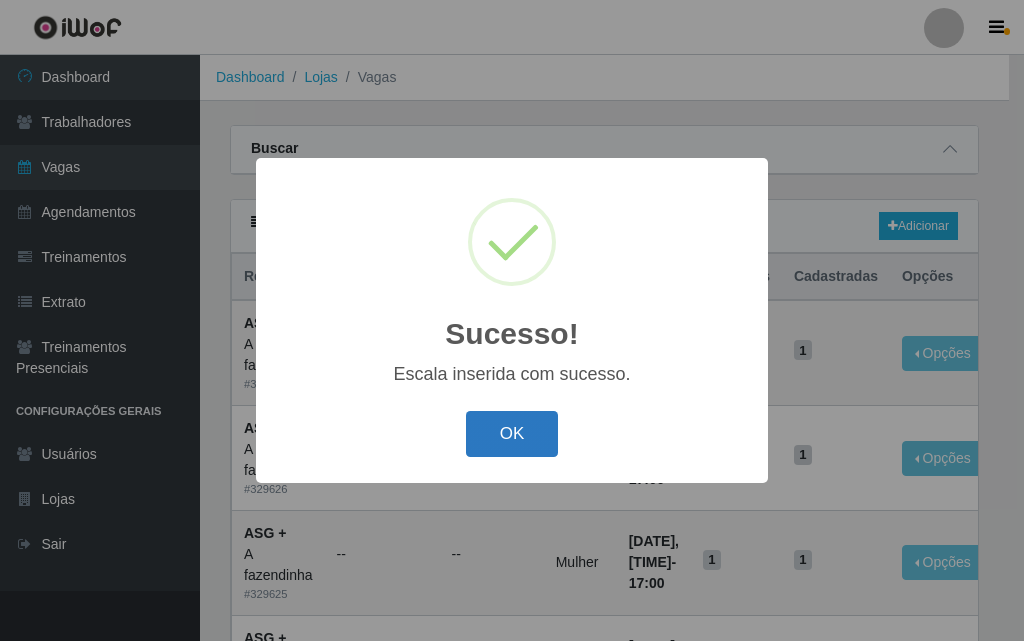 click on "OK" at bounding box center [512, 434] 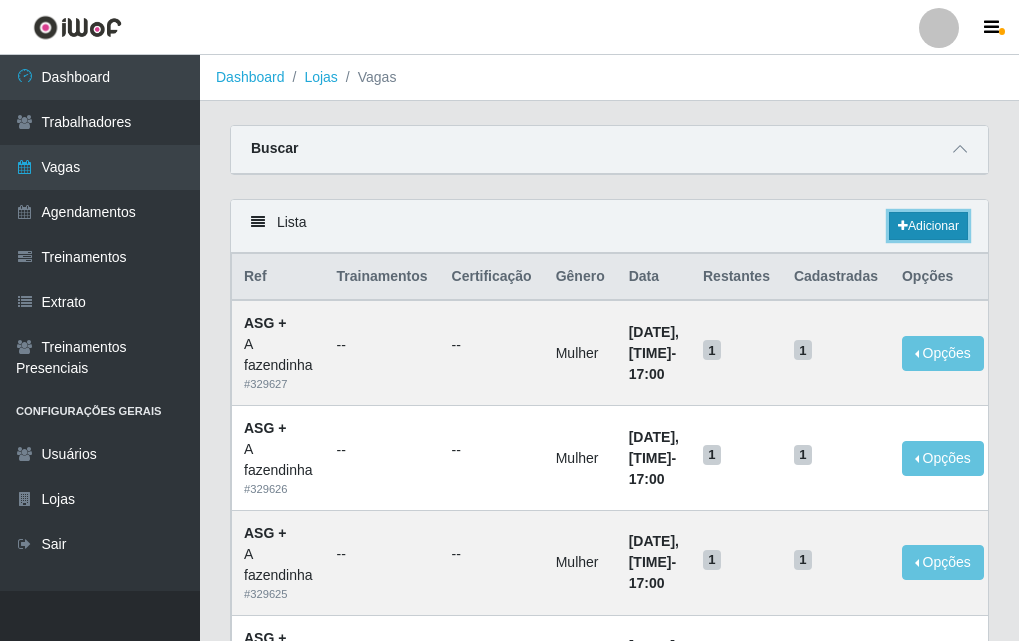 click on "Adicionar" at bounding box center (928, 226) 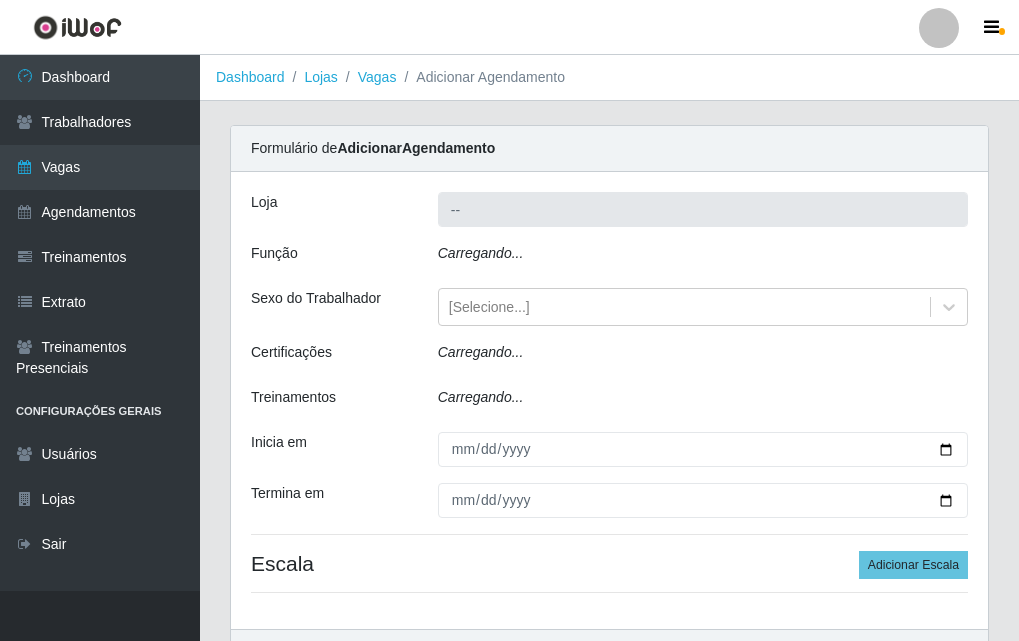 type on "A fazendinha" 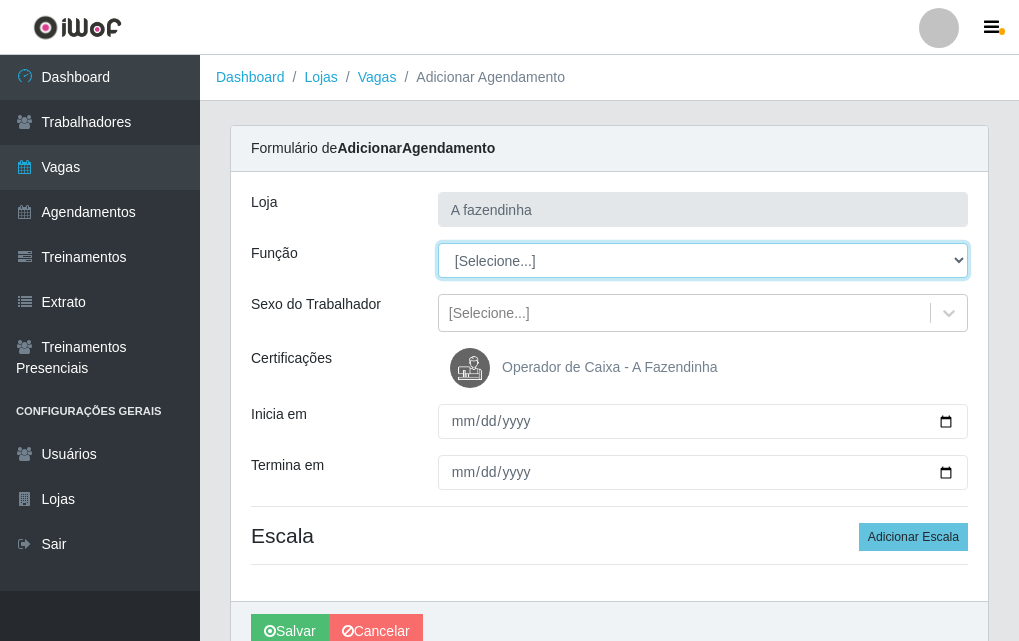 click on "[Selecione...] ASG ASG + ASG ++ Balconista Embalador Embalador + Embalador ++ Operador de Caixa Operador de Caixa + Operador de Caixa ++ Repositor  Repositor + Repositor ++" at bounding box center (703, 260) 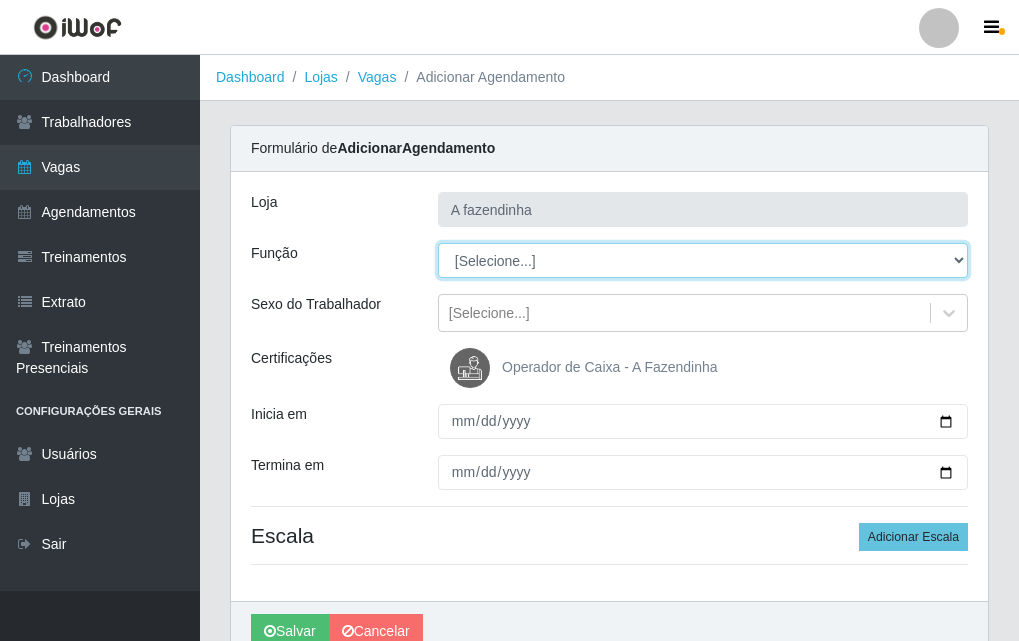 select on "79" 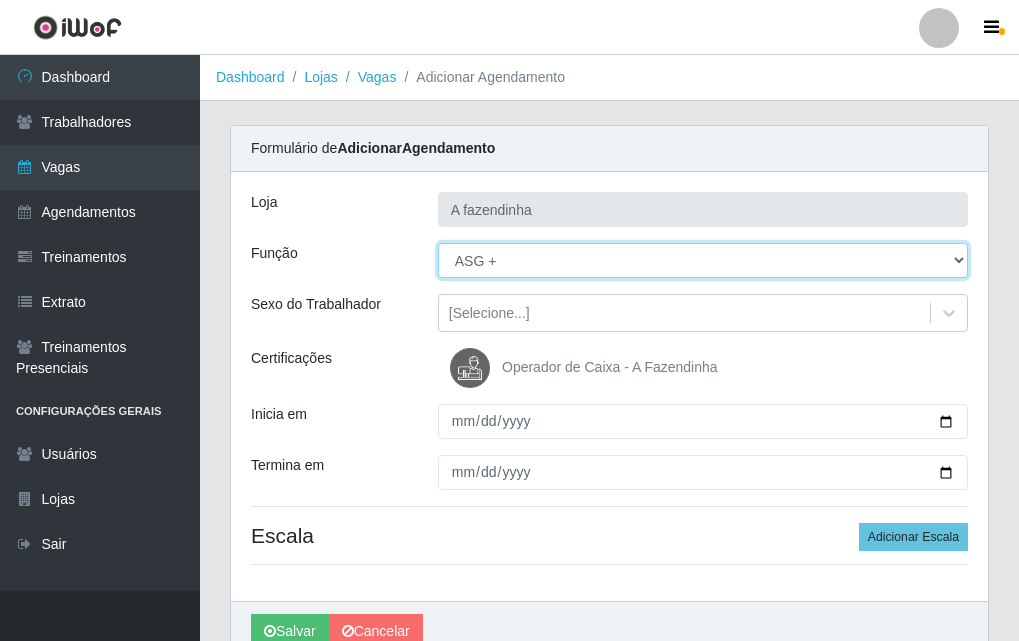 click on "[Selecione...] ASG ASG + ASG ++ Balconista Embalador Embalador + Embalador ++ Operador de Caixa Operador de Caixa + Operador de Caixa ++ Repositor  Repositor + Repositor ++" at bounding box center [703, 260] 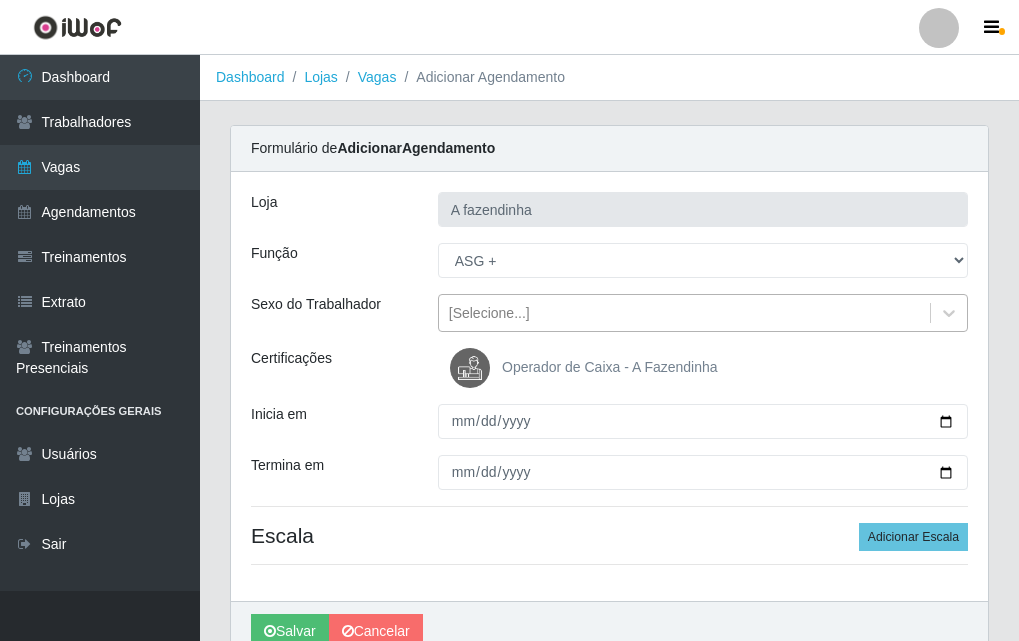 click on "[Selecione...]" at bounding box center (489, 313) 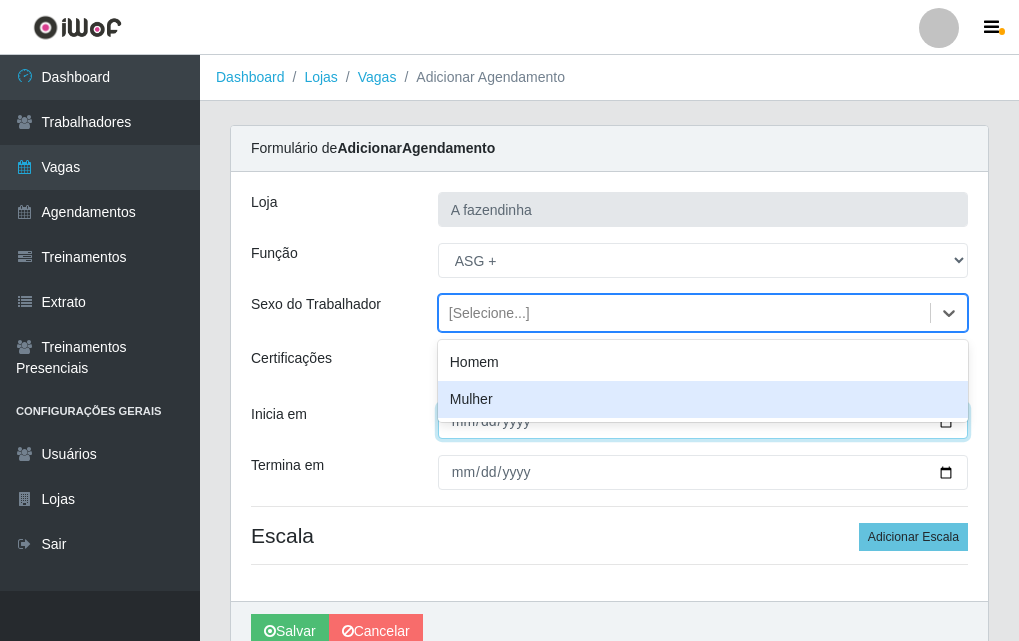 click on "Inicia em" at bounding box center (703, 421) 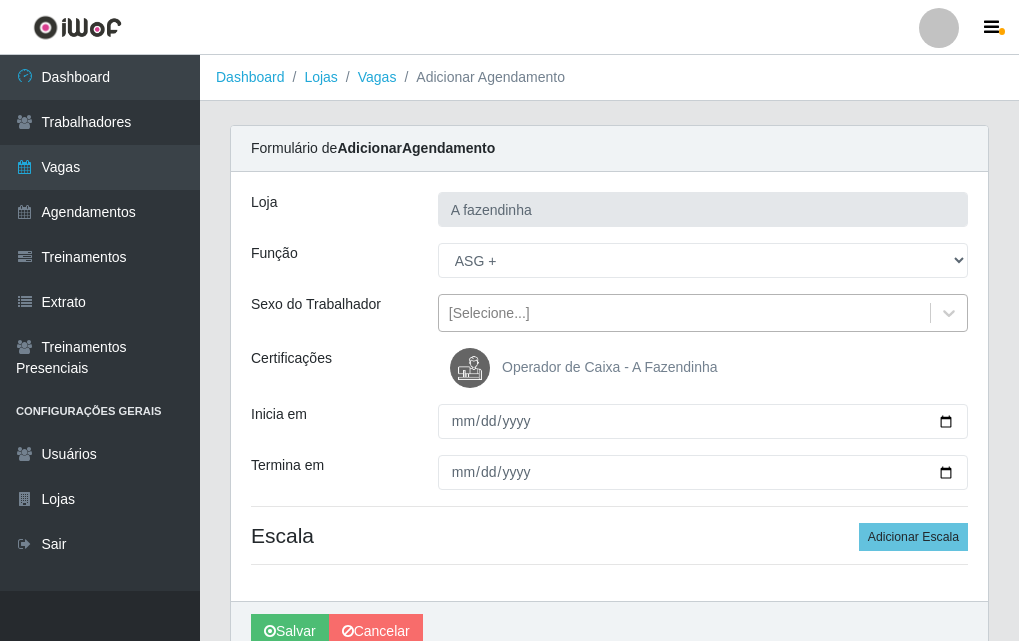 click on "[Selecione...]" at bounding box center [489, 313] 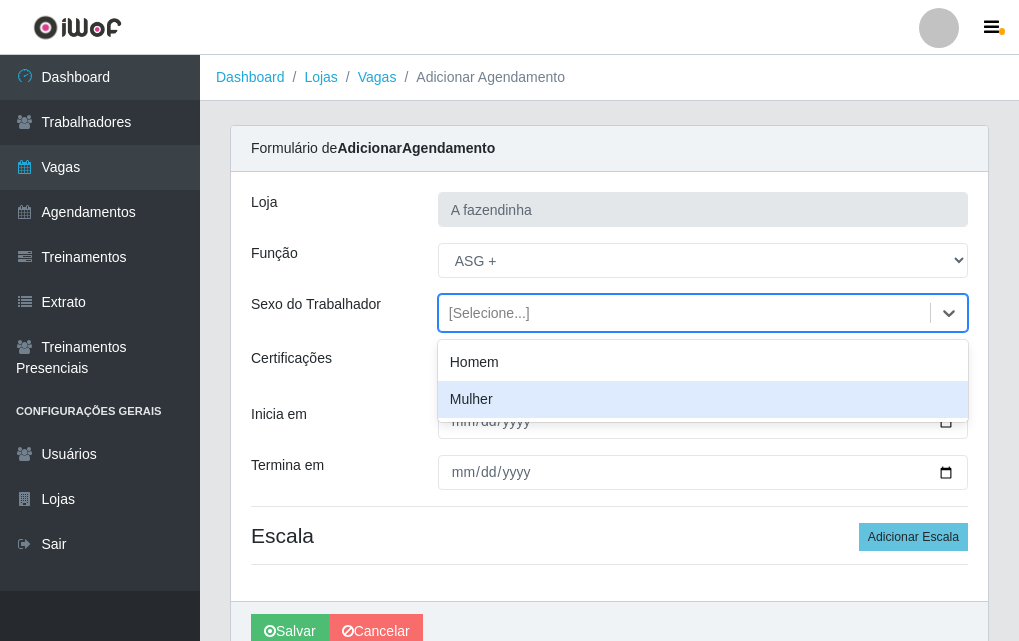 click on "Mulher" at bounding box center (703, 399) 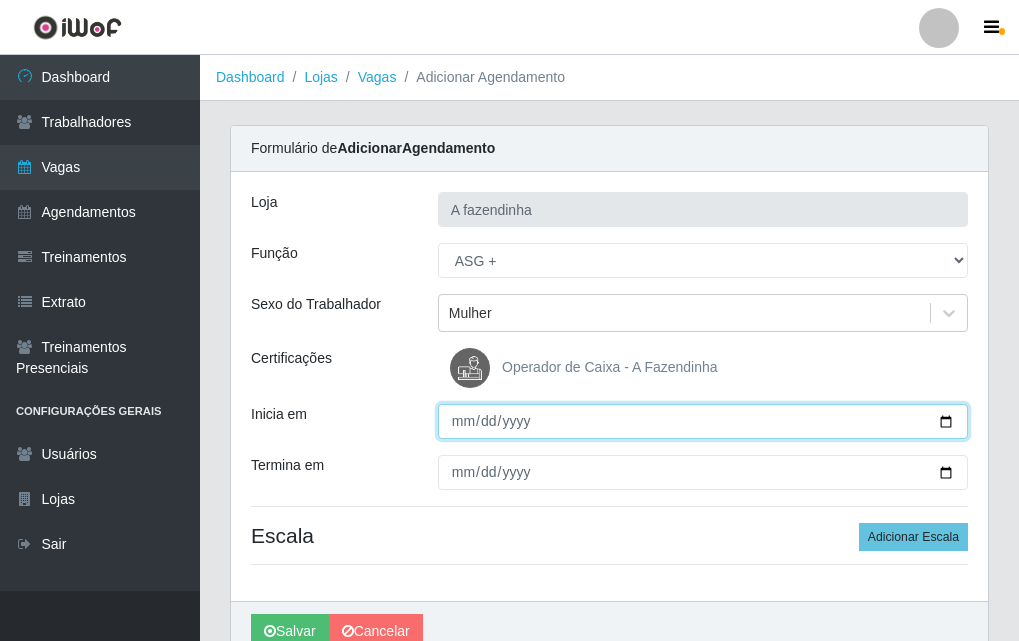 click on "Inicia em" at bounding box center (703, 421) 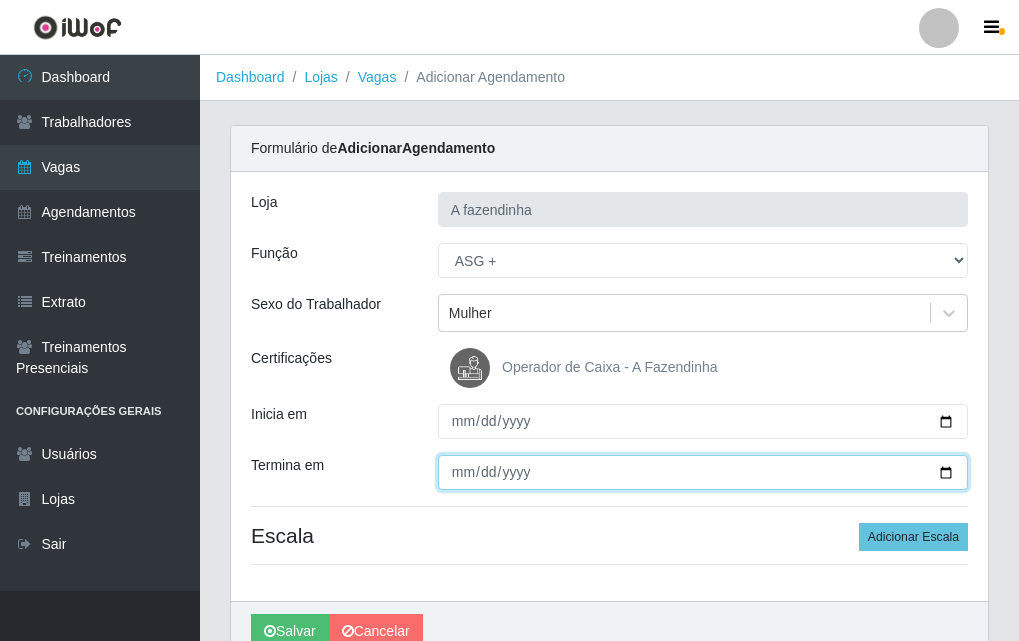 click on "Termina em" at bounding box center (703, 472) 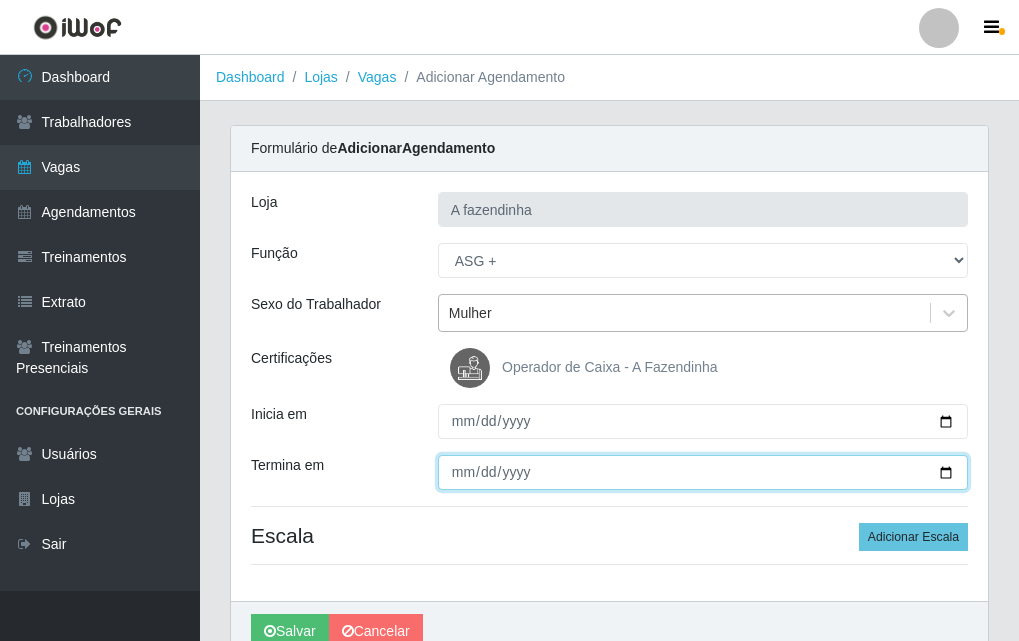 type on "[DATE]" 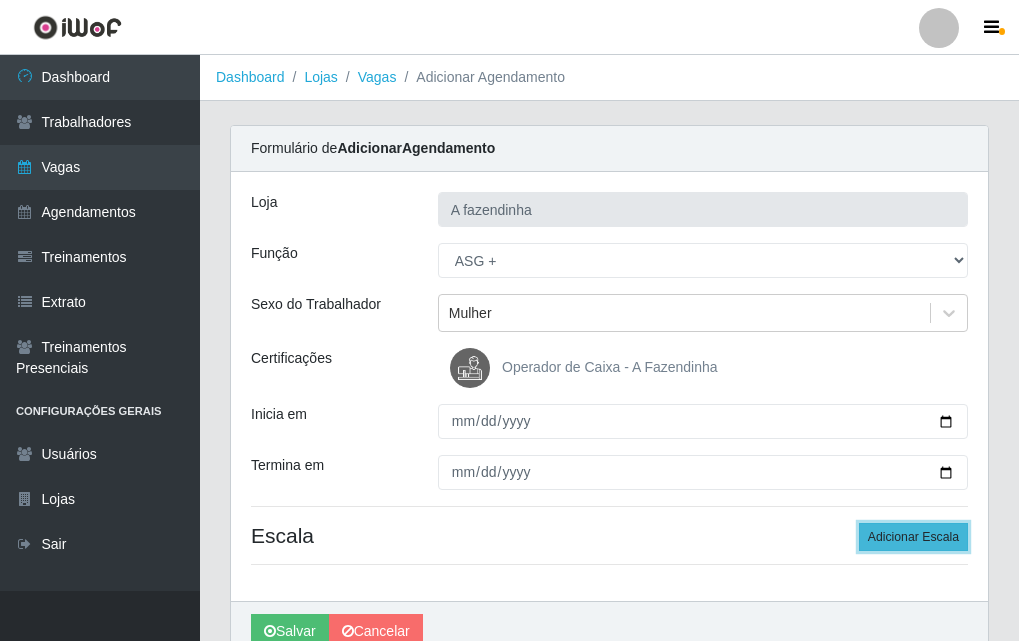 click on "Adicionar Escala" at bounding box center [913, 537] 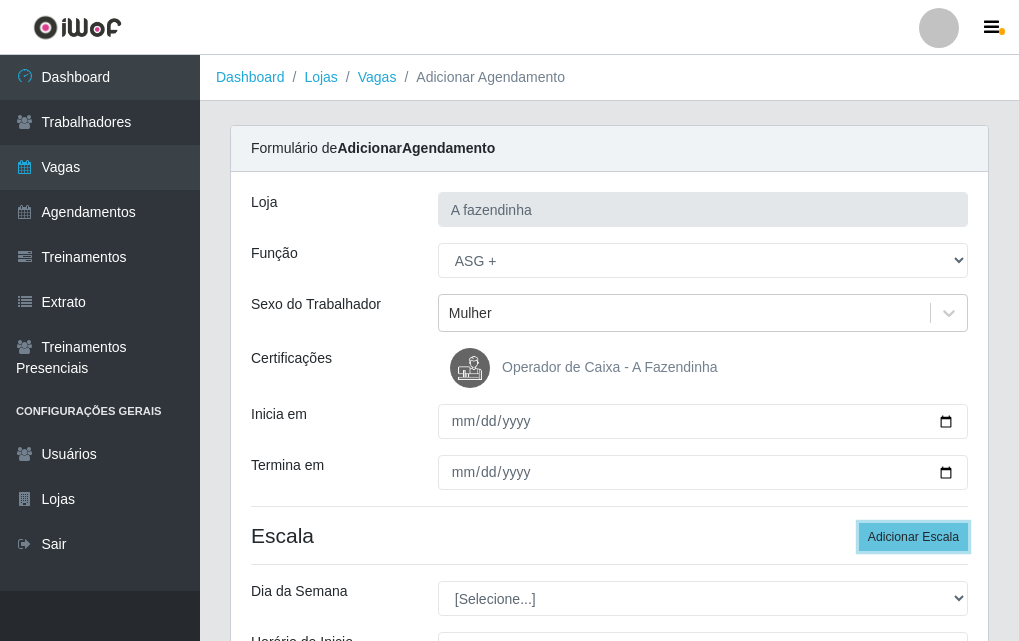 scroll, scrollTop: 200, scrollLeft: 0, axis: vertical 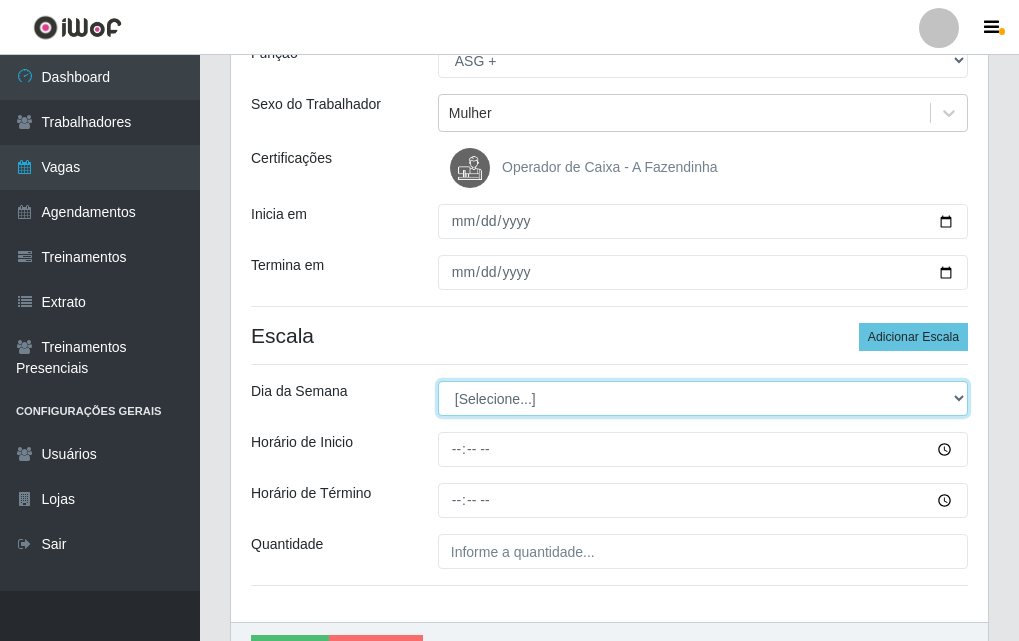 click on "[Selecione...] Segunda Terça Quarta Quinta Sexta Sábado Domingo" at bounding box center (703, 398) 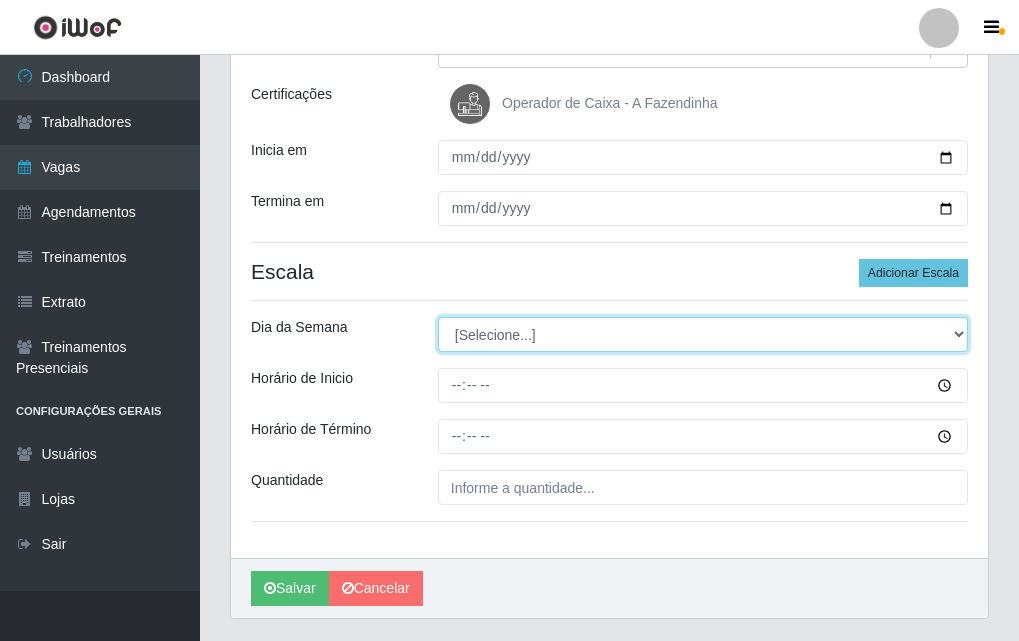 scroll, scrollTop: 300, scrollLeft: 0, axis: vertical 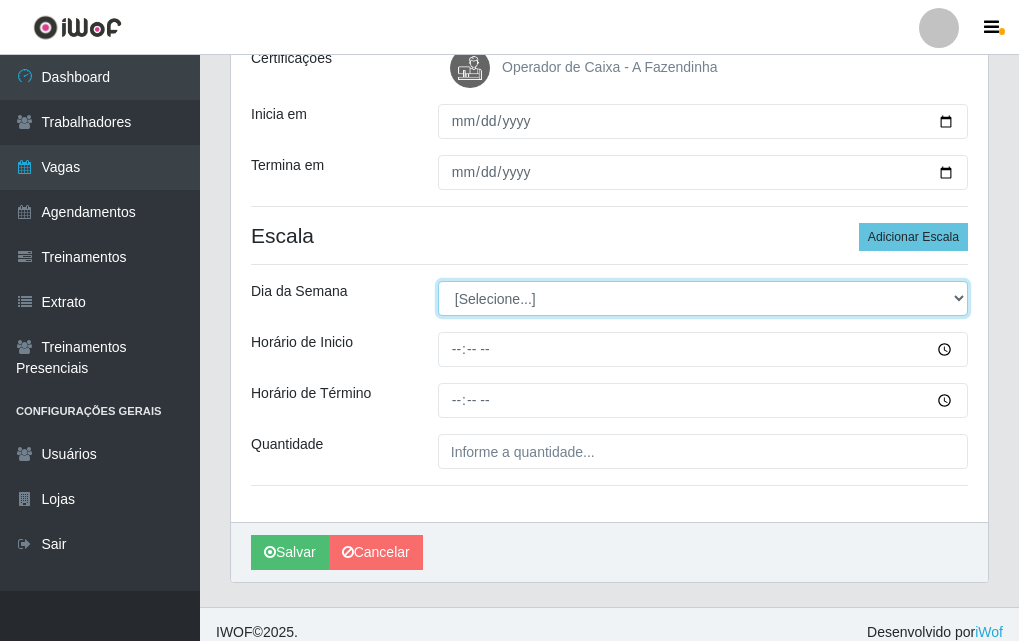 click on "[Selecione...] Segunda Terça Quarta Quinta Sexta Sábado Domingo" at bounding box center (703, 298) 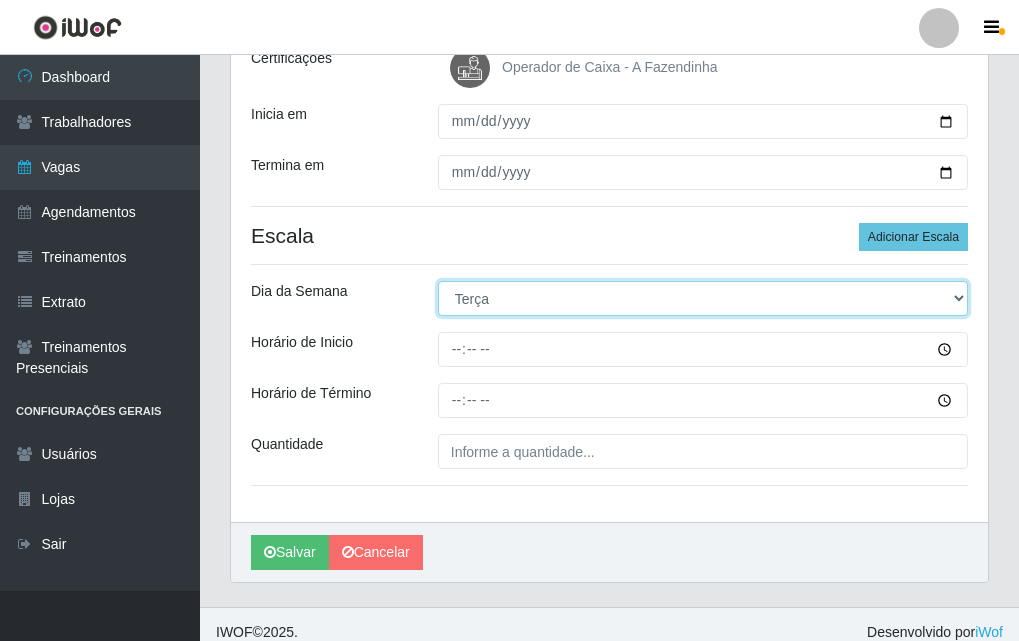 click on "[Selecione...] Segunda Terça Quarta Quinta Sexta Sábado Domingo" at bounding box center (703, 298) 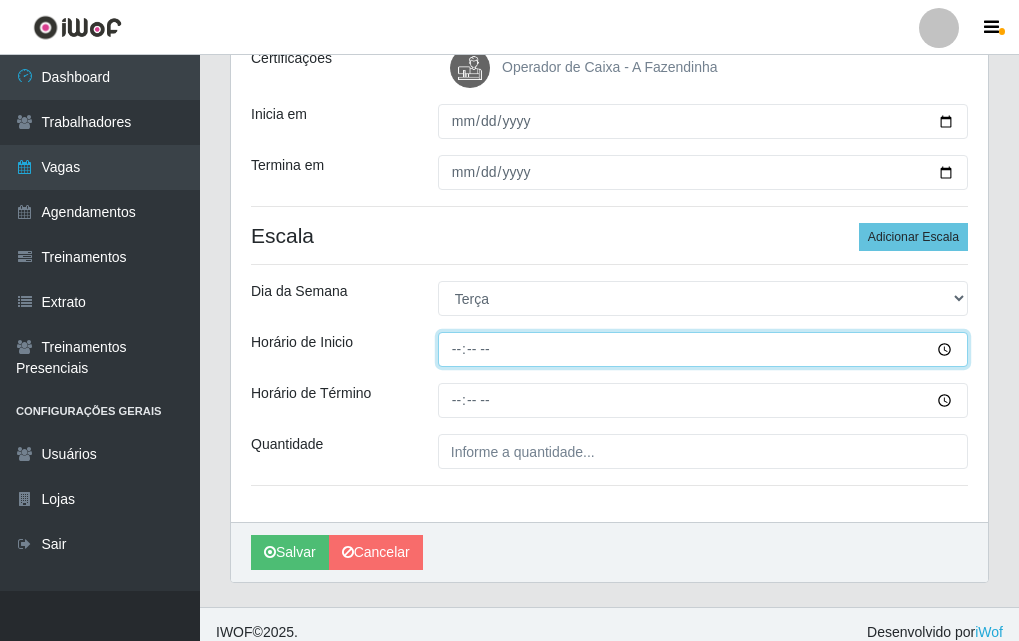 click on "Horário de Inicio" at bounding box center (703, 349) 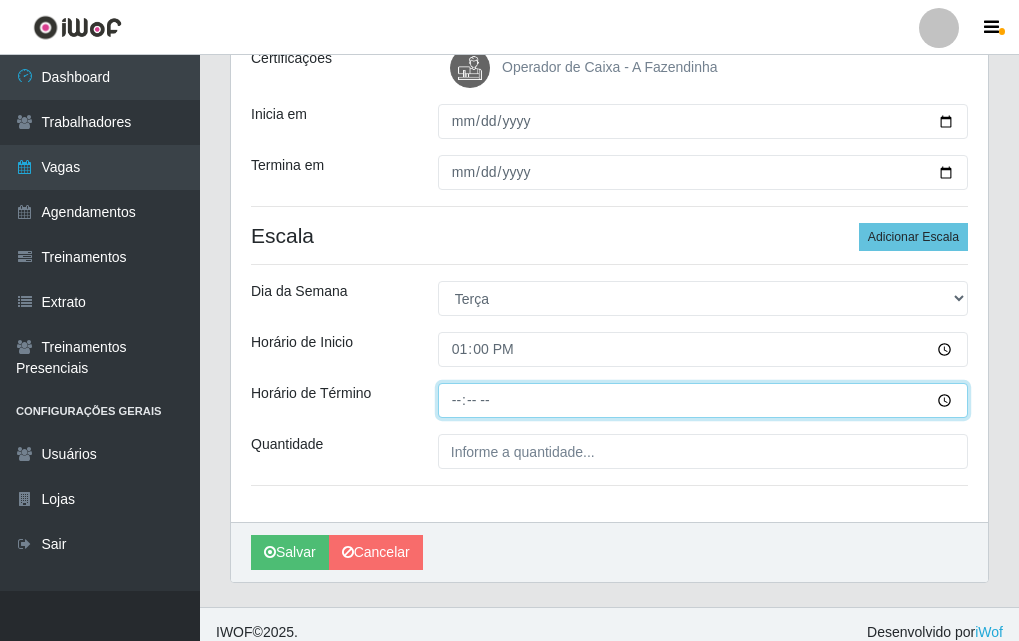 click on "Horário de Término" at bounding box center [703, 400] 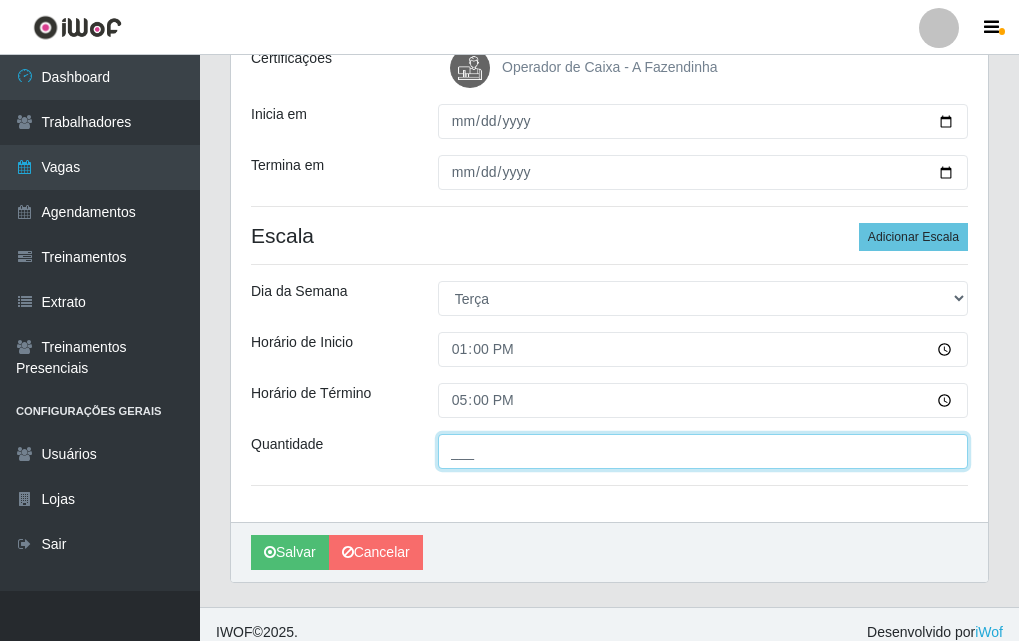 click on "___" at bounding box center (703, 451) 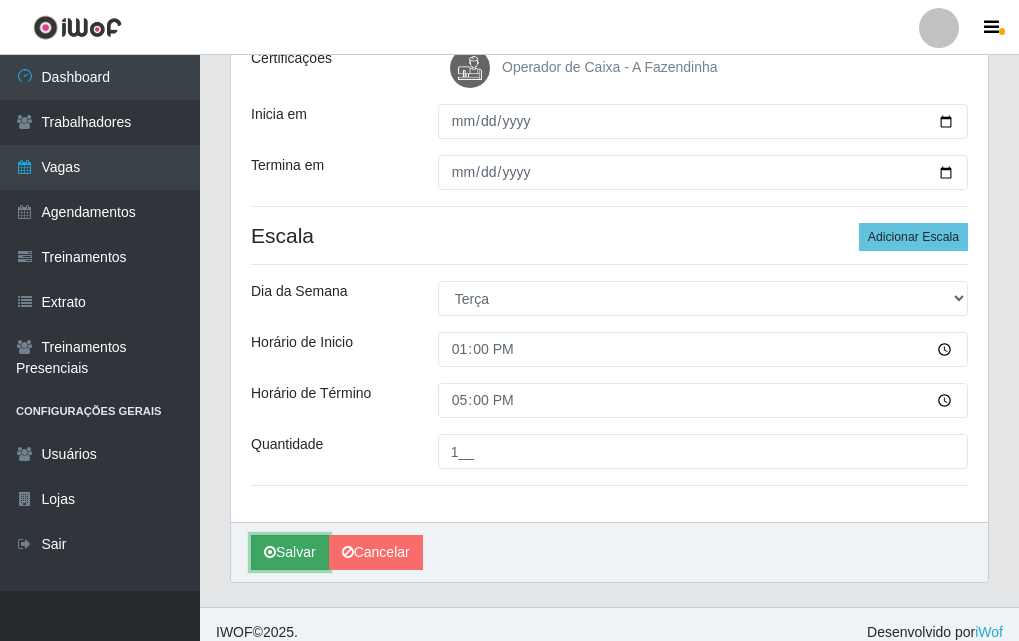click on "Salvar" at bounding box center [290, 552] 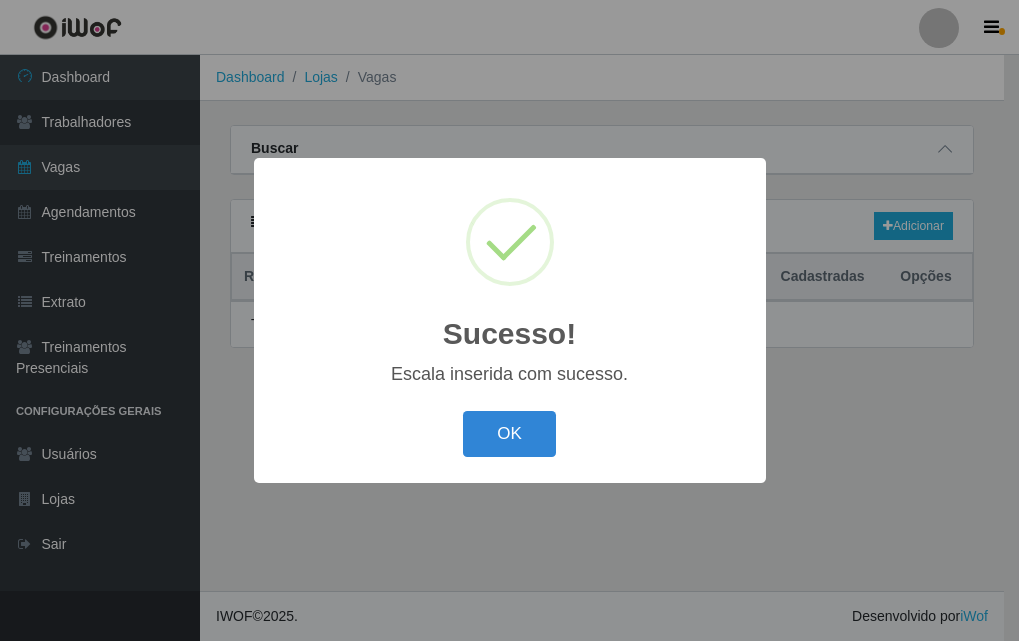 scroll, scrollTop: 0, scrollLeft: 0, axis: both 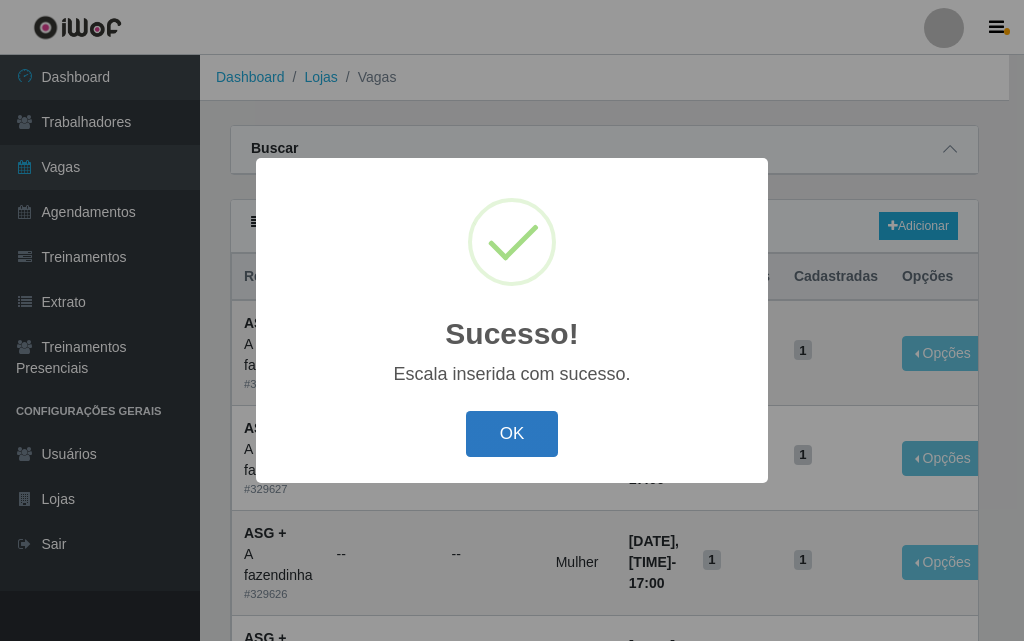 click on "OK" at bounding box center (512, 434) 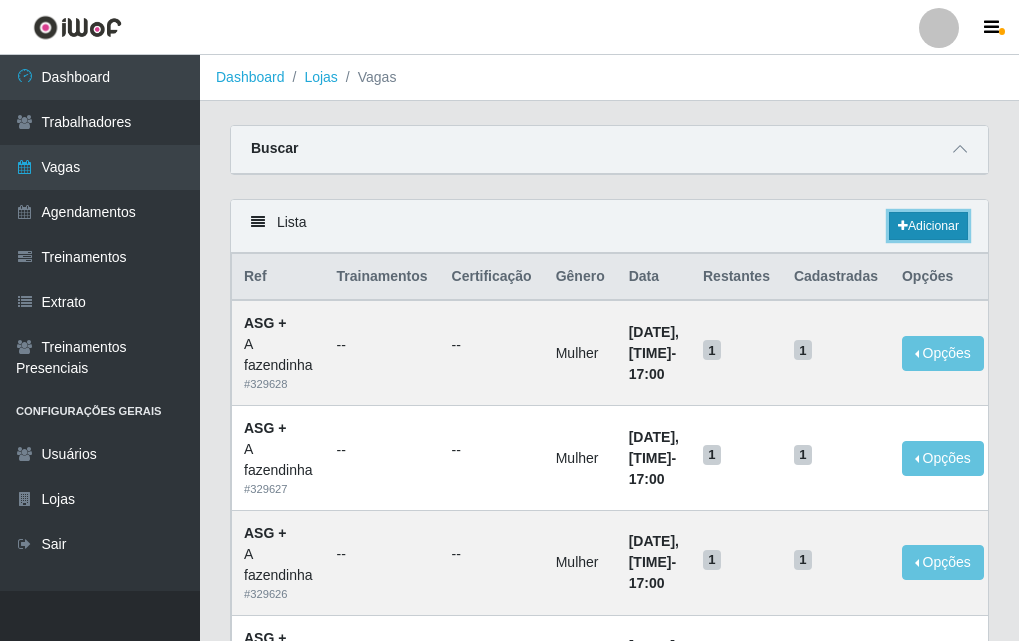 click at bounding box center [903, 226] 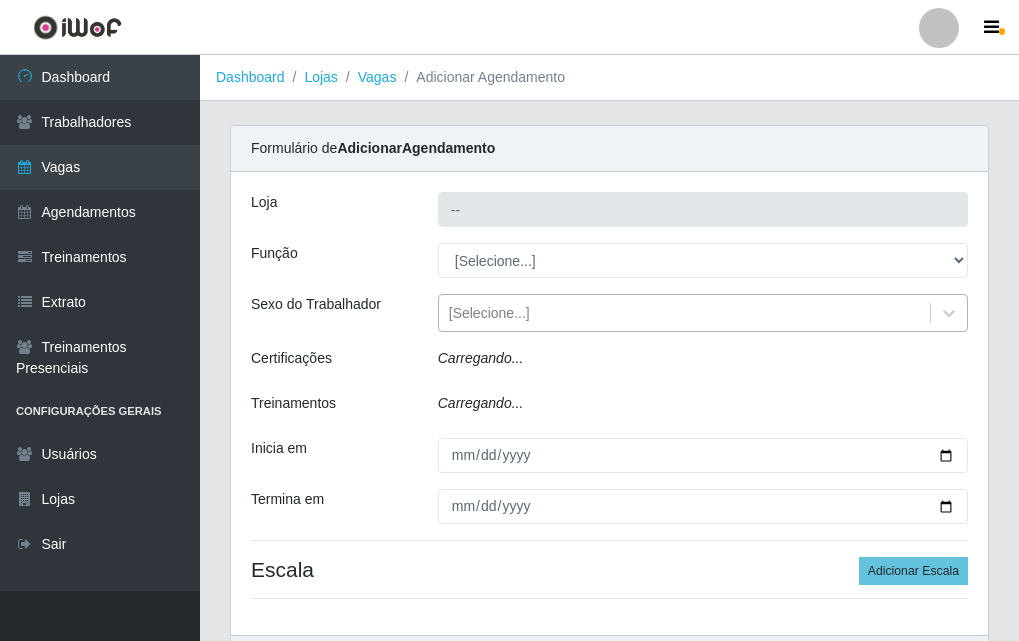 type on "A fazendinha" 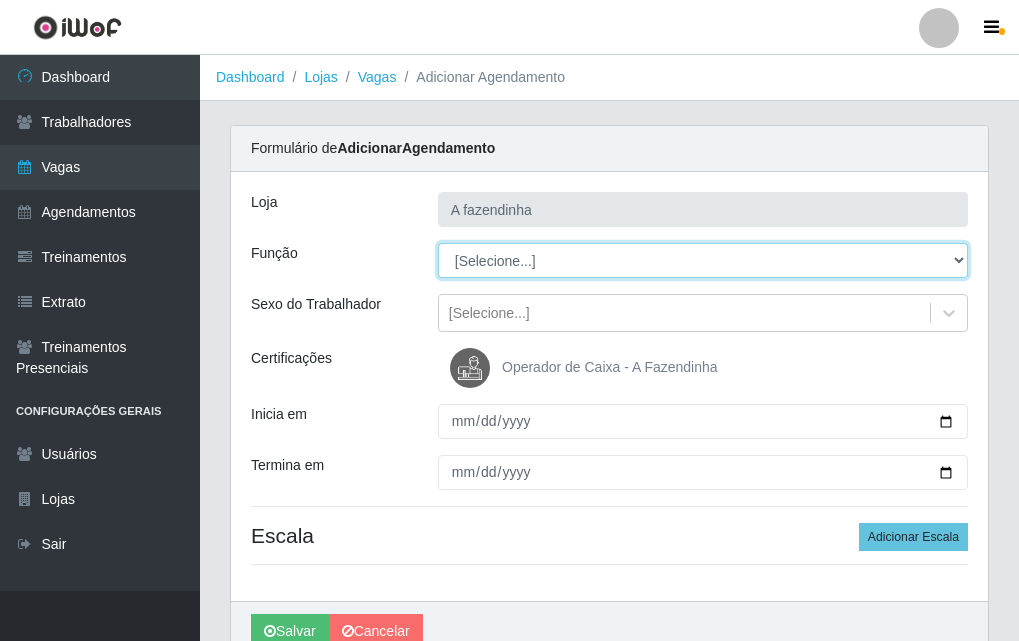 click on "[Selecione...] ASG ASG + ASG ++ Balconista Embalador Embalador + Embalador ++ Operador de Caixa Operador de Caixa + Operador de Caixa ++ Repositor  Repositor + Repositor ++" at bounding box center [703, 260] 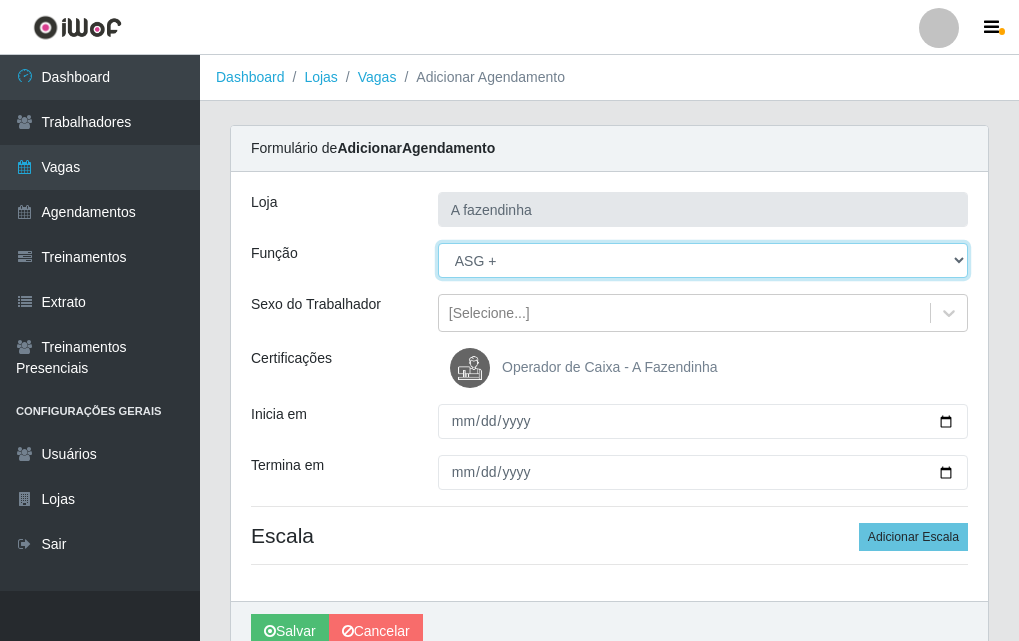 click on "[Selecione...] ASG ASG + ASG ++ Balconista Embalador Embalador + Embalador ++ Operador de Caixa Operador de Caixa + Operador de Caixa ++ Repositor  Repositor + Repositor ++" at bounding box center [703, 260] 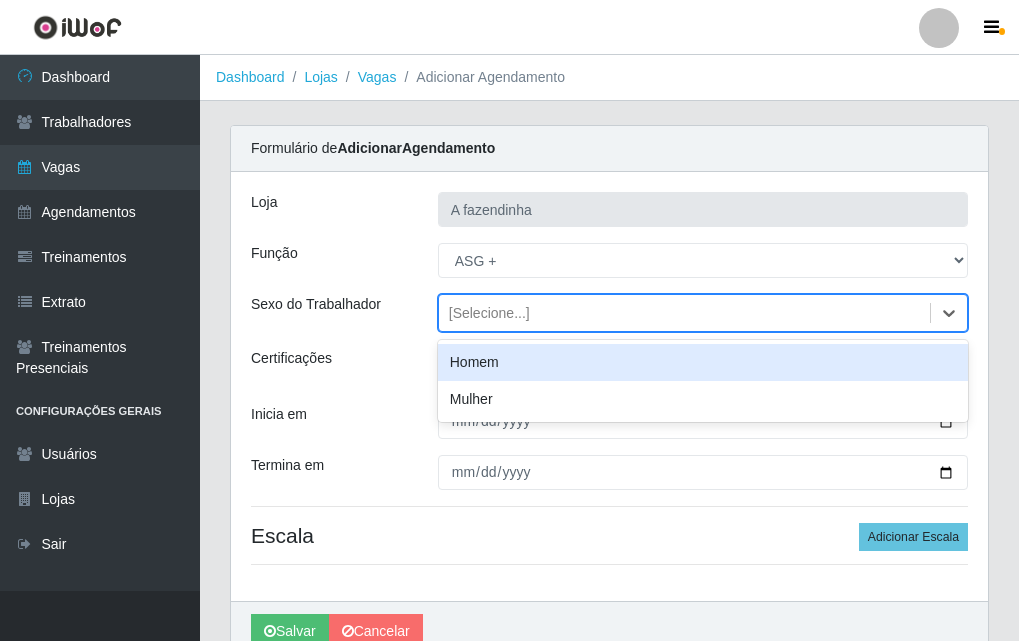 click on "[Selecione...]" at bounding box center (489, 313) 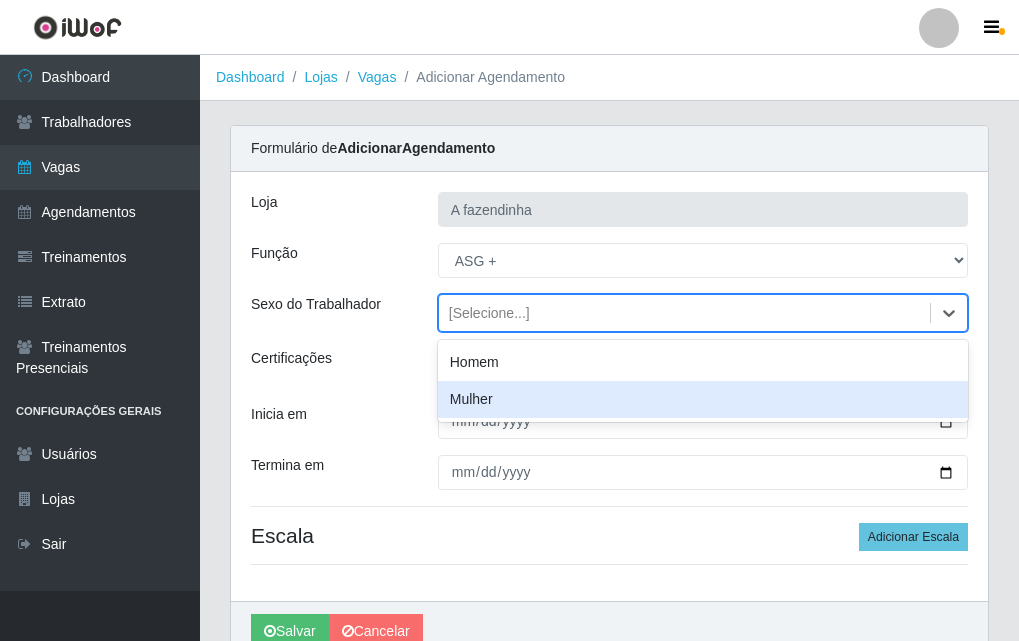click on "Mulher" at bounding box center [703, 399] 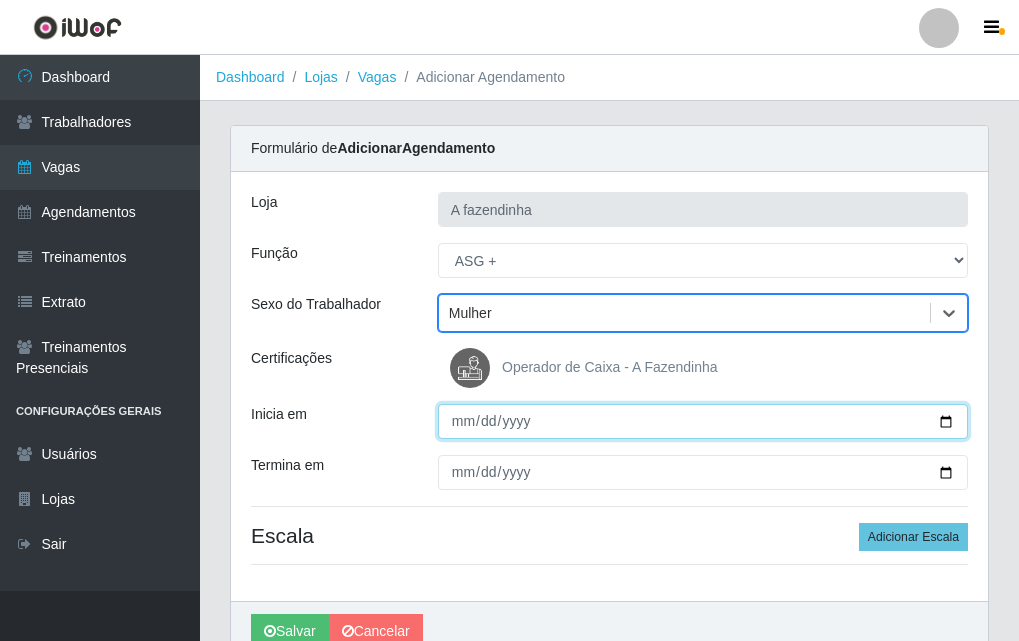 click on "Inicia em" at bounding box center [703, 421] 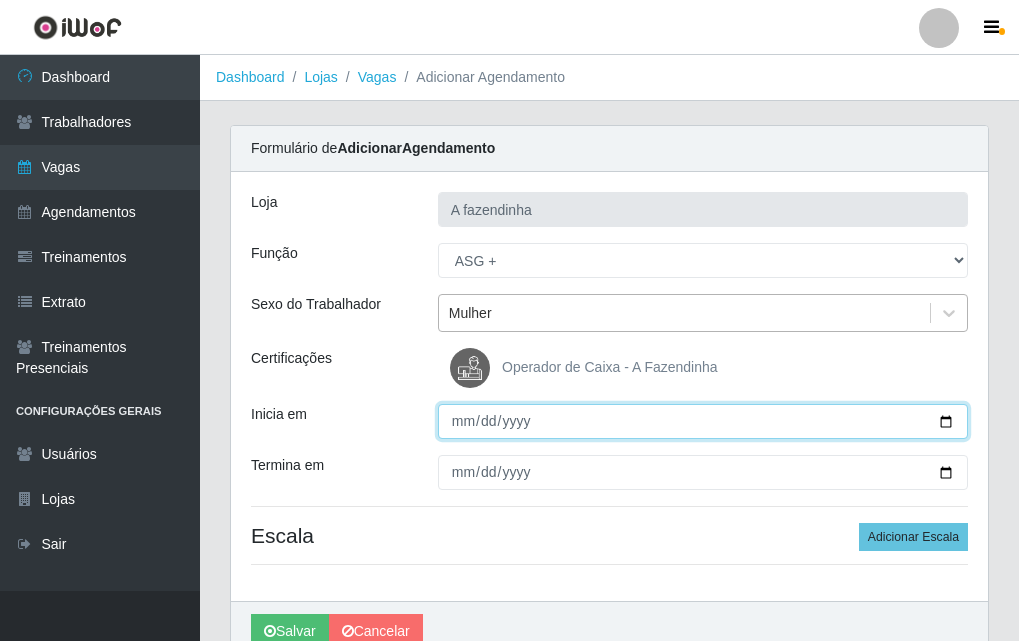 type on "[DATE]" 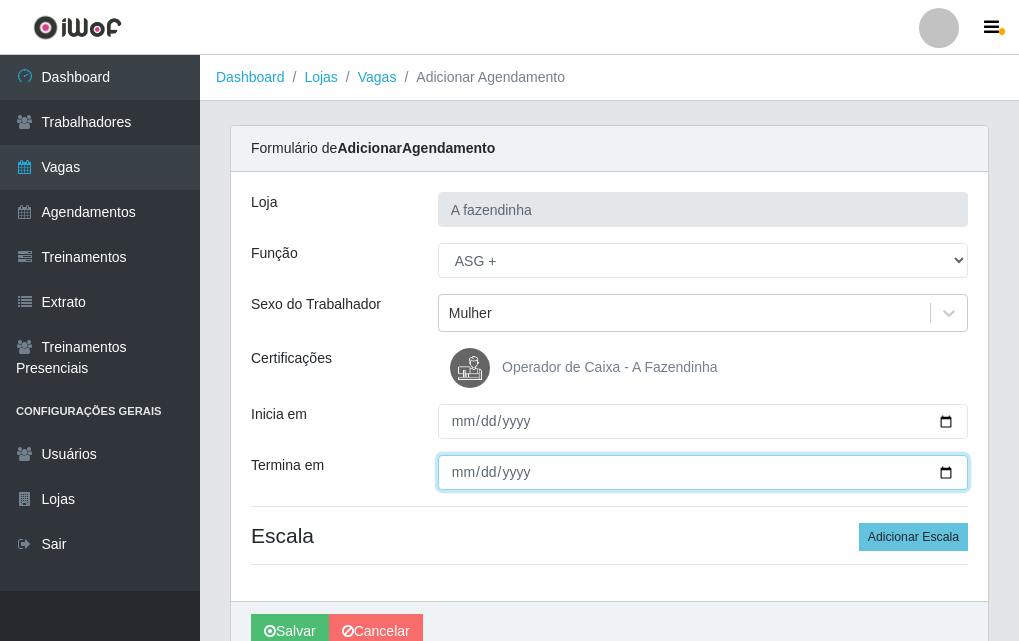 click on "Termina em" at bounding box center (703, 472) 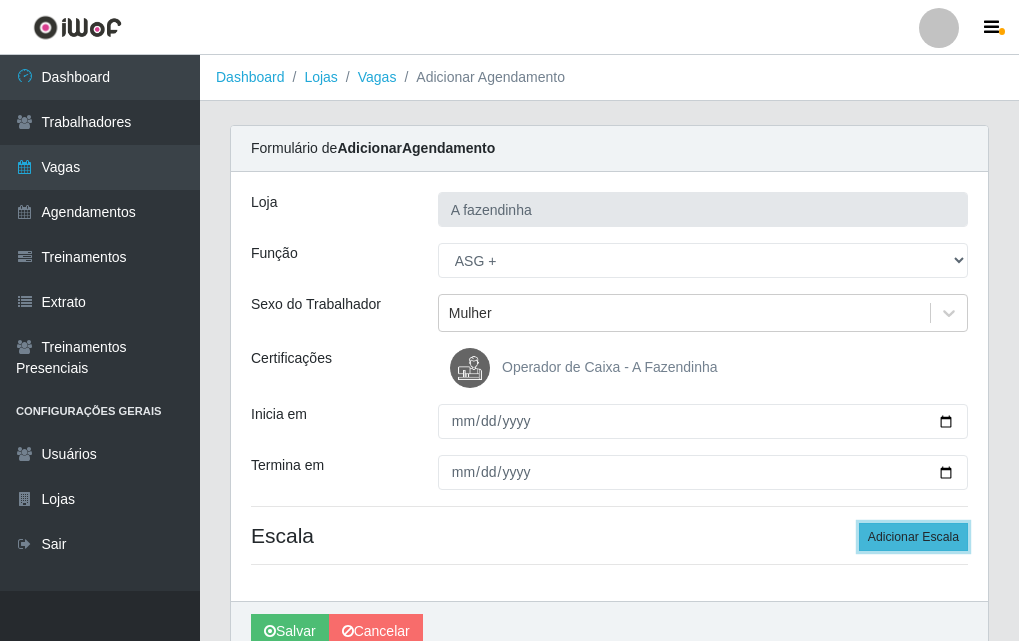 click on "Adicionar Escala" at bounding box center [913, 537] 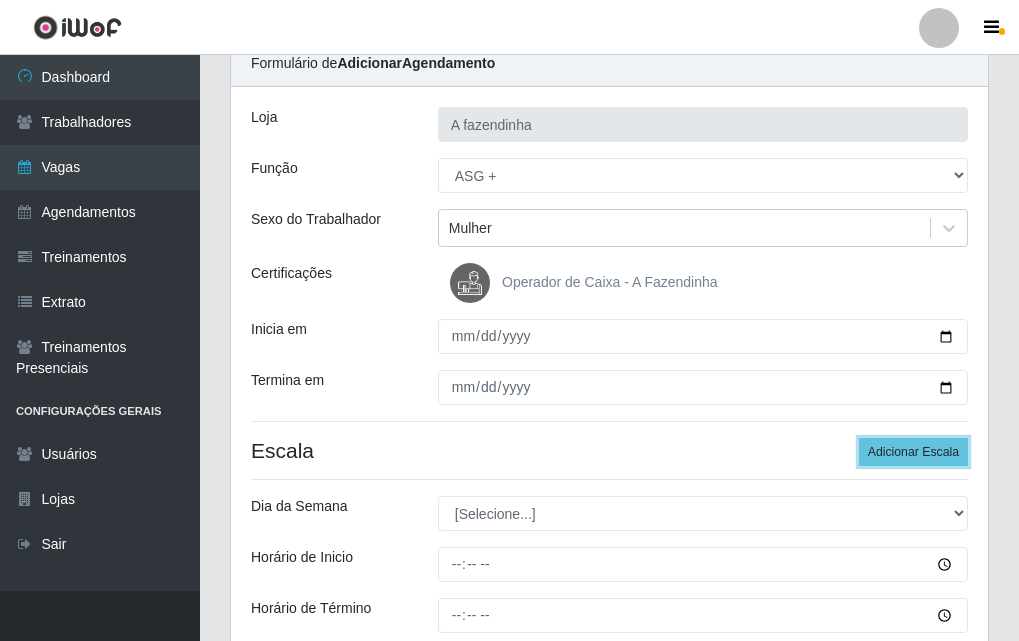 scroll, scrollTop: 200, scrollLeft: 0, axis: vertical 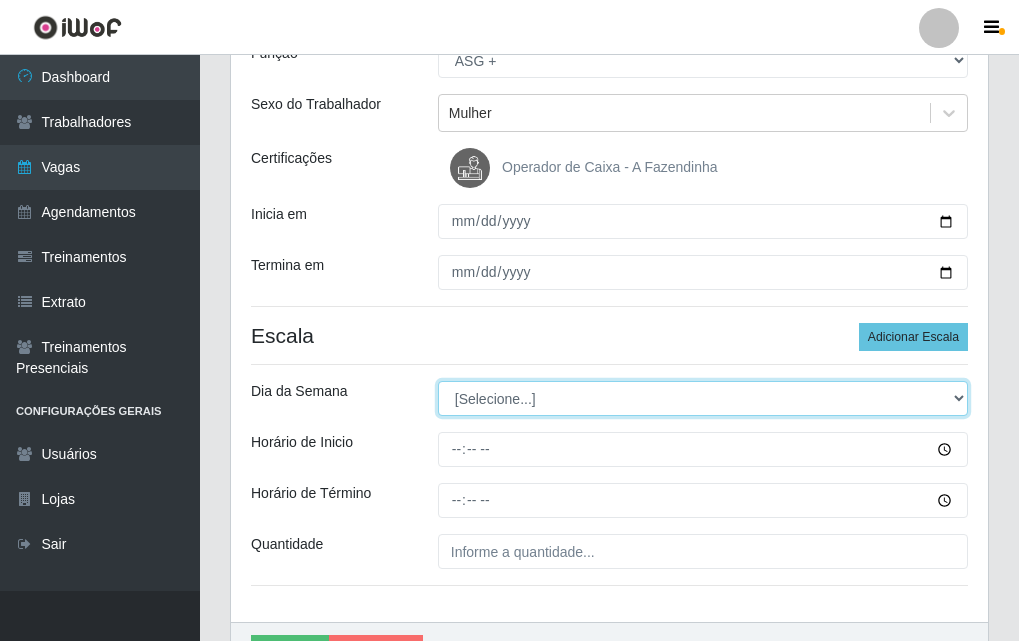 click on "[Selecione...] Segunda Terça Quarta Quinta Sexta Sábado Domingo" at bounding box center (703, 398) 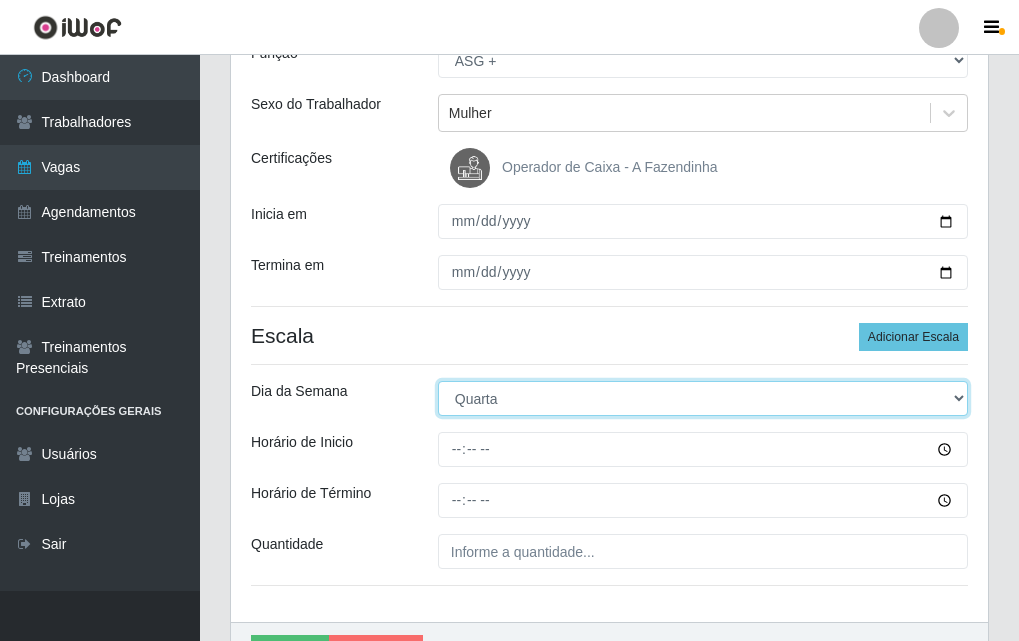 click on "[Selecione...] Segunda Terça Quarta Quinta Sexta Sábado Domingo" at bounding box center (703, 398) 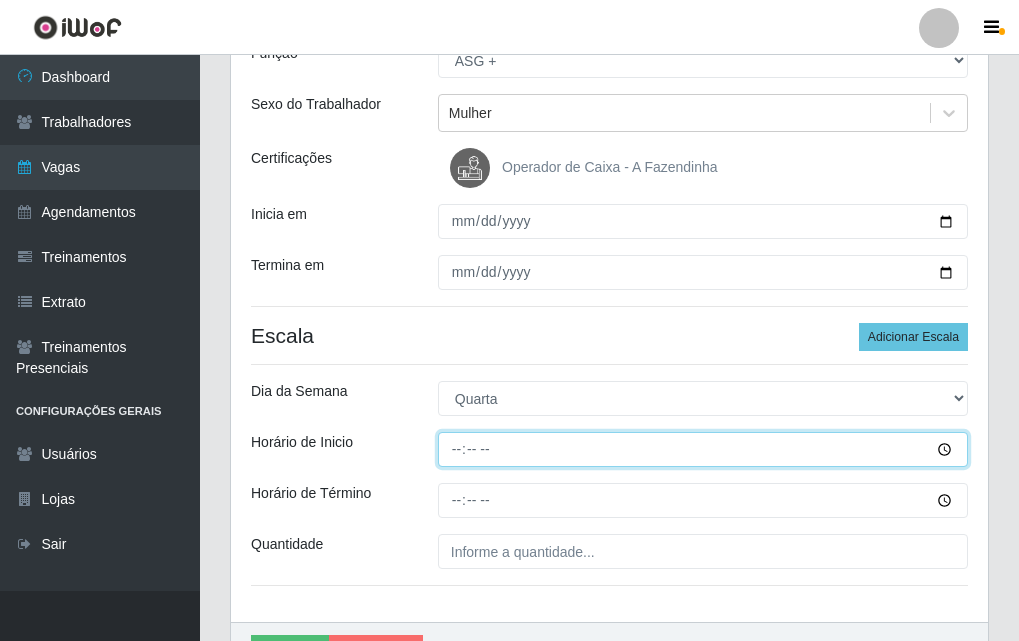 click on "Horário de Inicio" at bounding box center (703, 449) 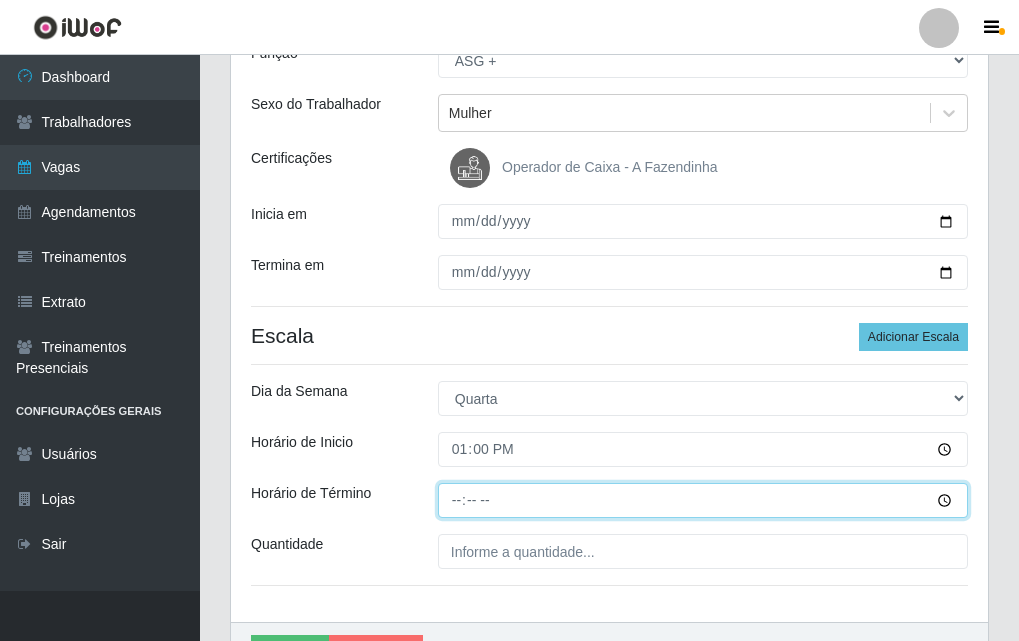 click on "Horário de Término" at bounding box center [703, 500] 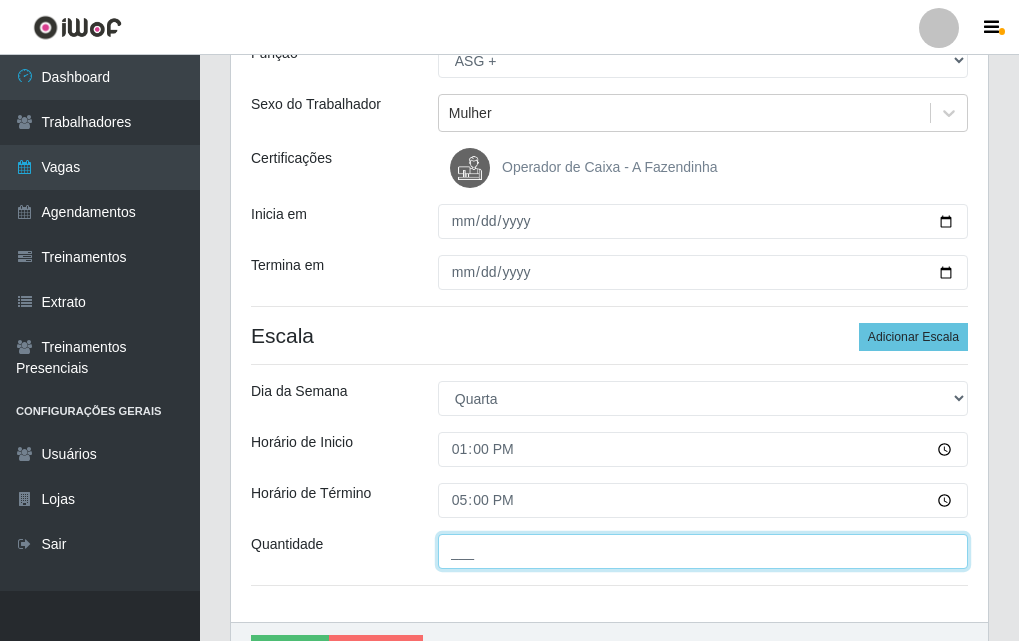 click on "___" at bounding box center (703, 551) 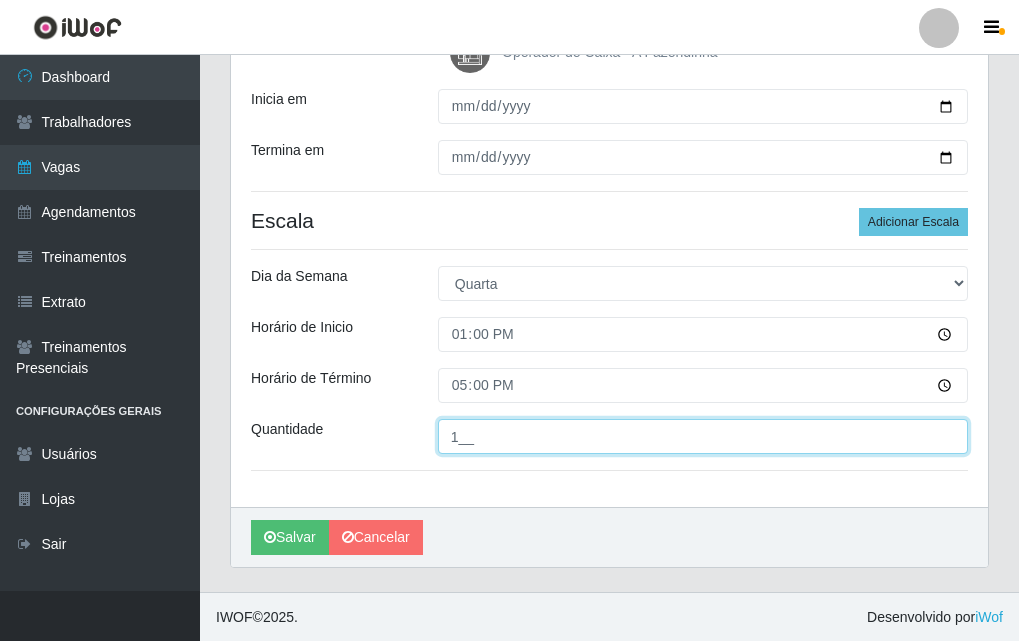 scroll, scrollTop: 316, scrollLeft: 0, axis: vertical 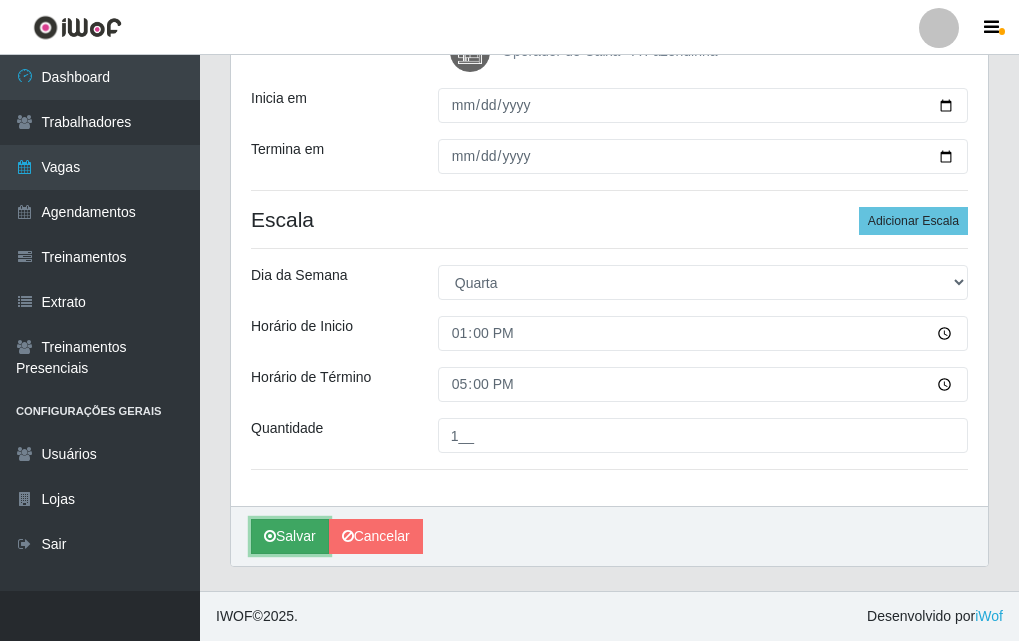 click on "Salvar" at bounding box center [290, 536] 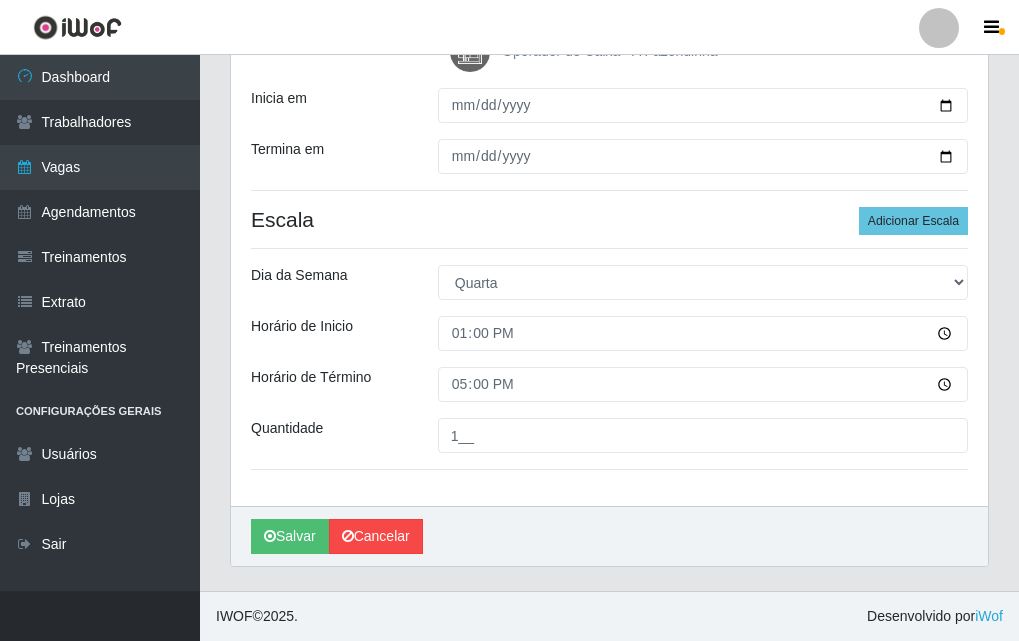 scroll, scrollTop: 0, scrollLeft: 0, axis: both 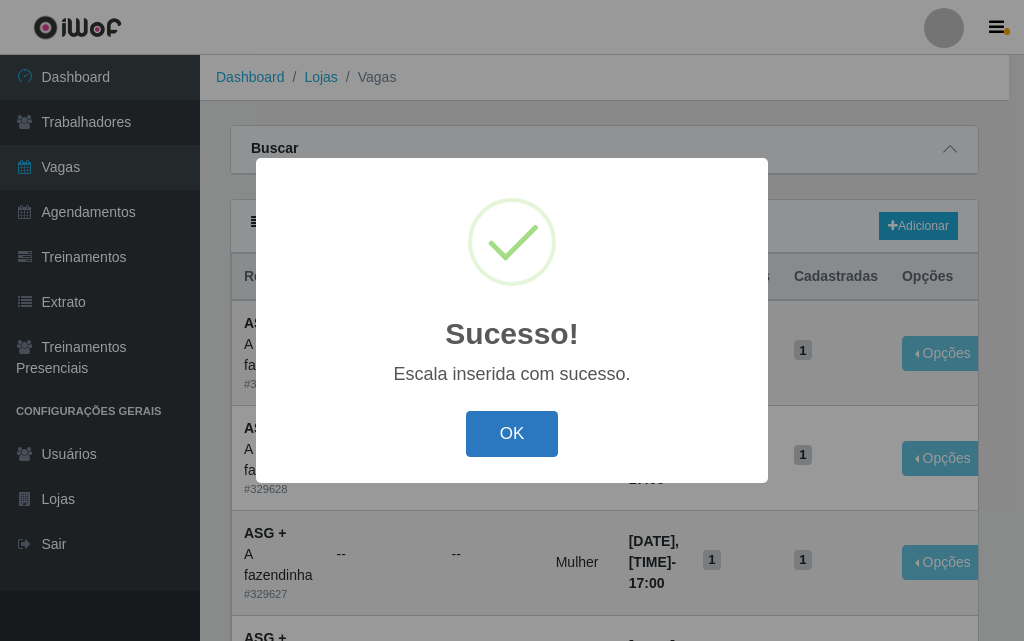 click on "OK" at bounding box center (512, 434) 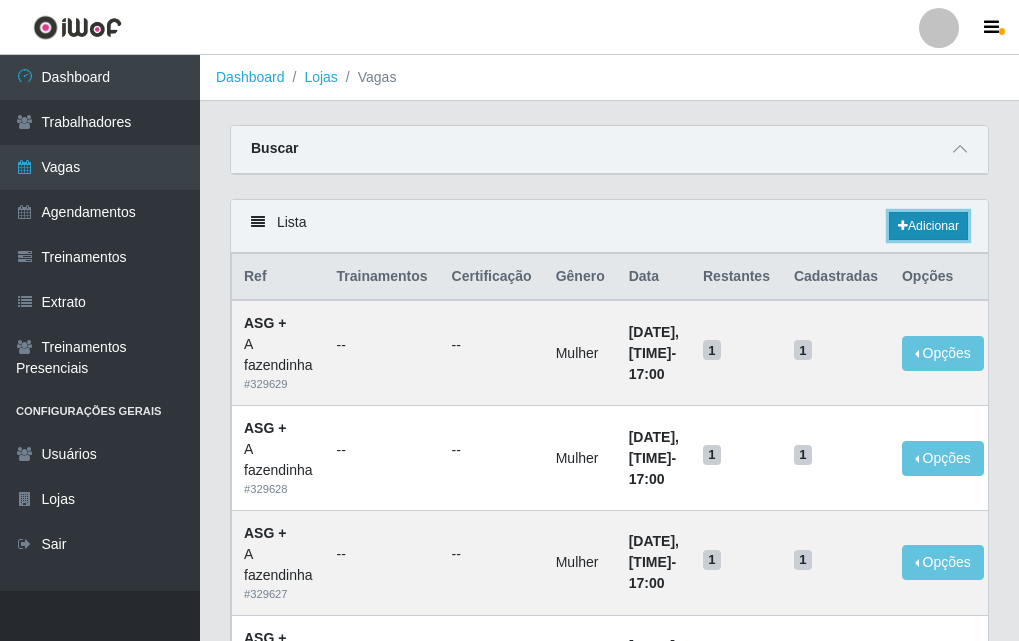 click on "Adicionar" at bounding box center [928, 226] 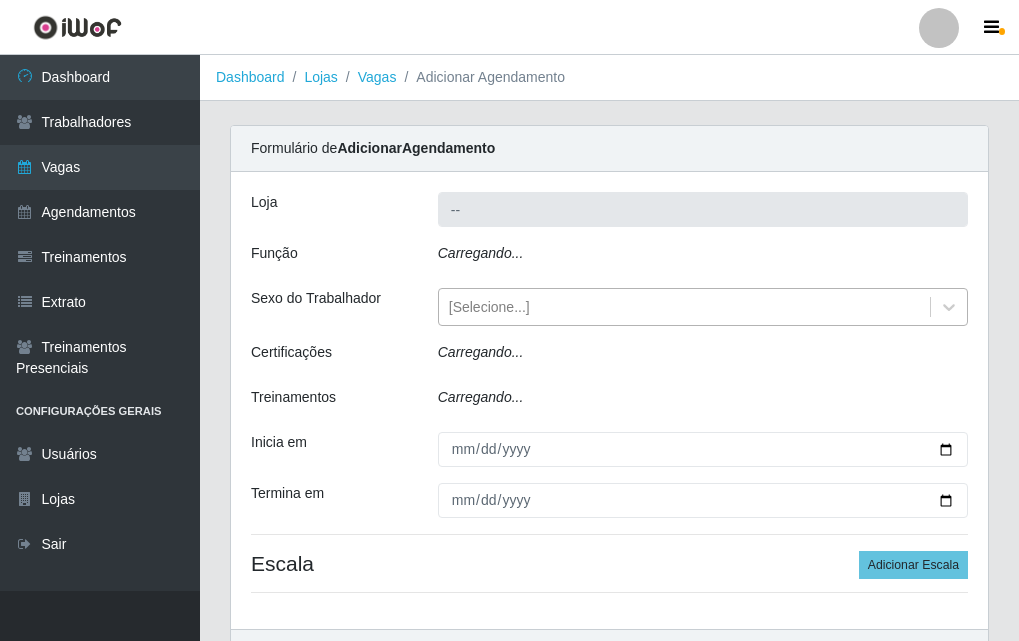type on "A fazendinha" 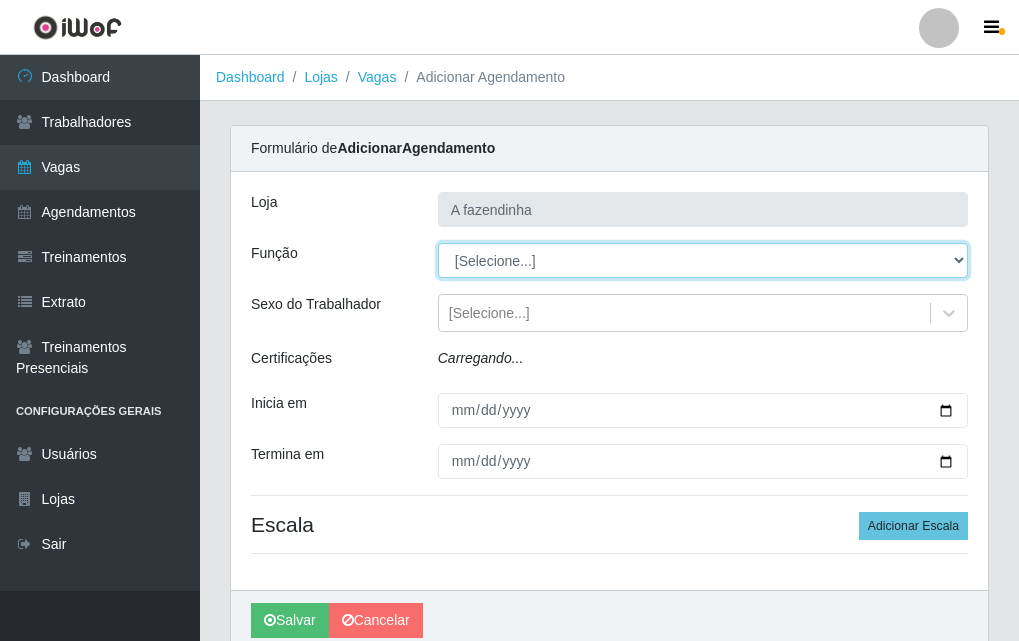 click on "[Selecione...] ASG ASG + ASG ++ Balconista Embalador Embalador + Embalador ++ Operador de Caixa Operador de Caixa + Operador de Caixa ++ Repositor  Repositor + Repositor ++" at bounding box center [703, 260] 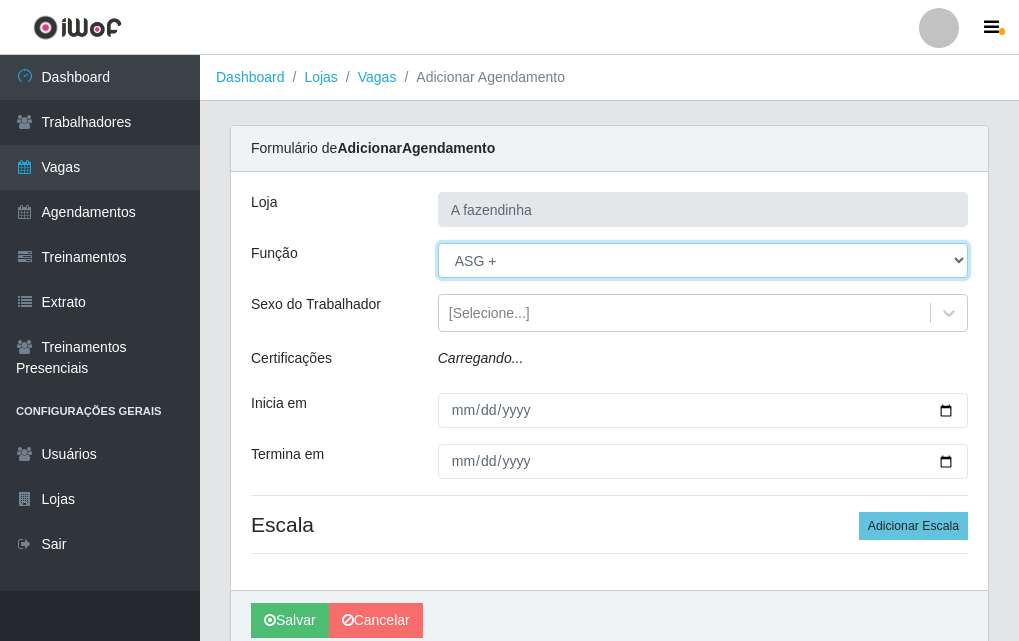 click on "[Selecione...] ASG ASG + ASG ++ Balconista Embalador Embalador + Embalador ++ Operador de Caixa Operador de Caixa + Operador de Caixa ++ Repositor  Repositor + Repositor ++" at bounding box center [703, 260] 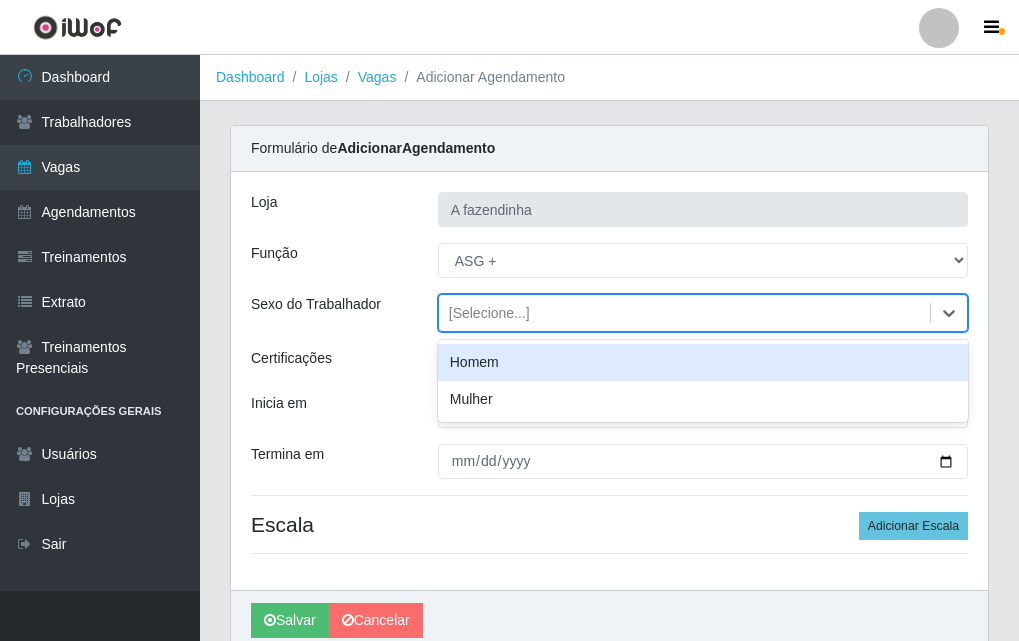click on "[Selecione...]" at bounding box center (489, 313) 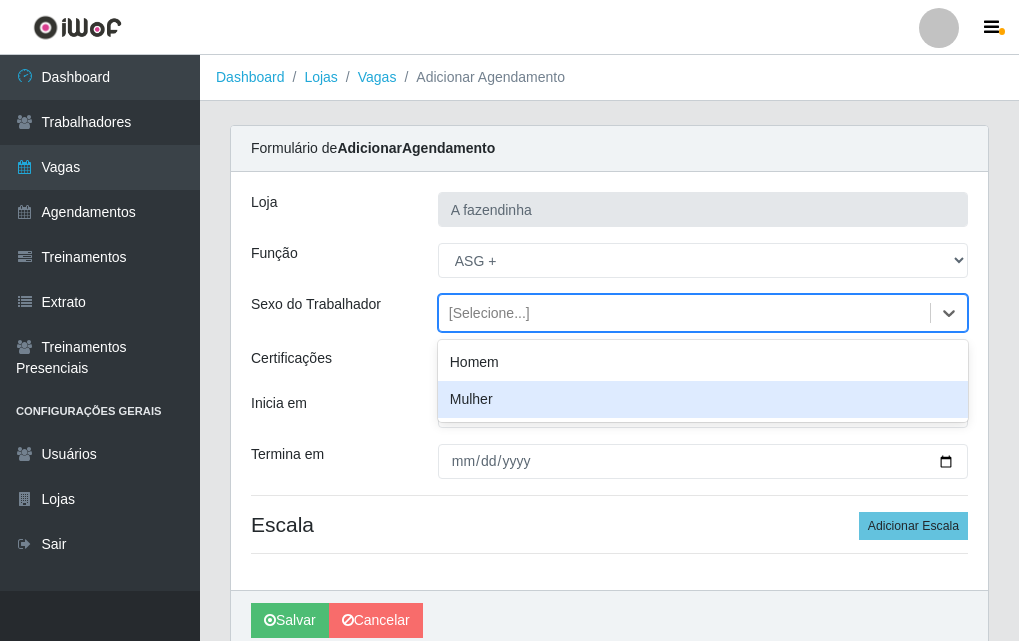 click on "Mulher" at bounding box center (703, 399) 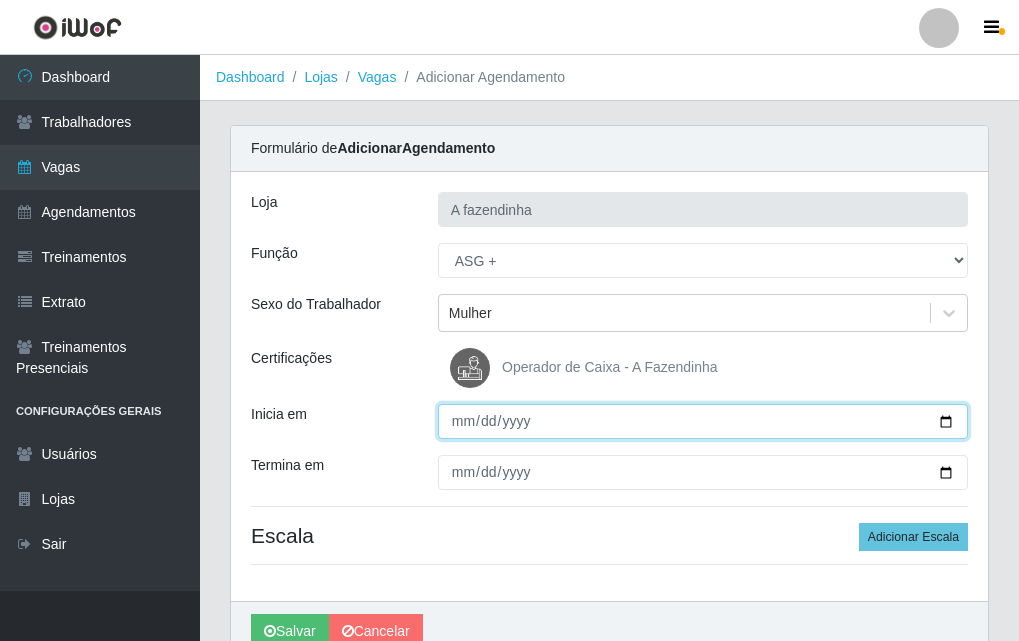 click on "Inicia em" at bounding box center [703, 421] 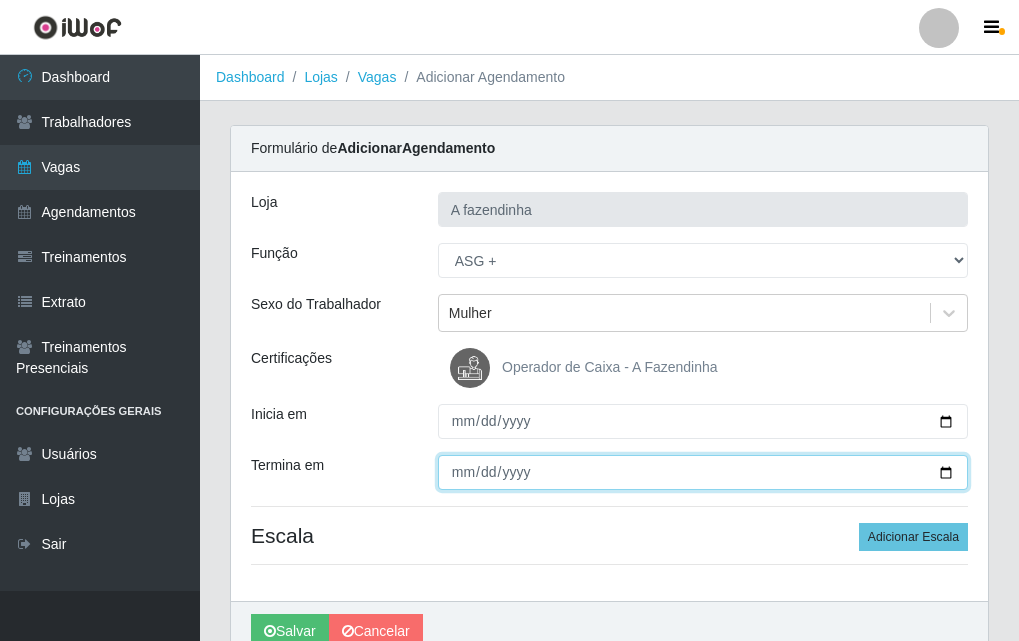 click on "Termina em" at bounding box center [703, 472] 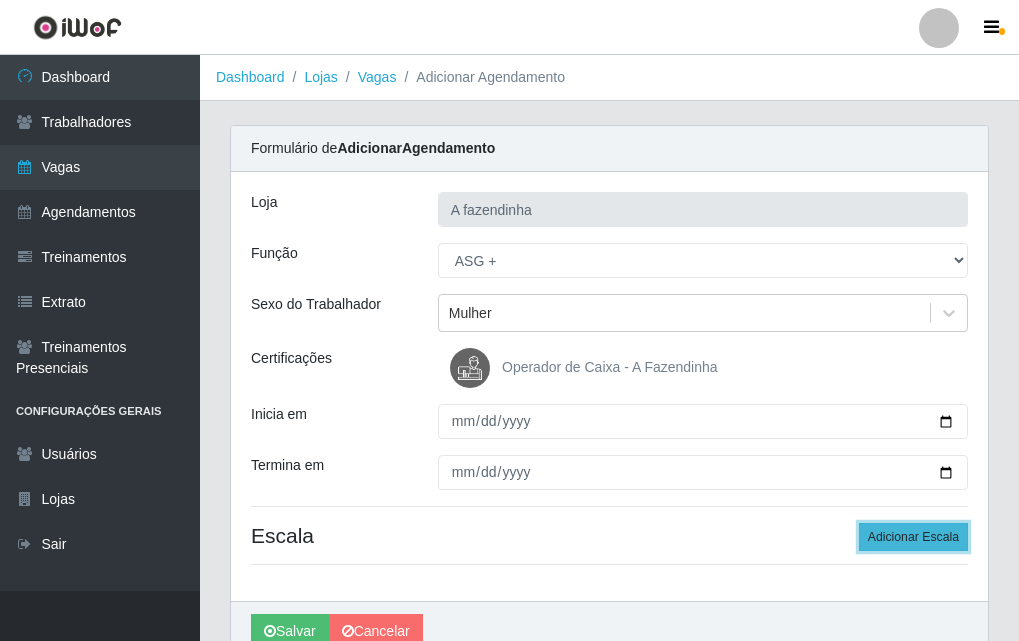click on "Adicionar Escala" at bounding box center (913, 537) 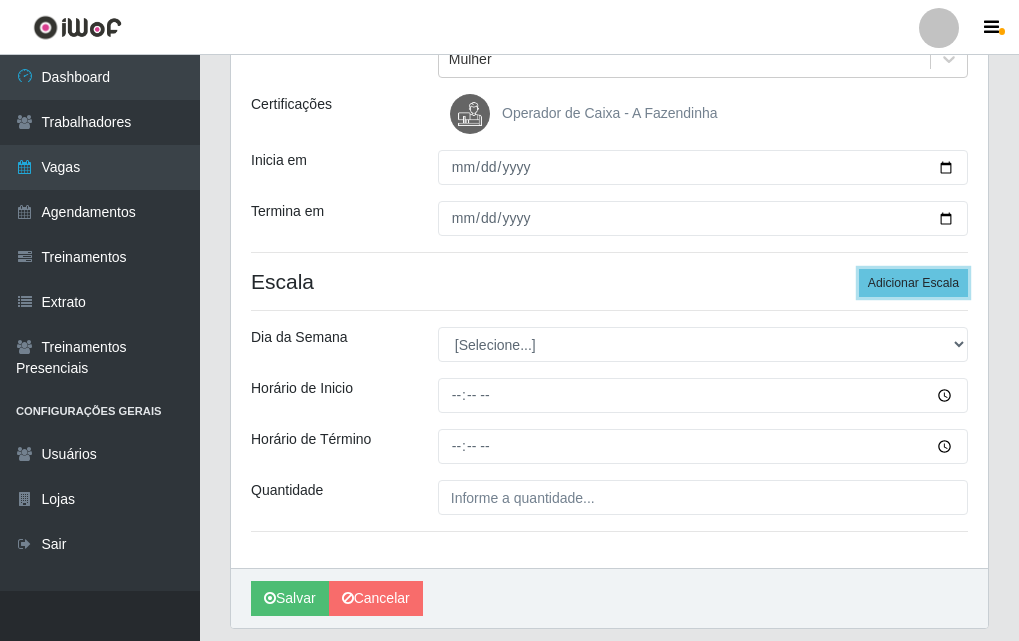 scroll, scrollTop: 300, scrollLeft: 0, axis: vertical 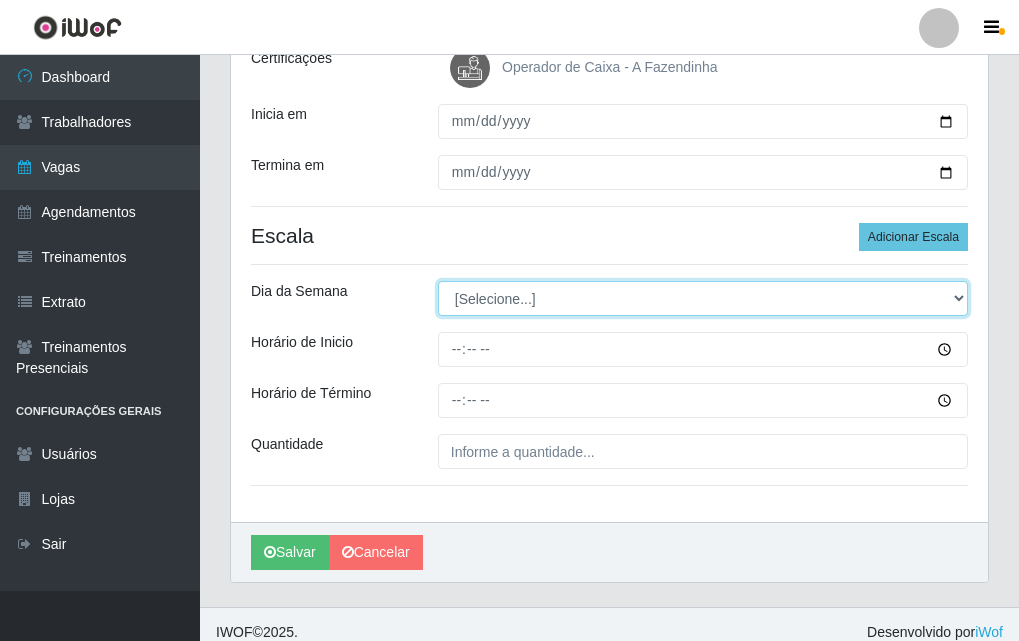 click on "[Selecione...] Segunda Terça Quarta Quinta Sexta Sábado Domingo" at bounding box center [703, 298] 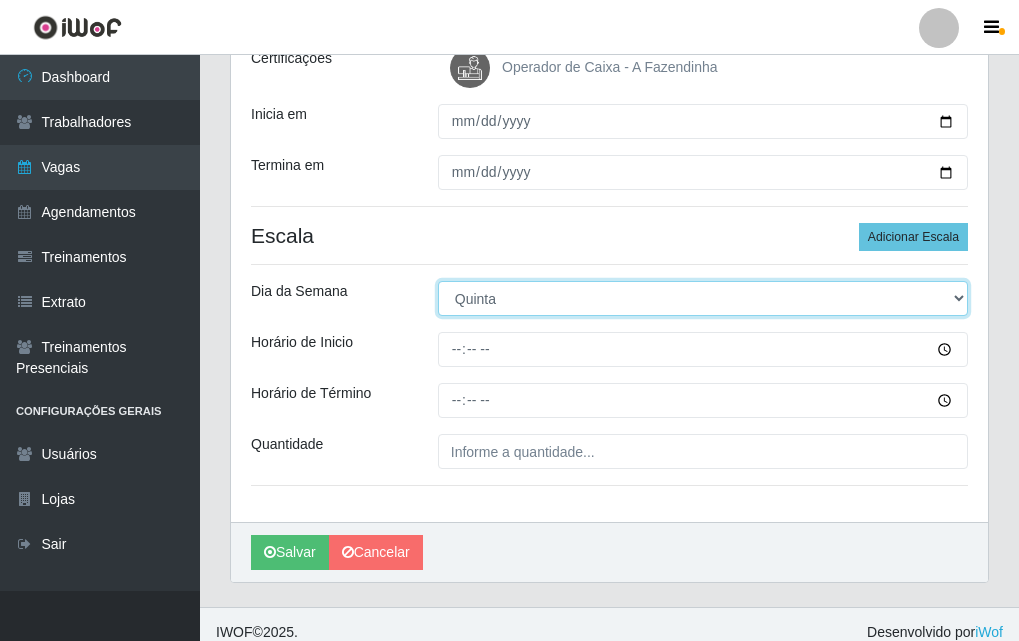 click on "[Selecione...] Segunda Terça Quarta Quinta Sexta Sábado Domingo" at bounding box center [703, 298] 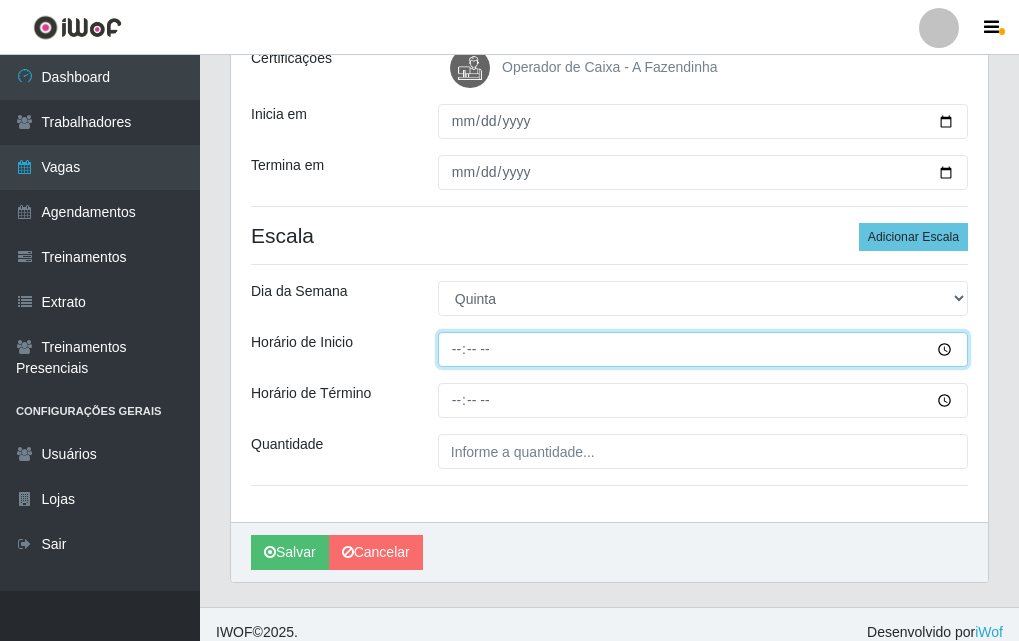 click on "Horário de Inicio" at bounding box center (703, 349) 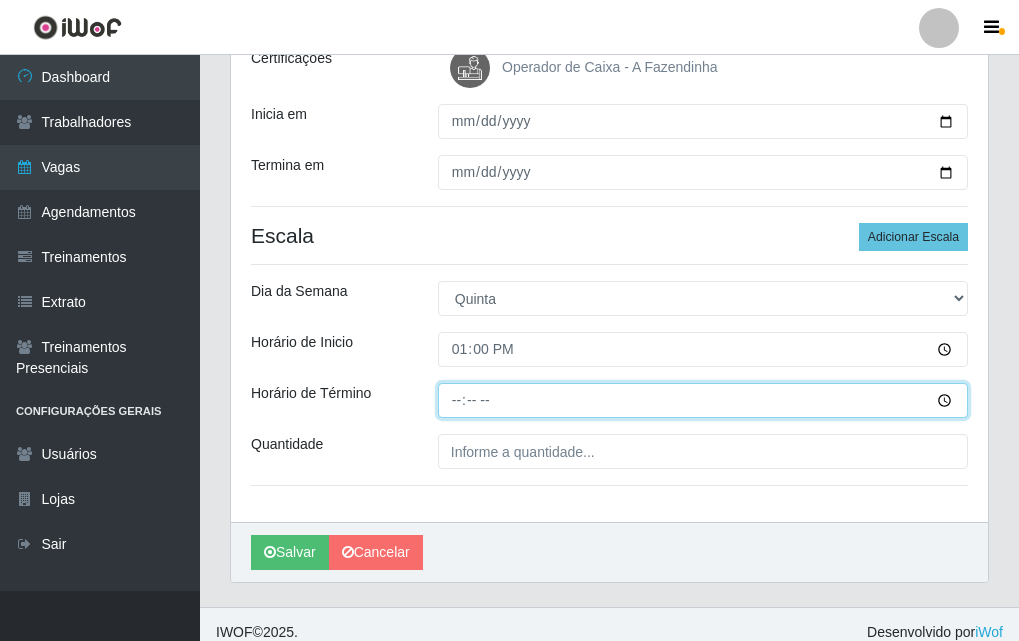 click on "Horário de Término" at bounding box center (703, 400) 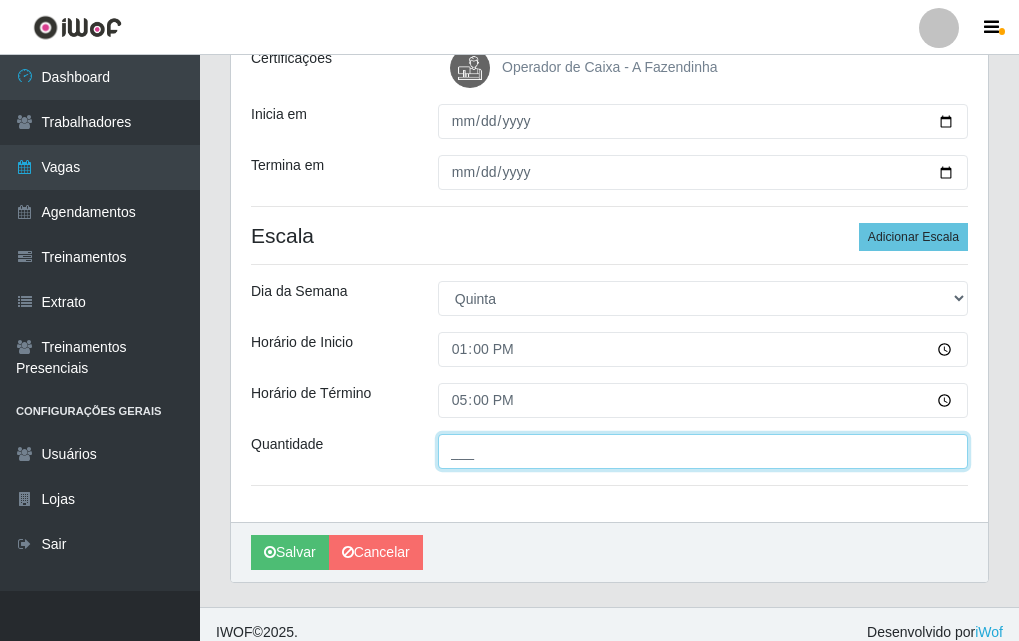 click on "___" at bounding box center (703, 451) 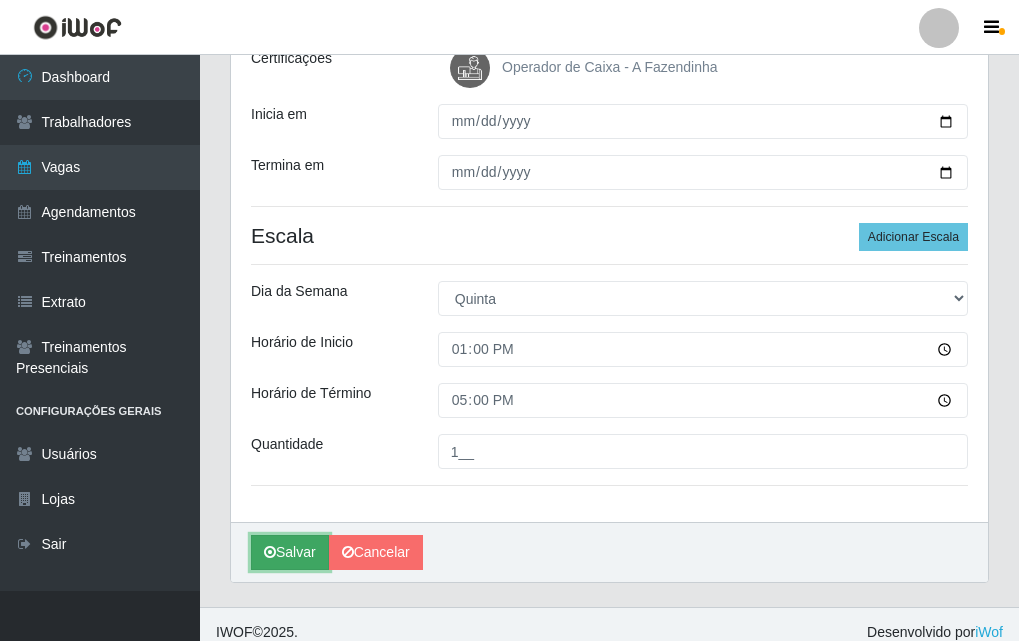 click on "Salvar" at bounding box center (290, 552) 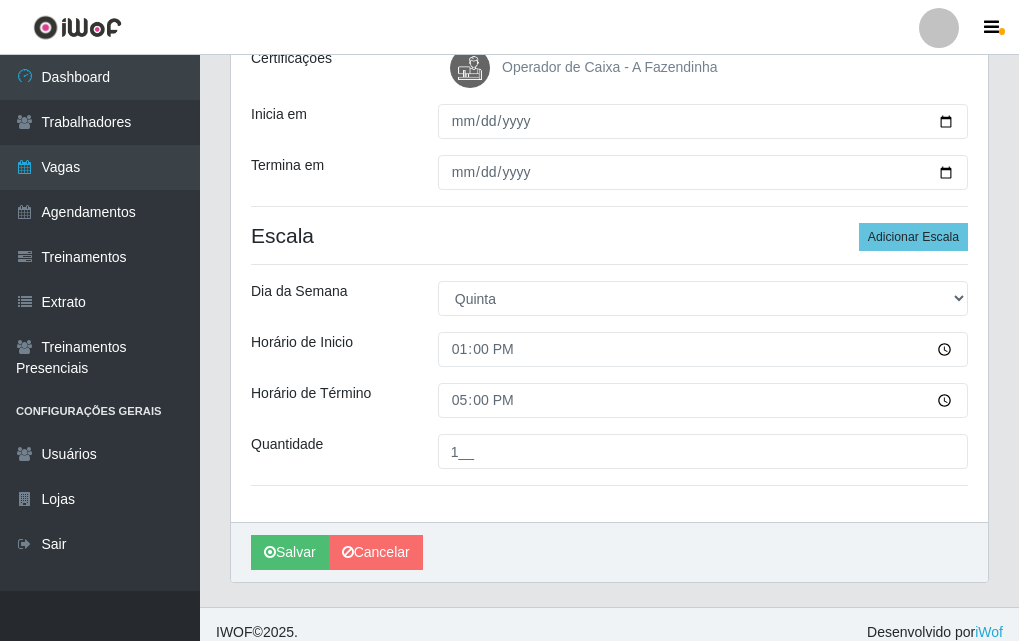 scroll, scrollTop: 0, scrollLeft: 0, axis: both 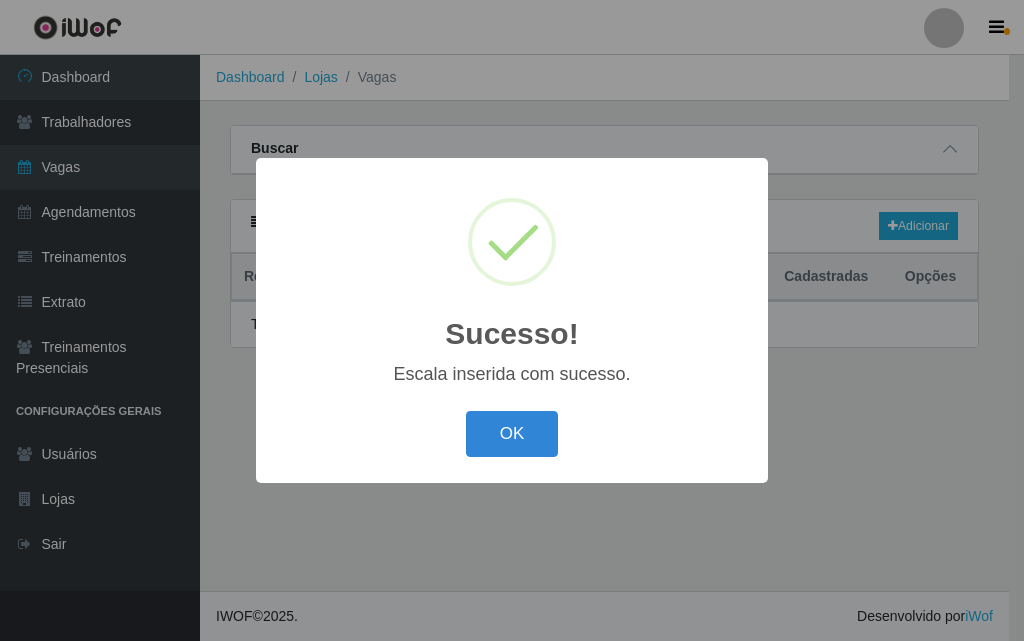 click on "OK" at bounding box center (512, 434) 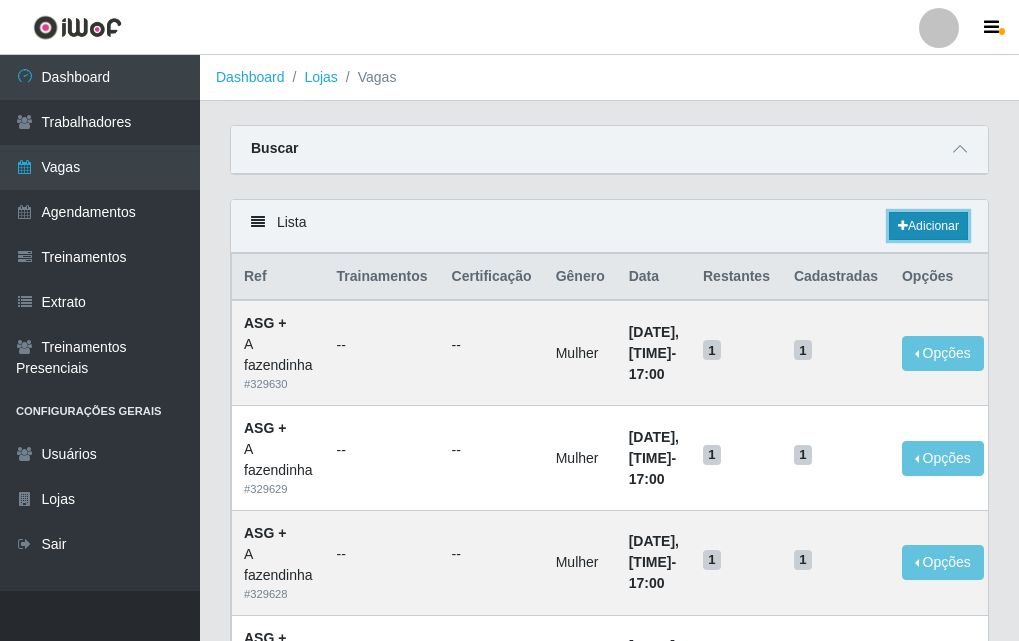 click at bounding box center (903, 226) 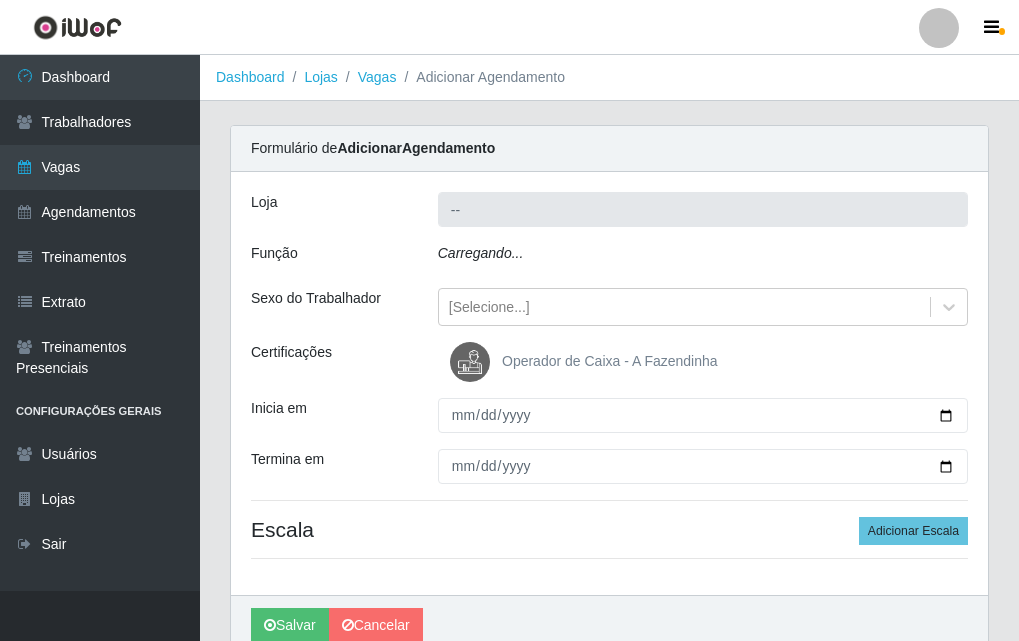 type on "A fazendinha" 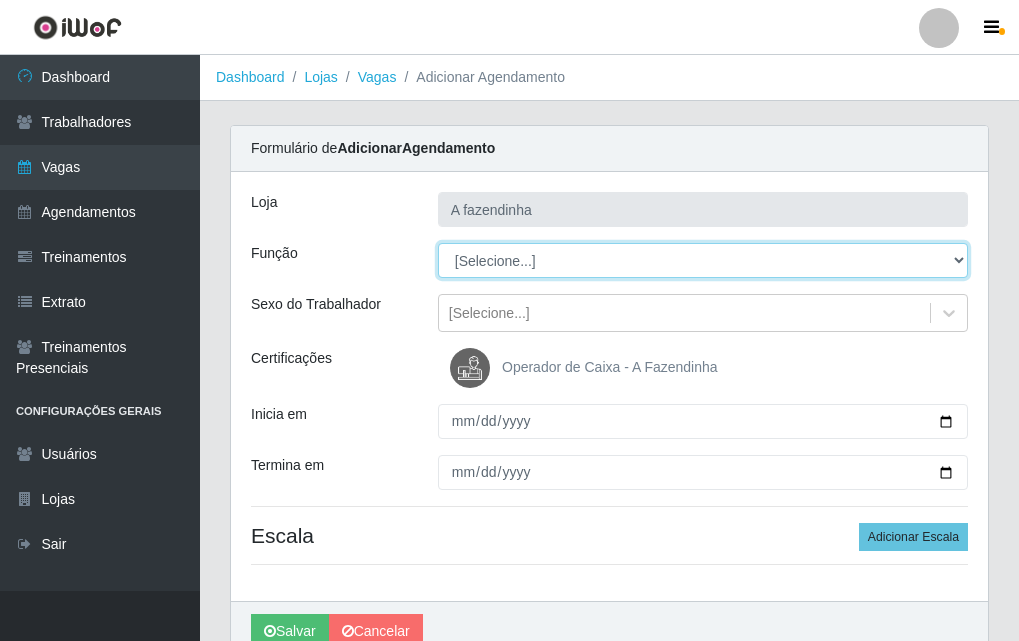 click on "[Selecione...] ASG ASG + ASG ++ Balconista Embalador Embalador + Embalador ++ Operador de Caixa Operador de Caixa + Operador de Caixa ++ Repositor  Repositor + Repositor ++" at bounding box center (703, 260) 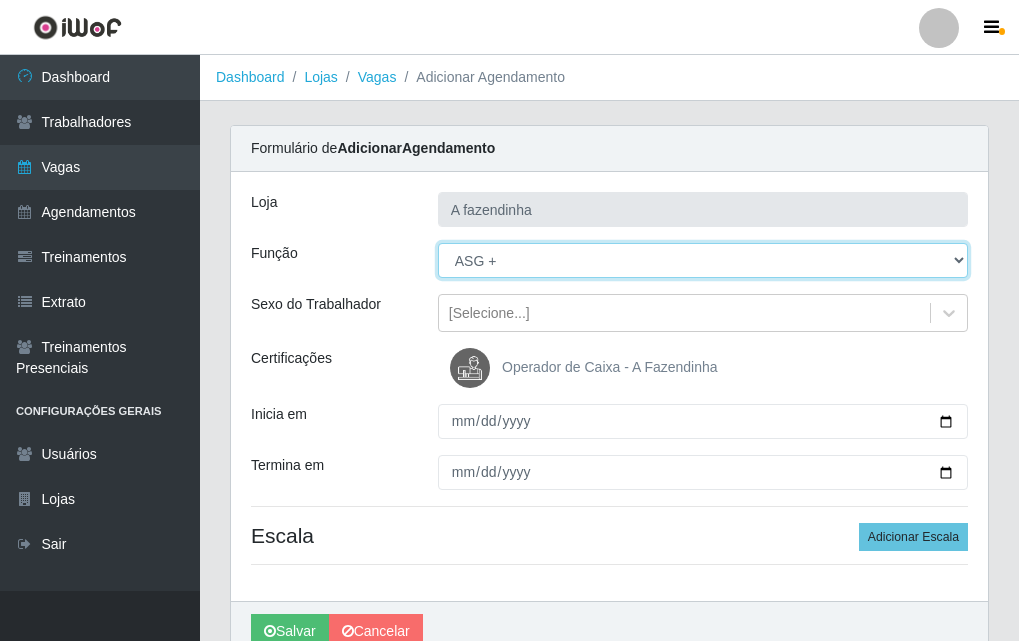 click on "[Selecione...] ASG ASG + ASG ++ Balconista Embalador Embalador + Embalador ++ Operador de Caixa Operador de Caixa + Operador de Caixa ++ Repositor  Repositor + Repositor ++" at bounding box center [703, 260] 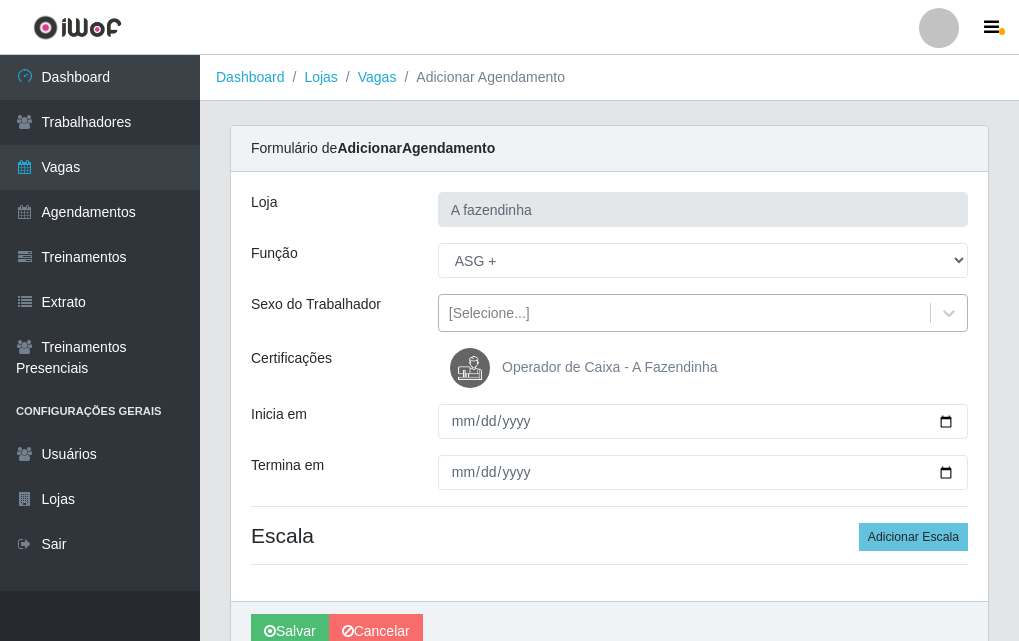 click on "[Selecione...]" at bounding box center [489, 313] 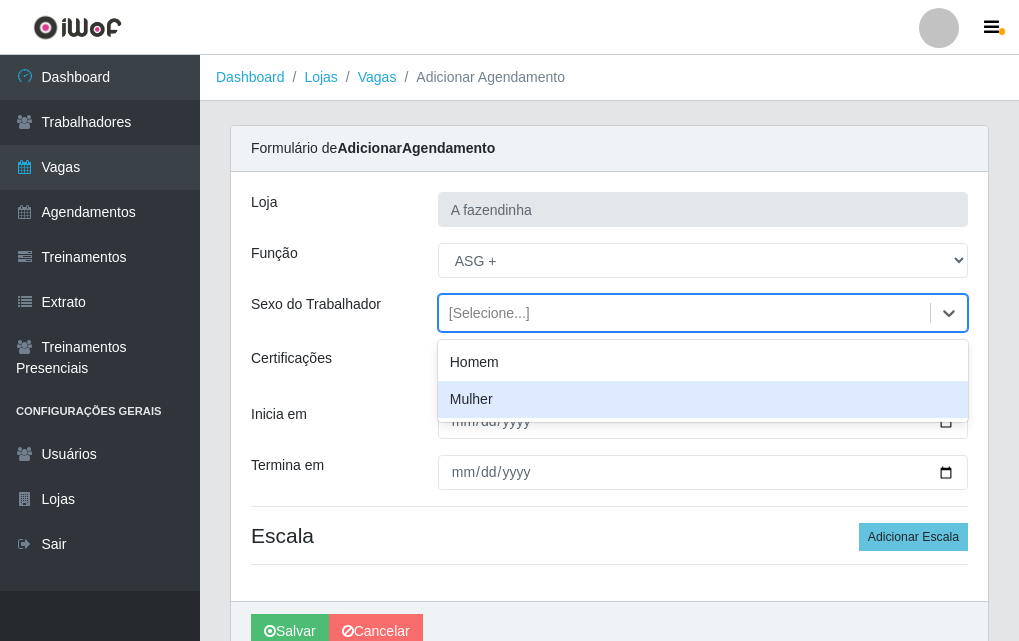 click on "Mulher" at bounding box center (703, 399) 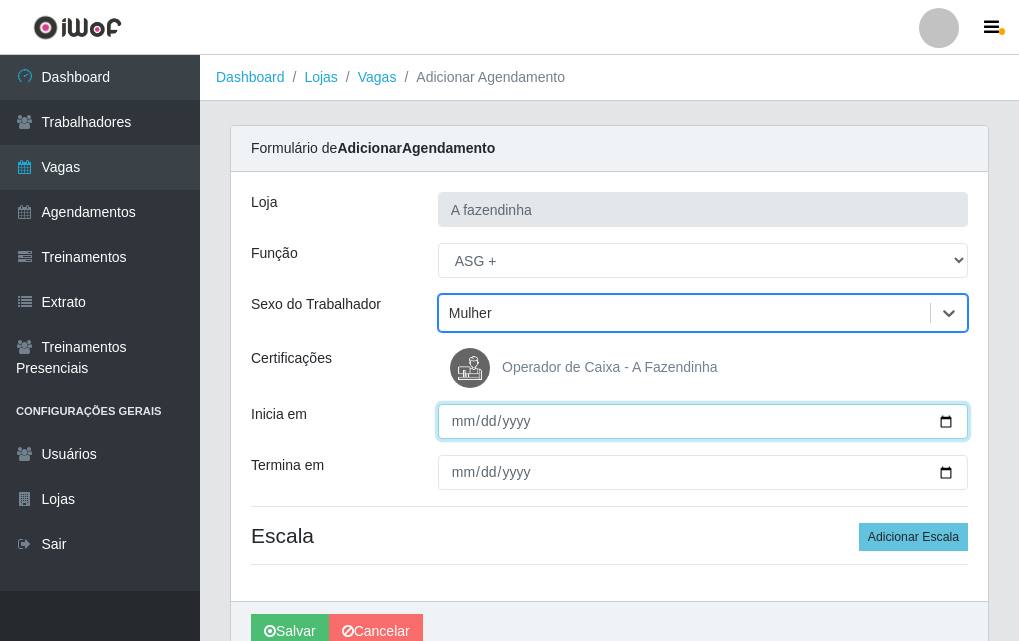 click on "Inicia em" at bounding box center (703, 421) 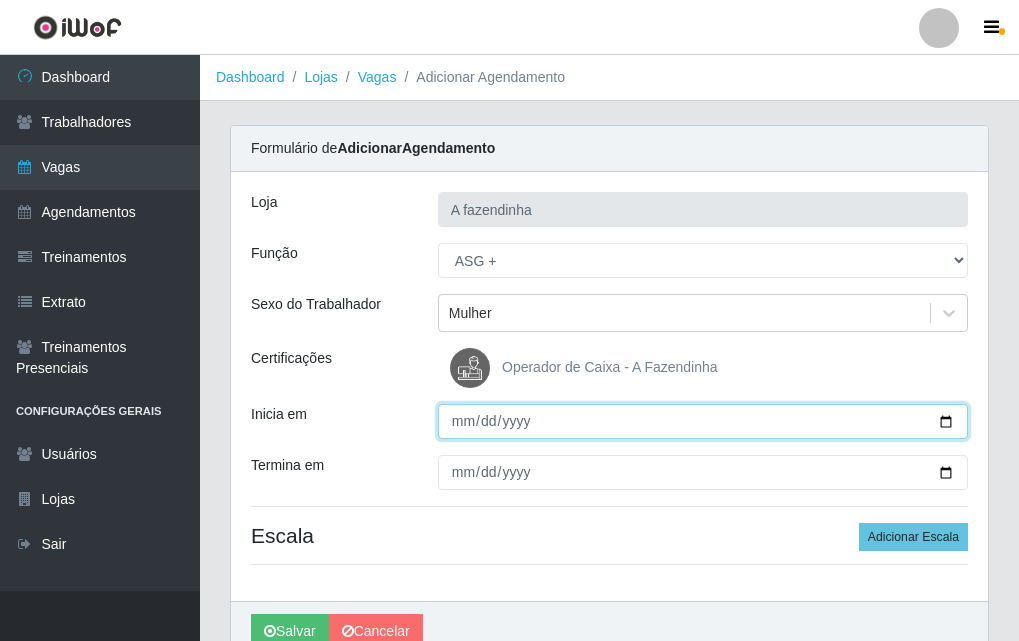 type on "[DATE]" 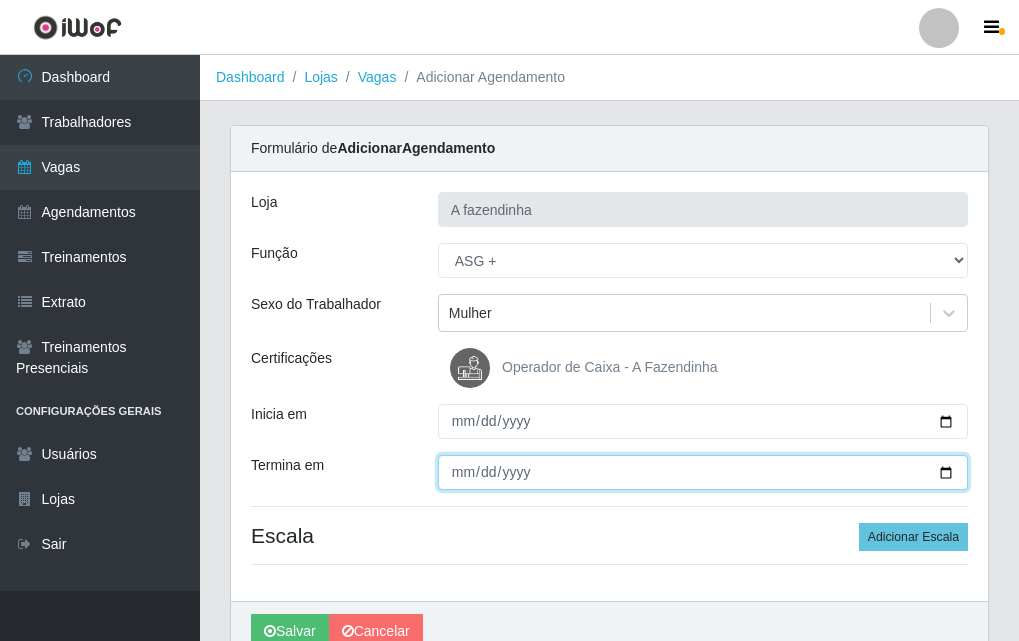 click on "Termina em" at bounding box center (703, 472) 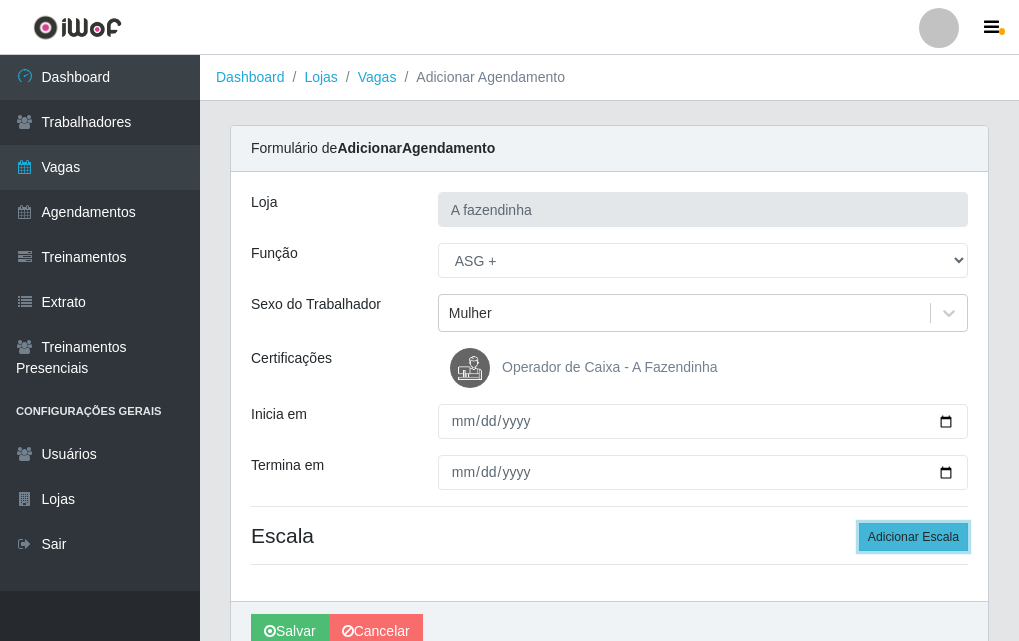 click on "Adicionar Escala" at bounding box center [913, 537] 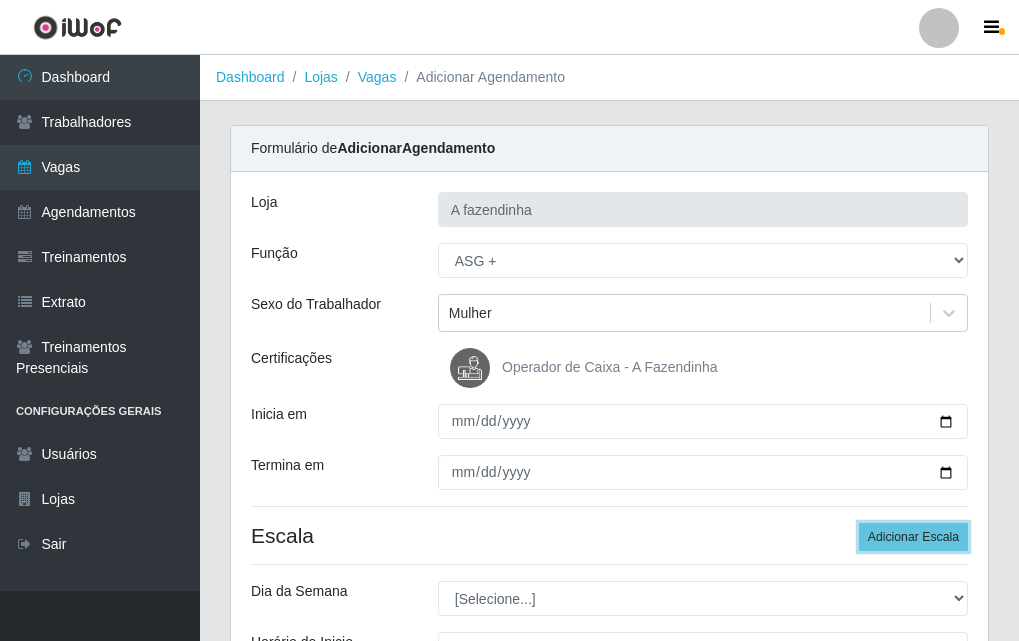 scroll, scrollTop: 300, scrollLeft: 0, axis: vertical 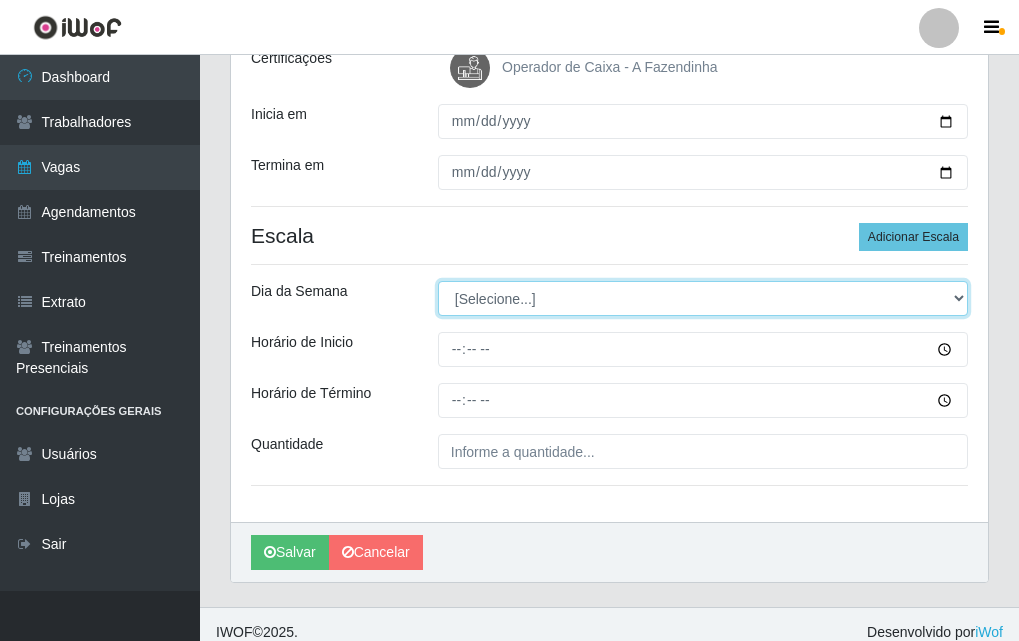 click on "[Selecione...] Segunda Terça Quarta Quinta Sexta Sábado Domingo" at bounding box center (703, 298) 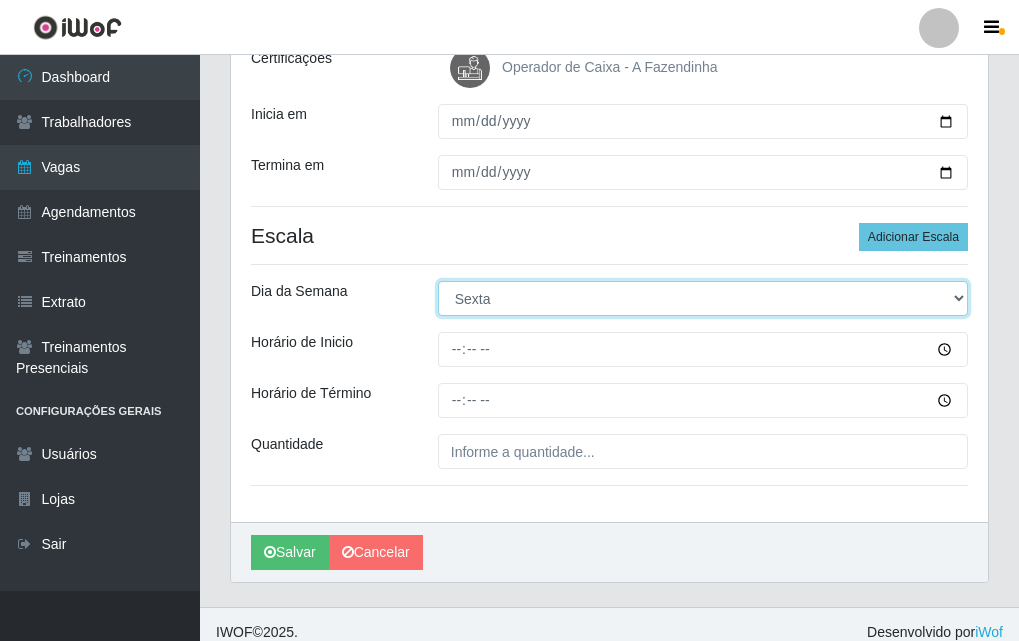 click on "[Selecione...] Segunda Terça Quarta Quinta Sexta Sábado Domingo" at bounding box center [703, 298] 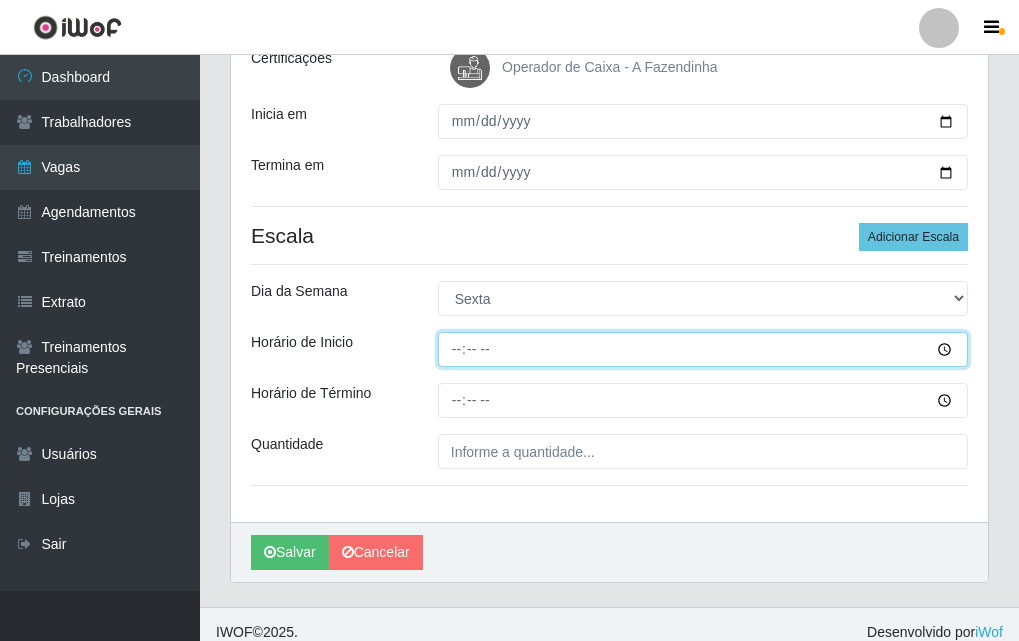 click on "Horário de Inicio" at bounding box center (703, 349) 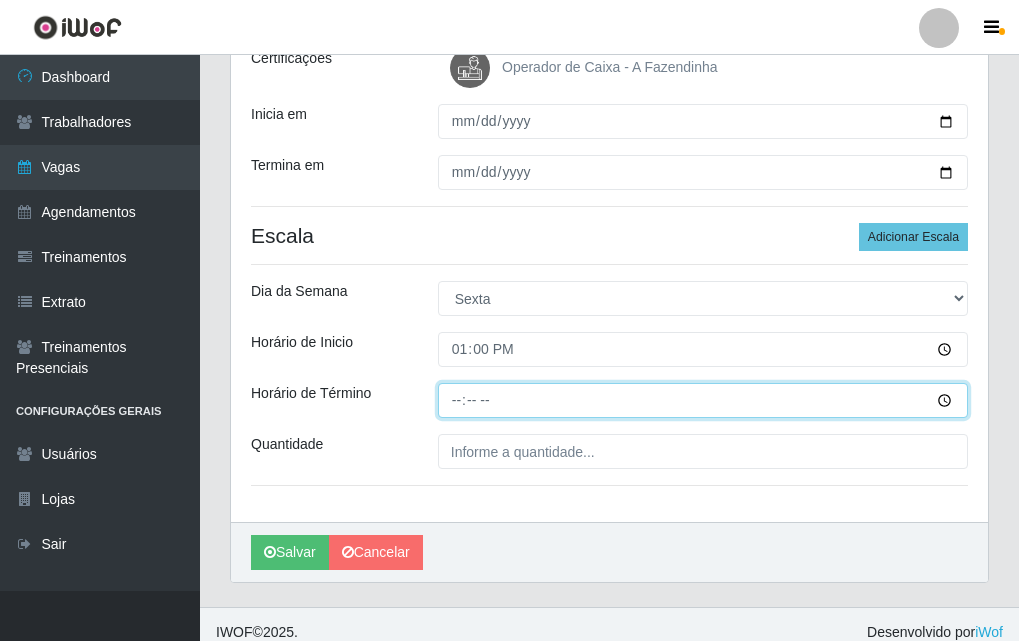 click on "Horário de Término" at bounding box center (703, 400) 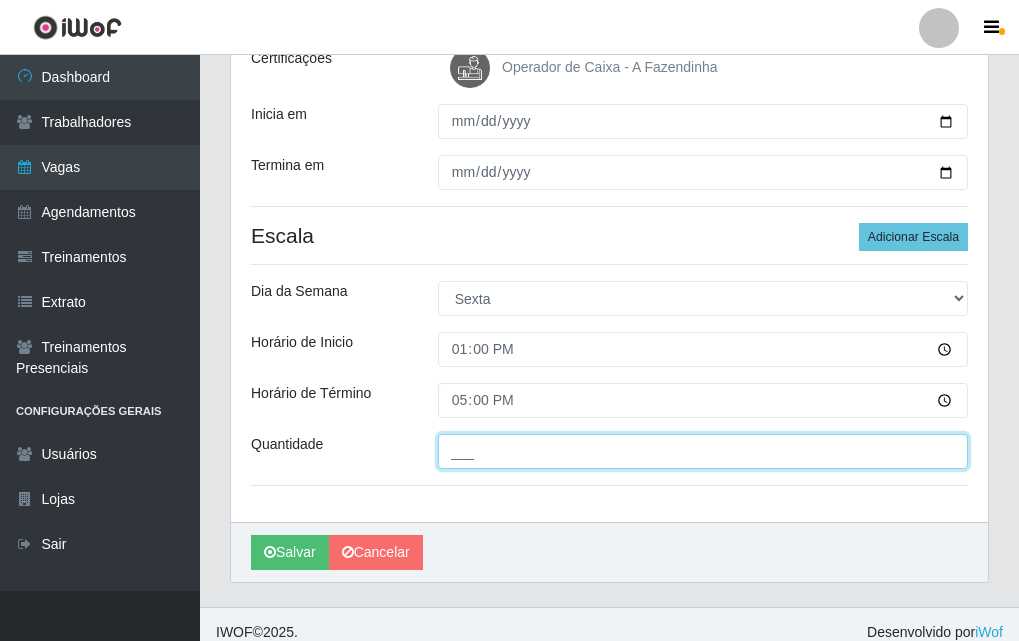 click on "___" at bounding box center (703, 451) 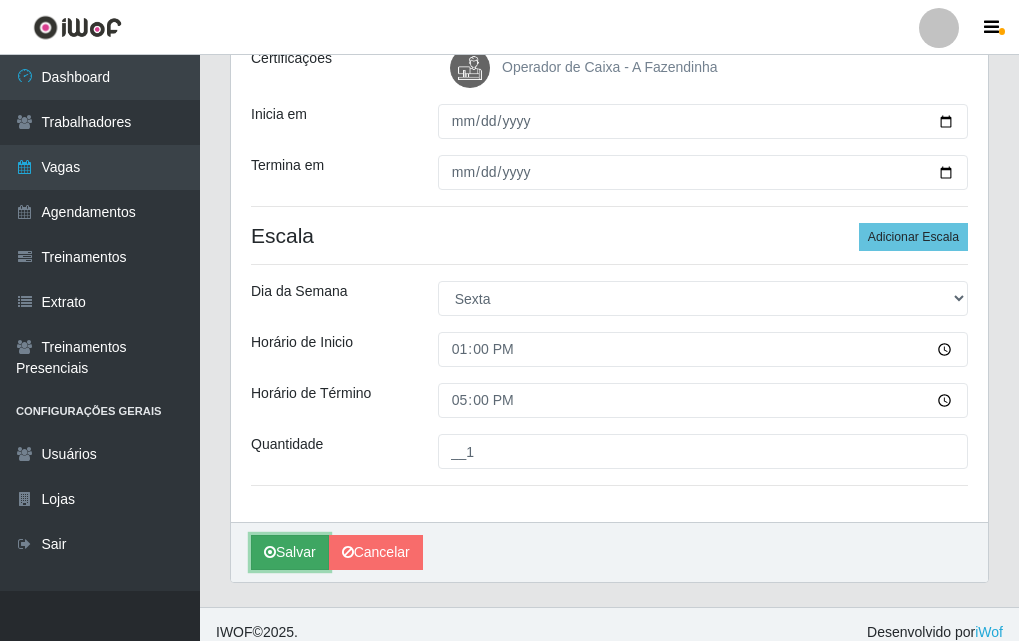 click on "Salvar" at bounding box center (290, 552) 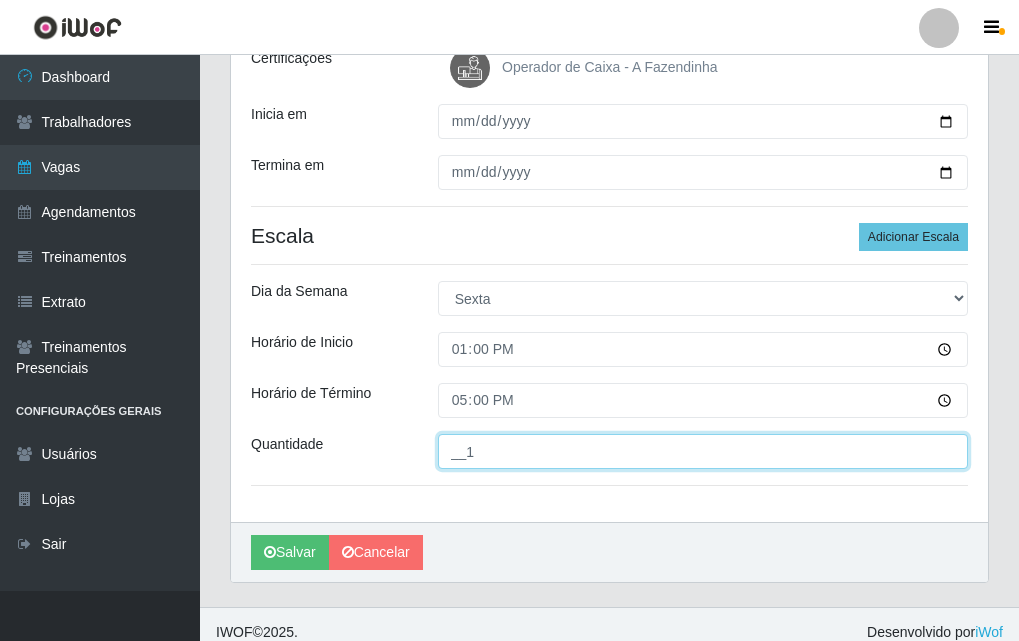 click on "__1" at bounding box center [703, 451] 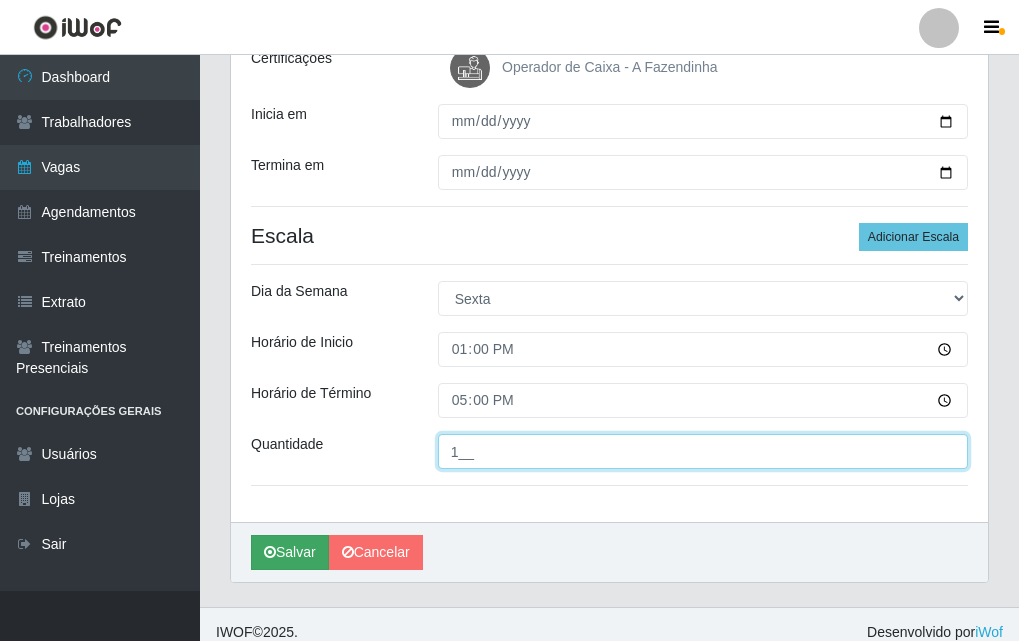 type on "1__" 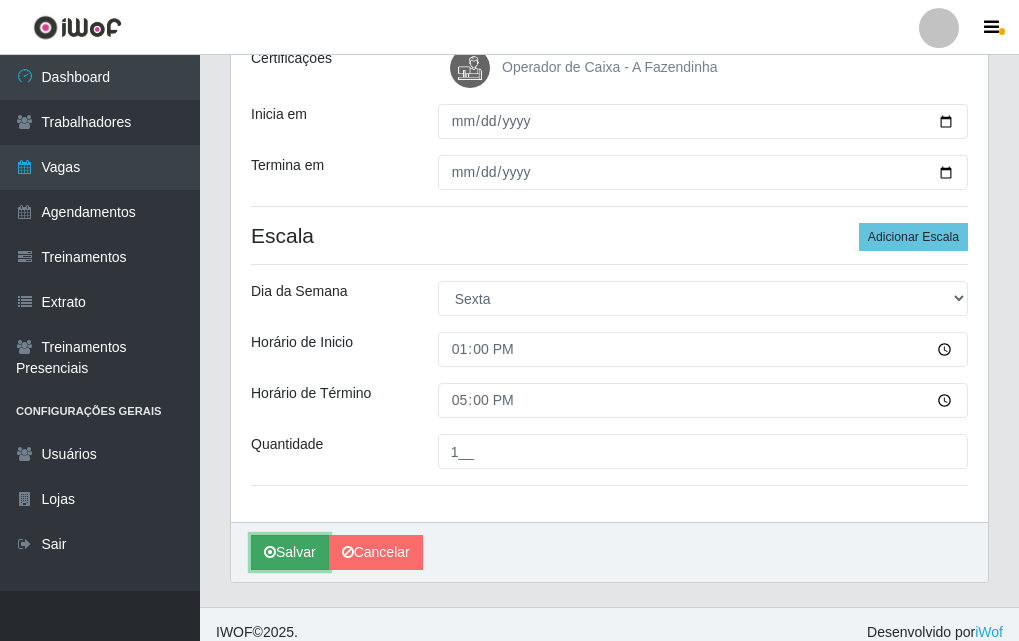 click on "Salvar" at bounding box center (290, 552) 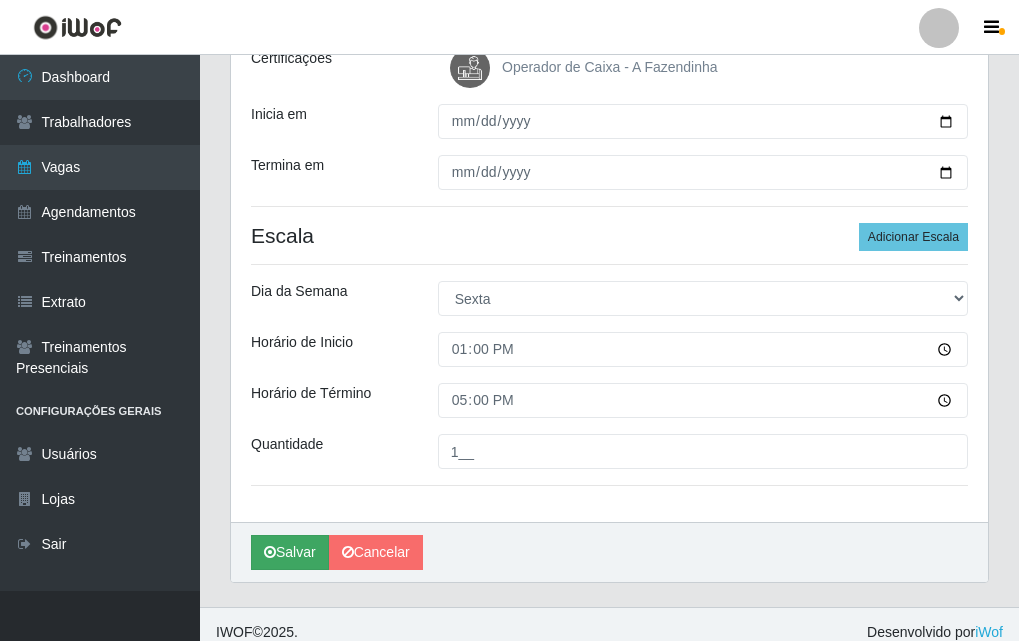 scroll, scrollTop: 0, scrollLeft: 0, axis: both 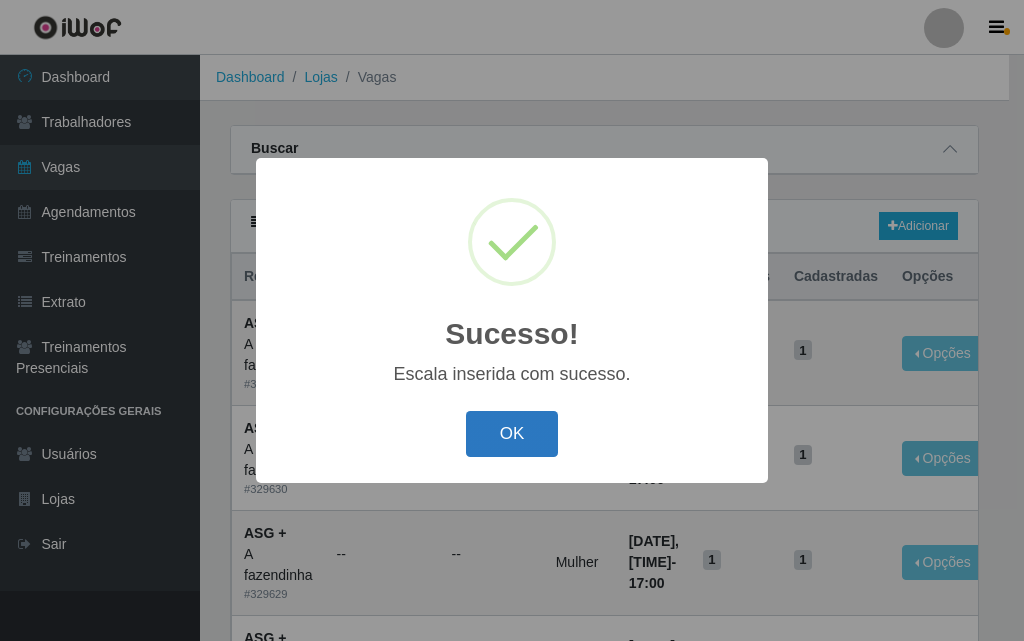 click on "OK" at bounding box center (512, 434) 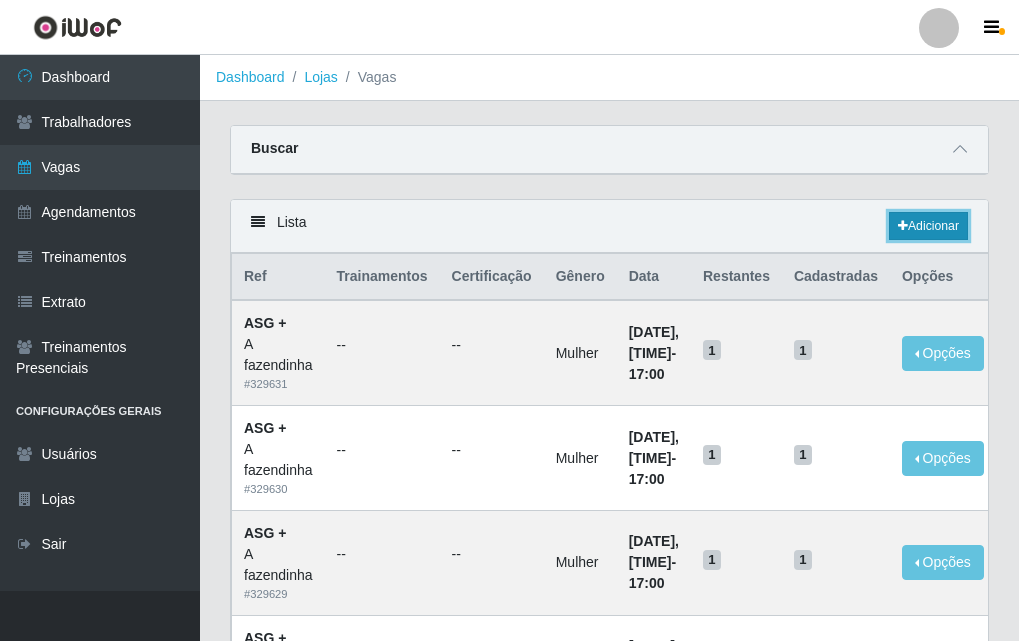 click on "Adicionar" at bounding box center (928, 226) 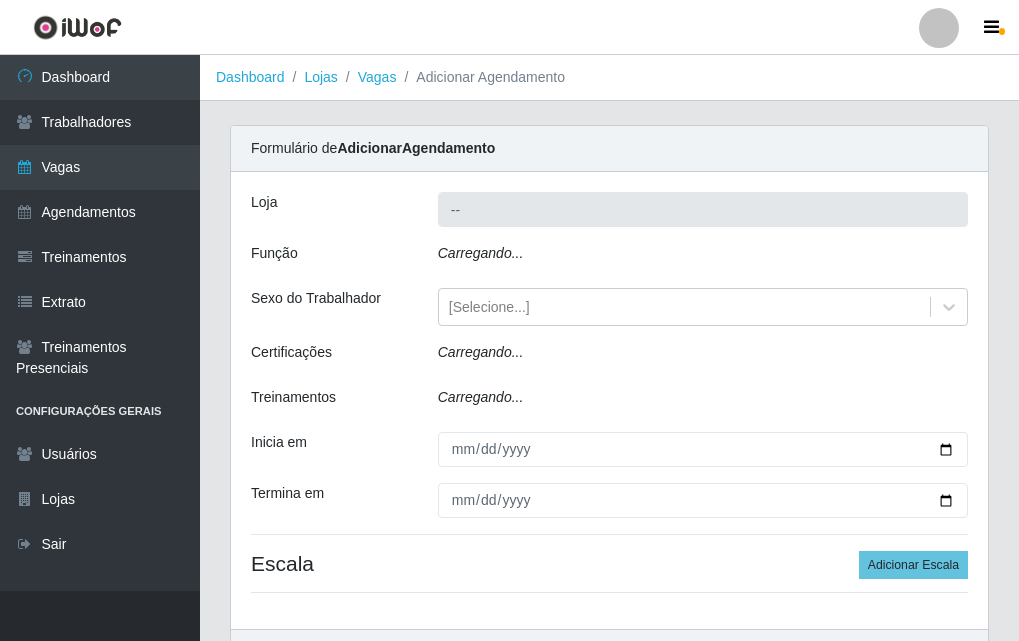 type on "A fazendinha" 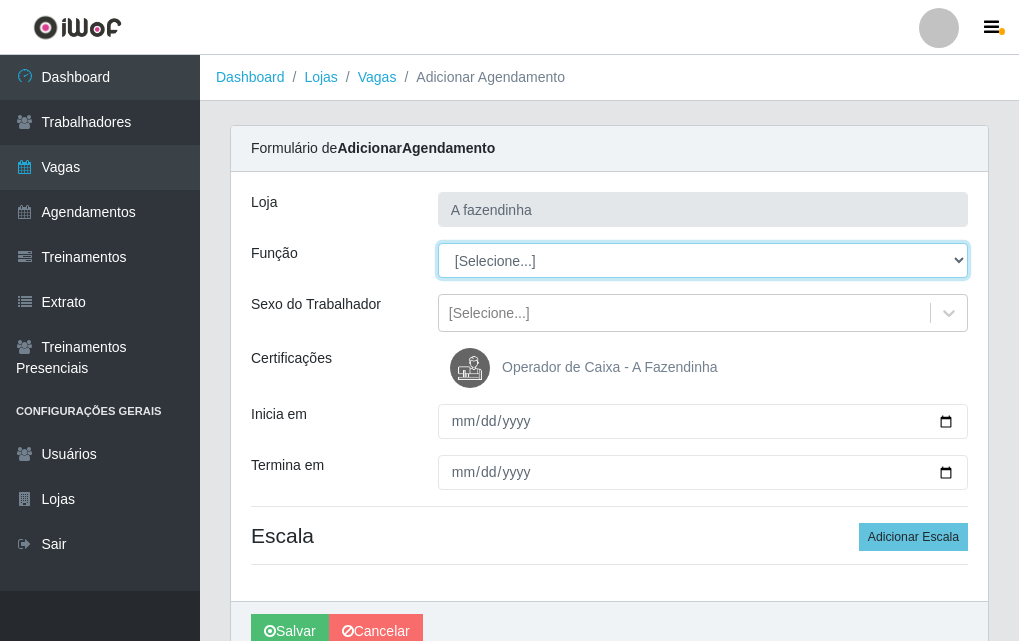 click on "[Selecione...] ASG ASG + ASG ++ Balconista Embalador Embalador + Embalador ++ Operador de Caixa Operador de Caixa + Operador de Caixa ++ Repositor  Repositor + Repositor ++" at bounding box center (703, 260) 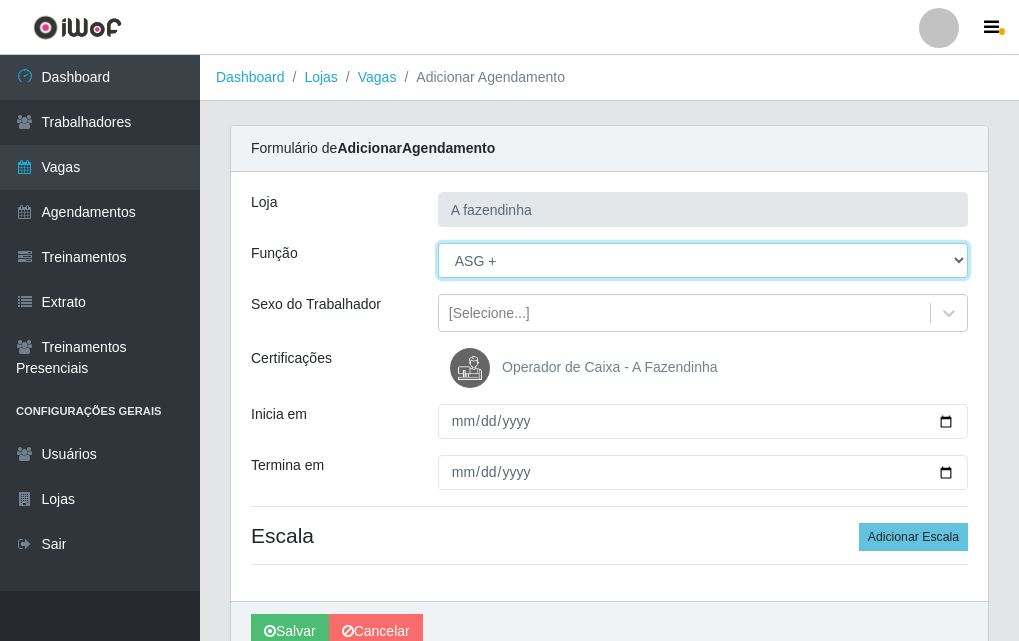 click on "[Selecione...] ASG ASG + ASG ++ Balconista Embalador Embalador + Embalador ++ Operador de Caixa Operador de Caixa + Operador de Caixa ++ Repositor  Repositor + Repositor ++" at bounding box center (703, 260) 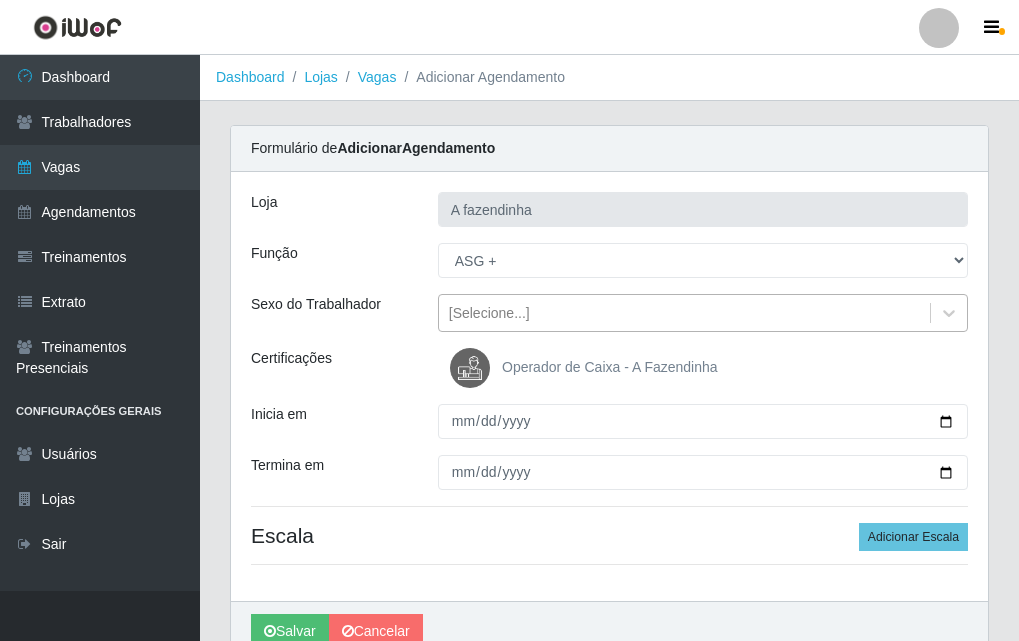 click on "[Selecione...]" at bounding box center (489, 313) 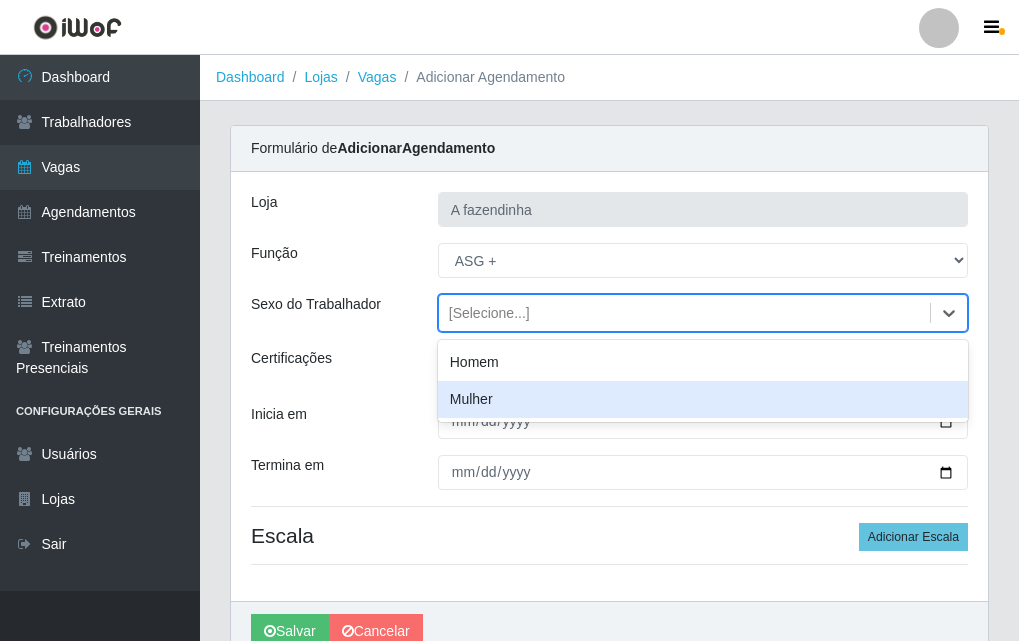 click on "Mulher" at bounding box center [703, 399] 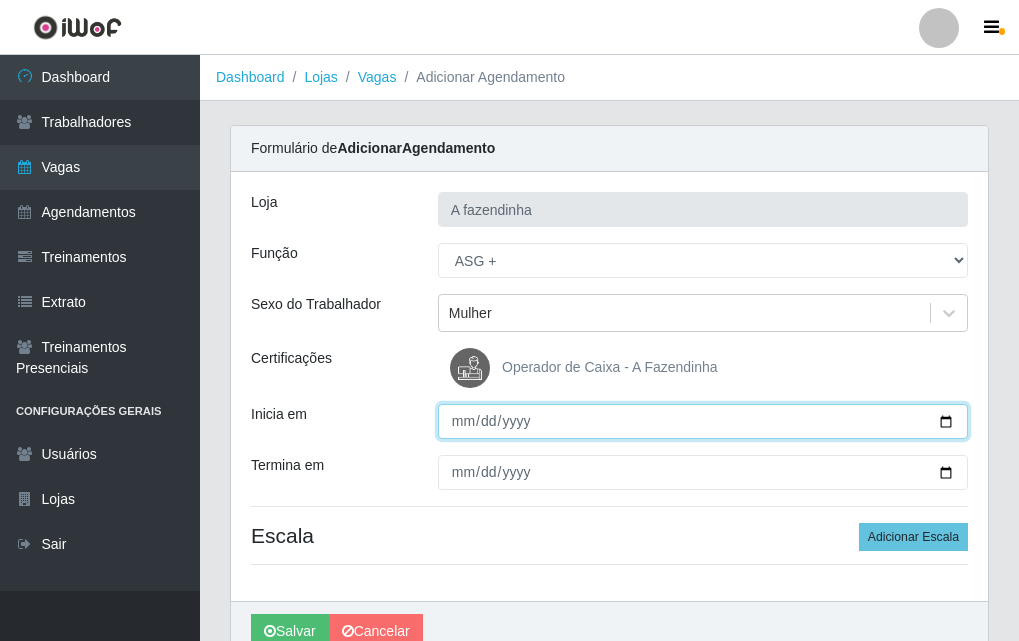 click on "Inicia em" at bounding box center [703, 421] 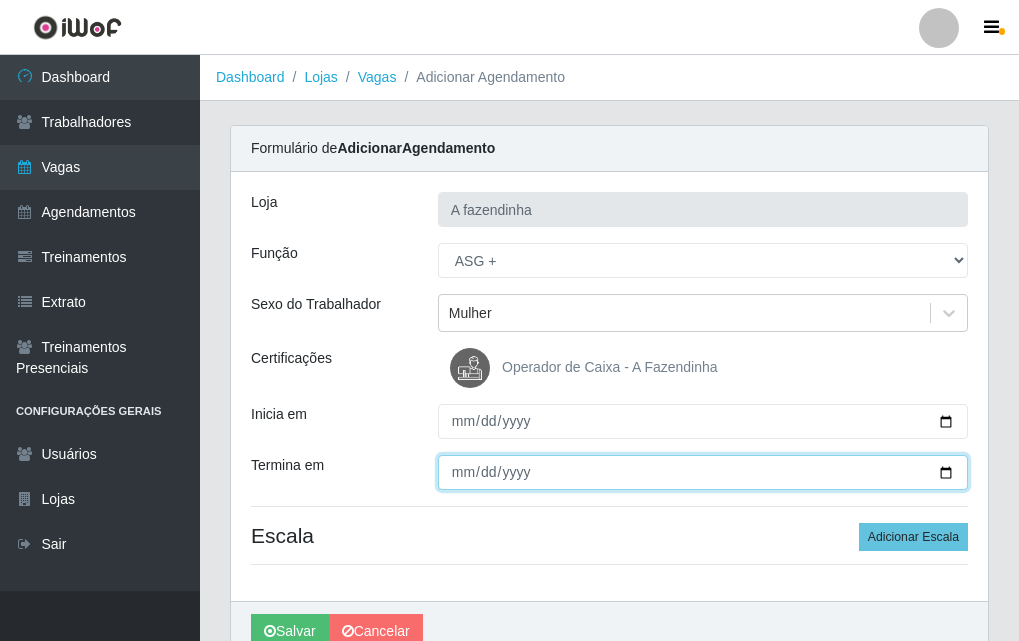 click on "Termina em" at bounding box center [703, 472] 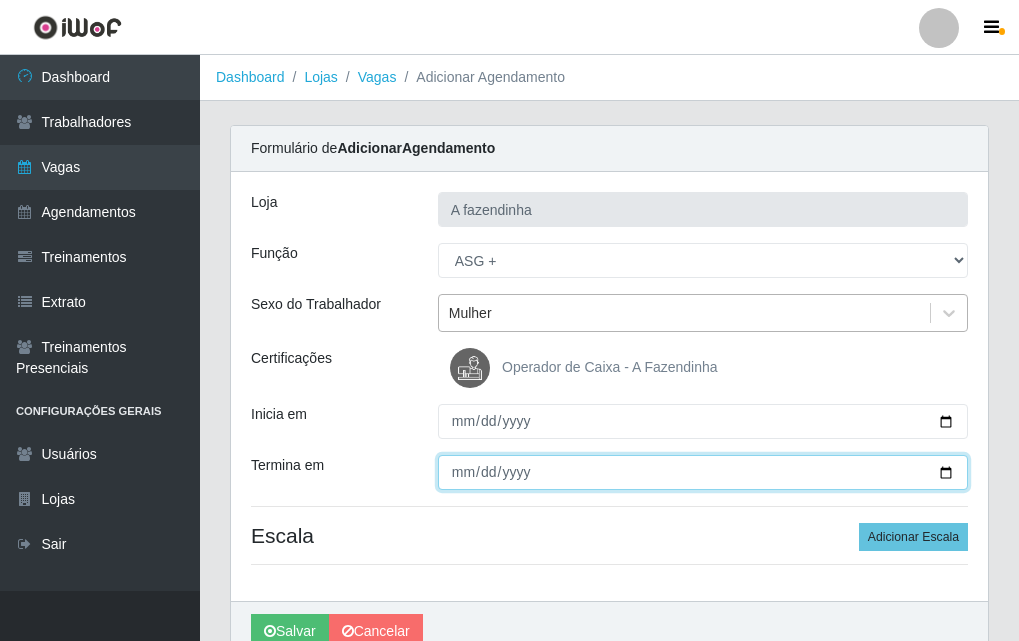 type on "[DATE]" 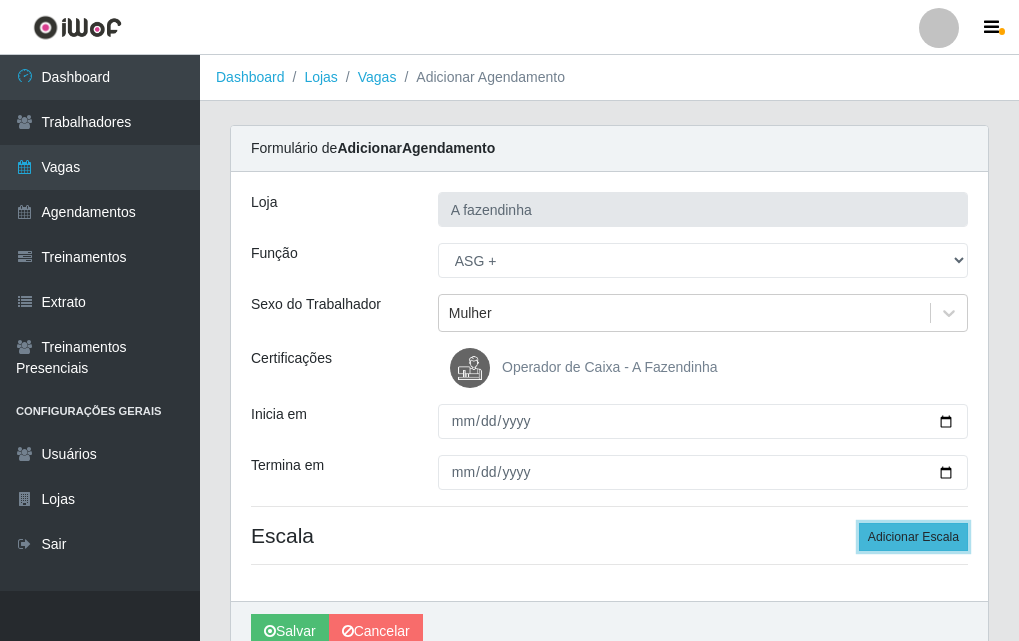 click on "Adicionar Escala" at bounding box center (913, 537) 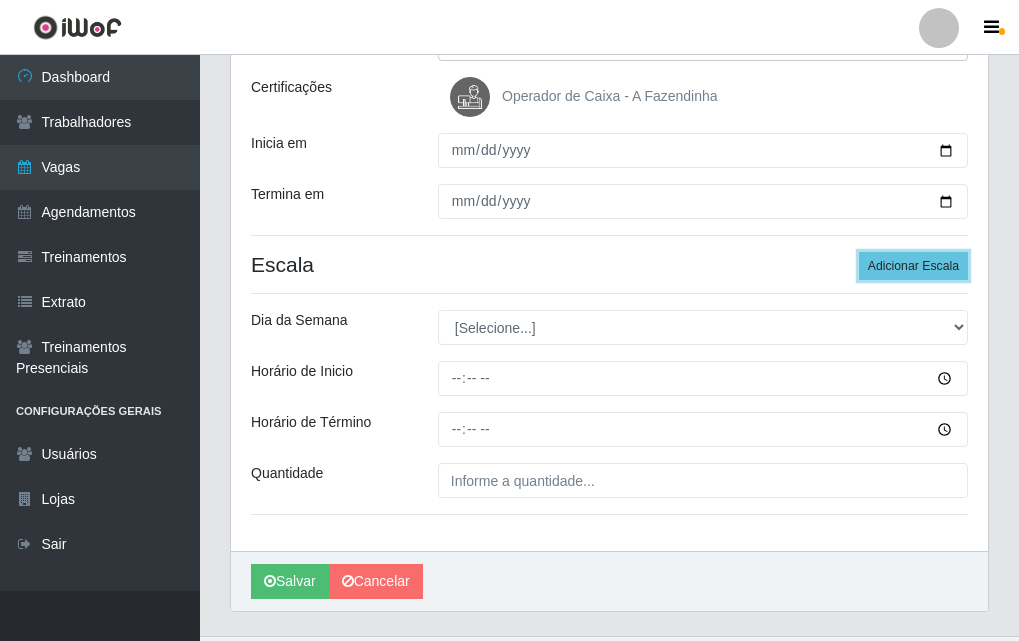 scroll, scrollTop: 300, scrollLeft: 0, axis: vertical 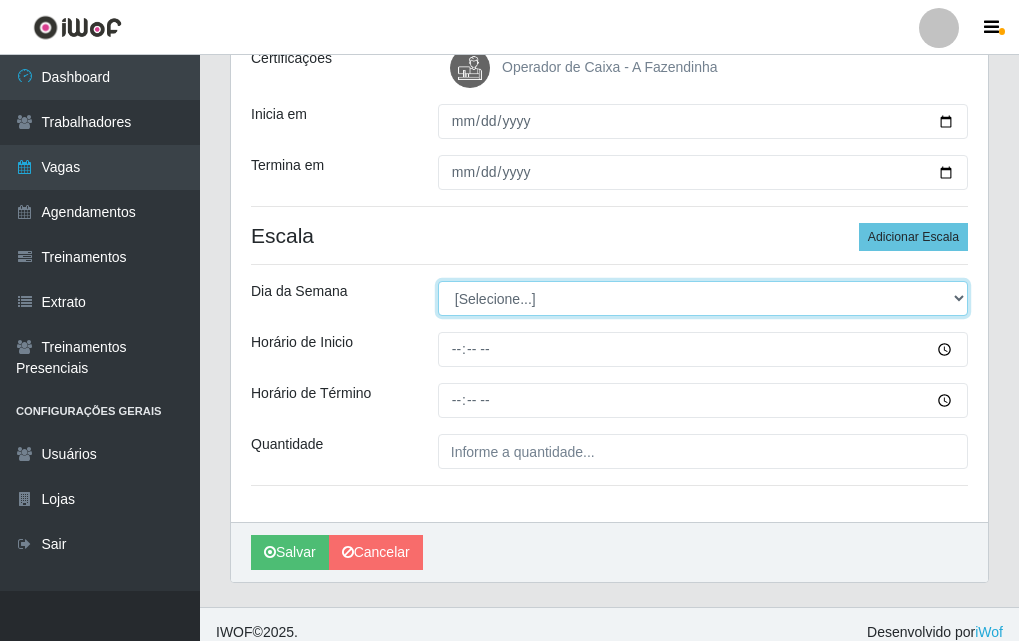 click on "[Selecione...] Segunda Terça Quarta Quinta Sexta Sábado Domingo" at bounding box center [703, 298] 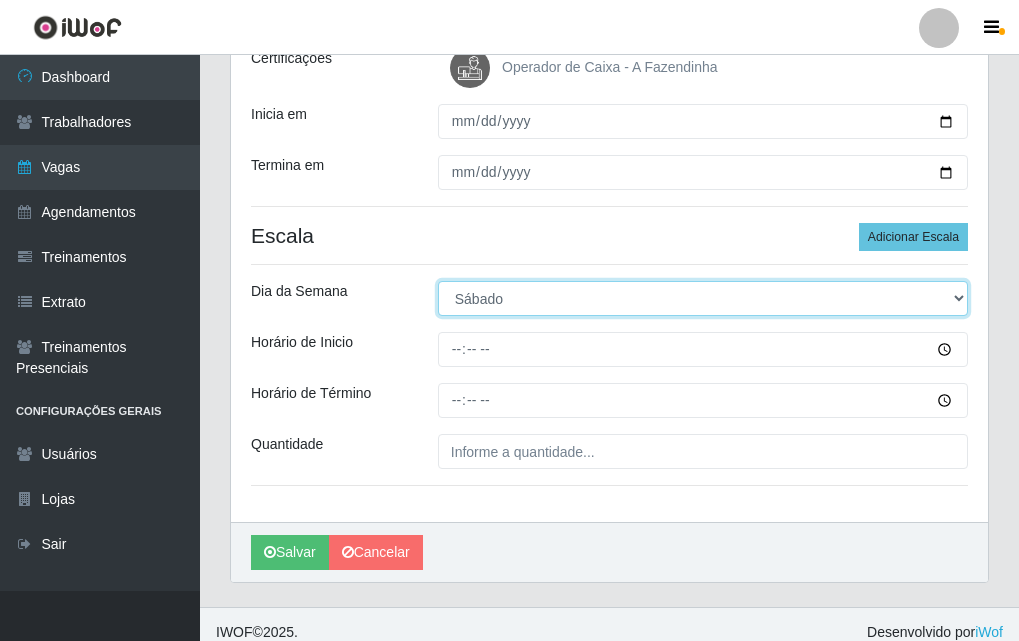 click on "[Selecione...] Segunda Terça Quarta Quinta Sexta Sábado Domingo" at bounding box center (703, 298) 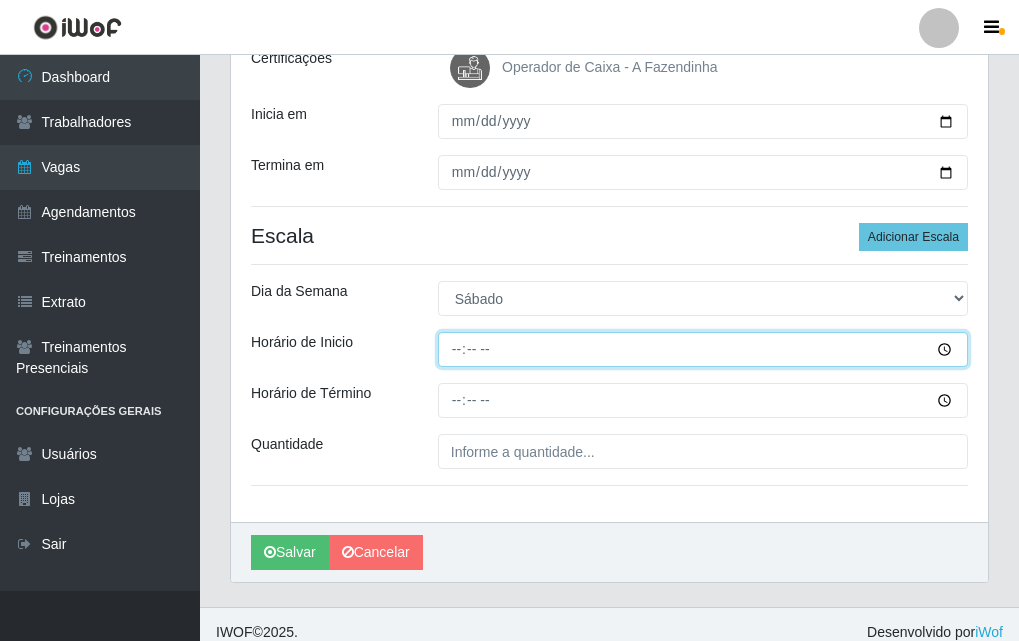 click on "Horário de Inicio" at bounding box center [703, 349] 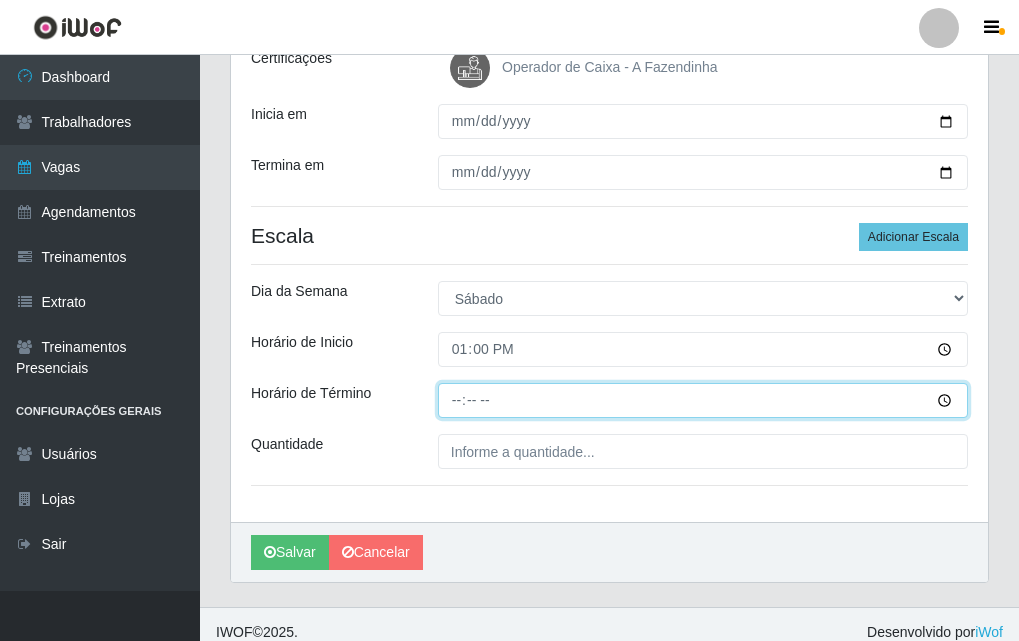 click on "Horário de Término" at bounding box center (703, 400) 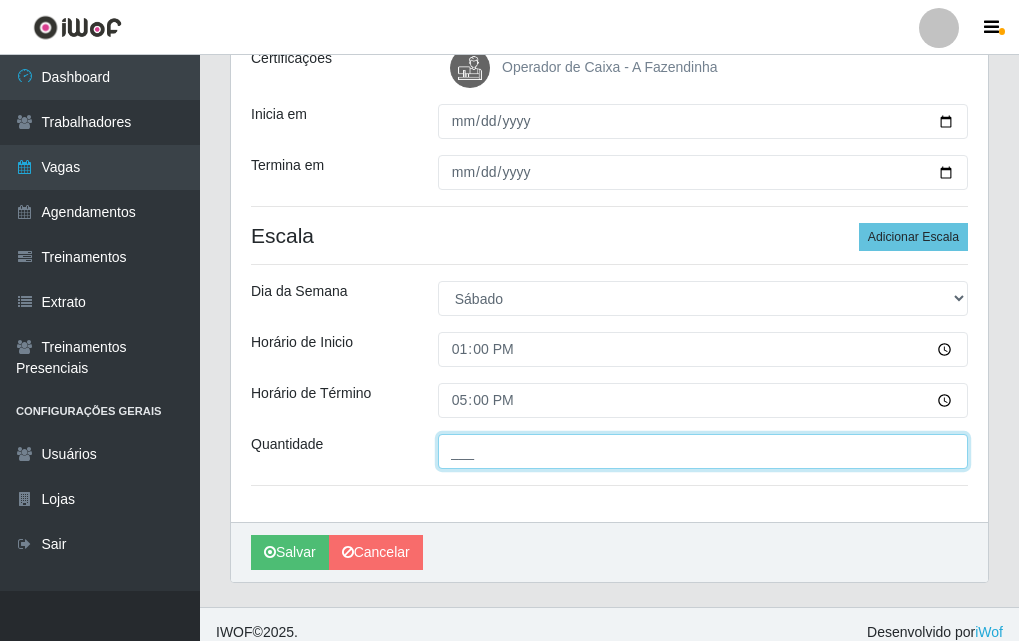click on "___" at bounding box center [703, 451] 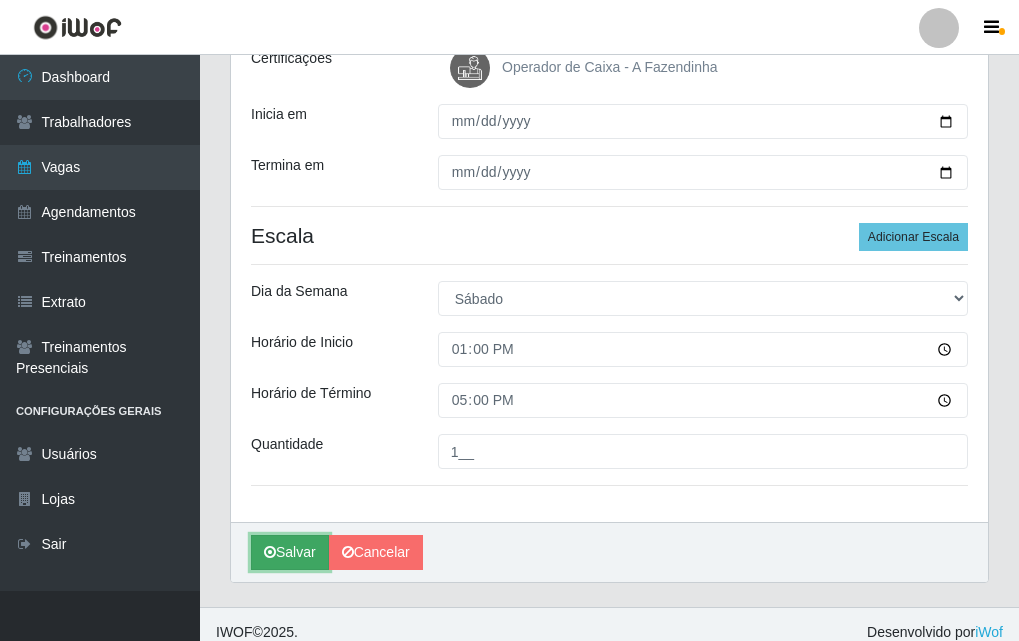 click on "Salvar" at bounding box center (290, 552) 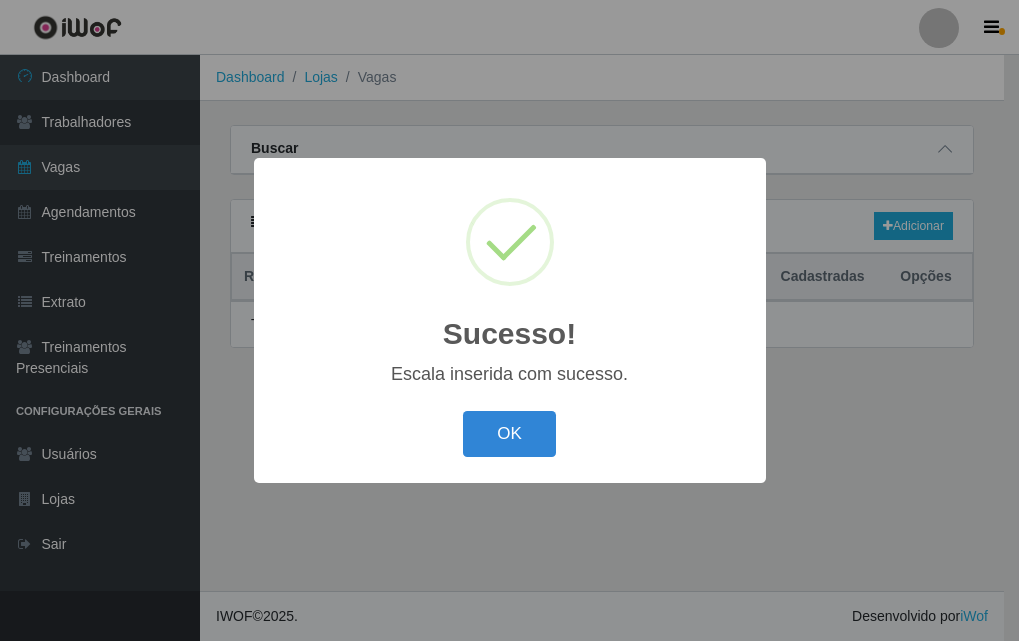 scroll, scrollTop: 0, scrollLeft: 0, axis: both 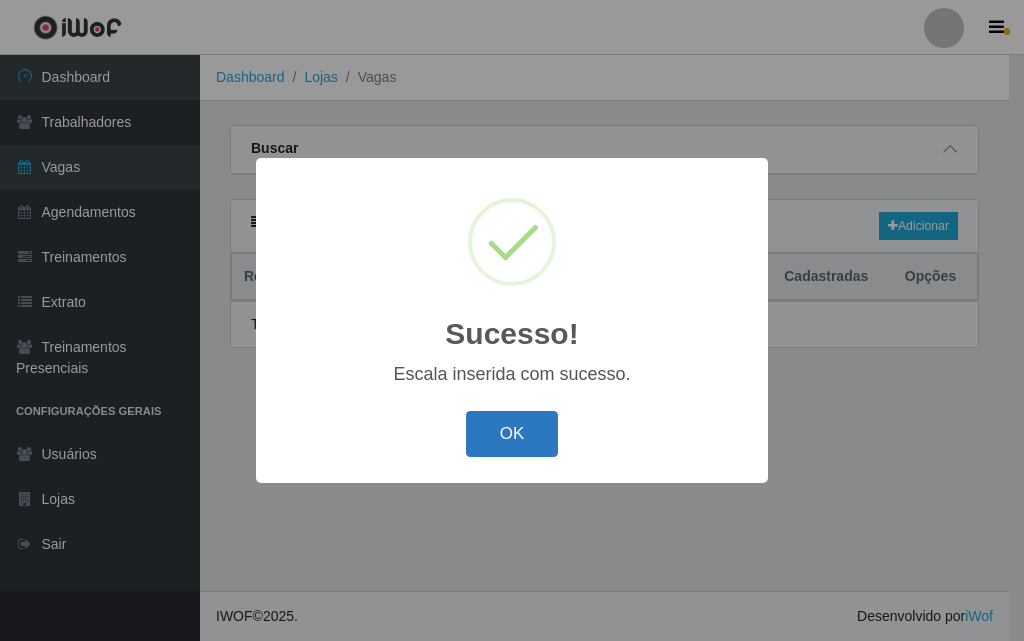 click on "OK" at bounding box center [512, 434] 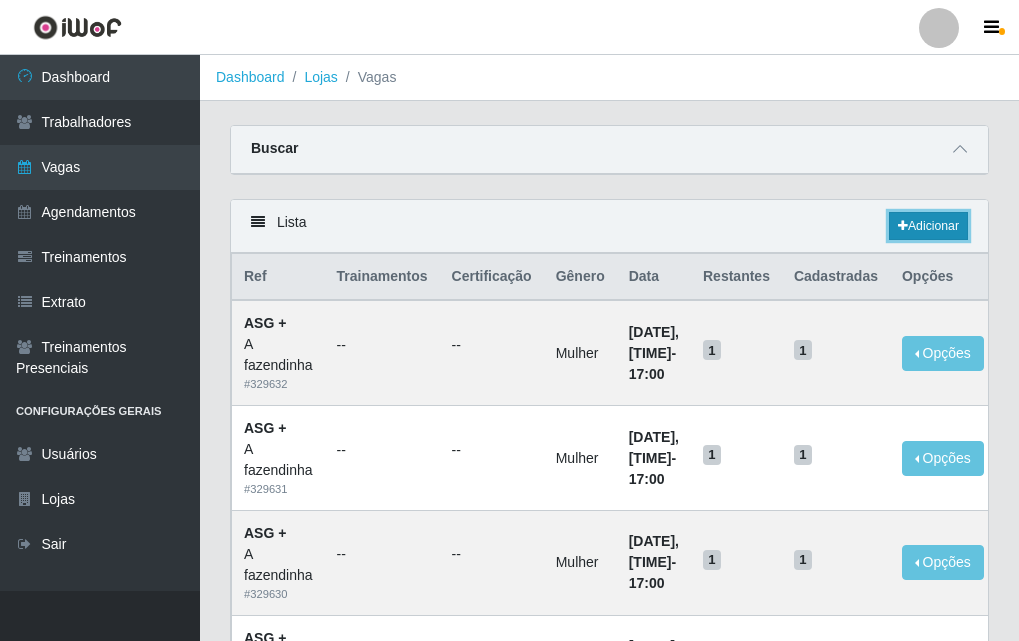 click on "Adicionar" at bounding box center (928, 226) 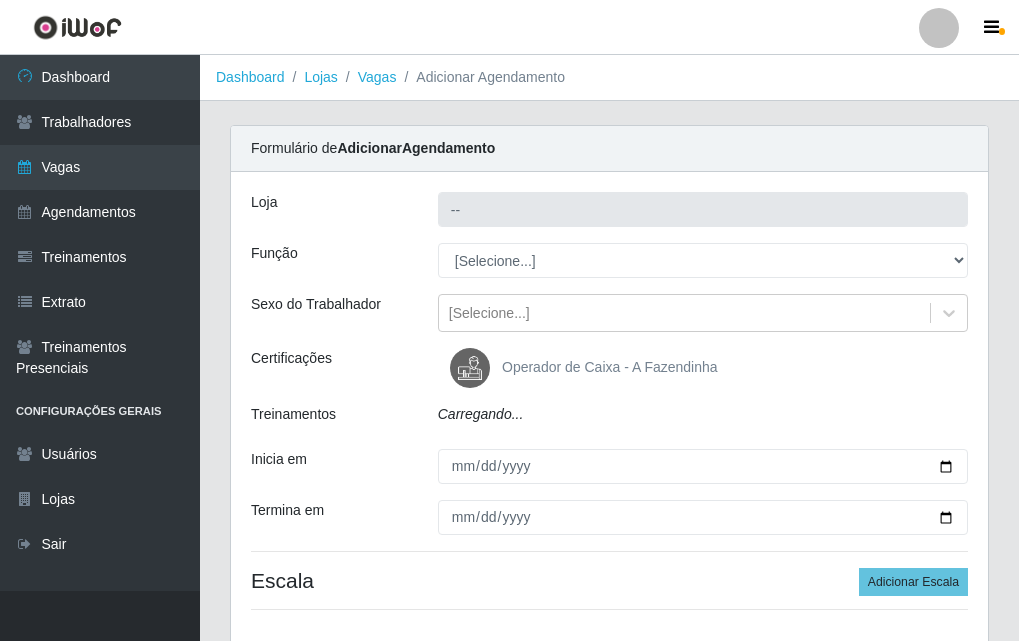 type on "A fazendinha" 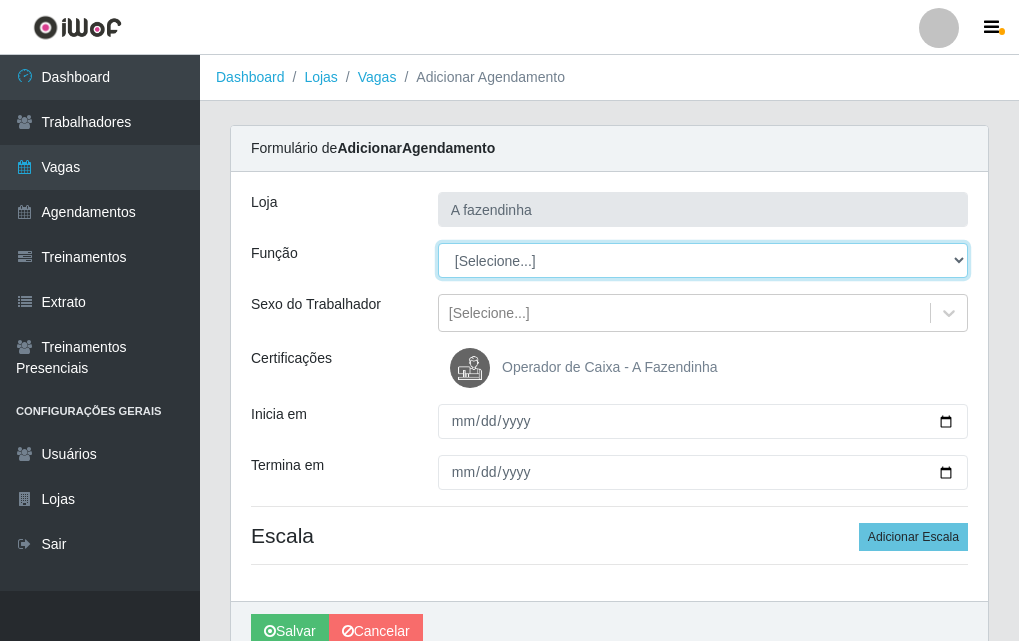 click on "[Selecione...] ASG ASG + ASG ++ Balconista Embalador Embalador + Embalador ++ Operador de Caixa Operador de Caixa + Operador de Caixa ++ Repositor  Repositor + Repositor ++" at bounding box center [703, 260] 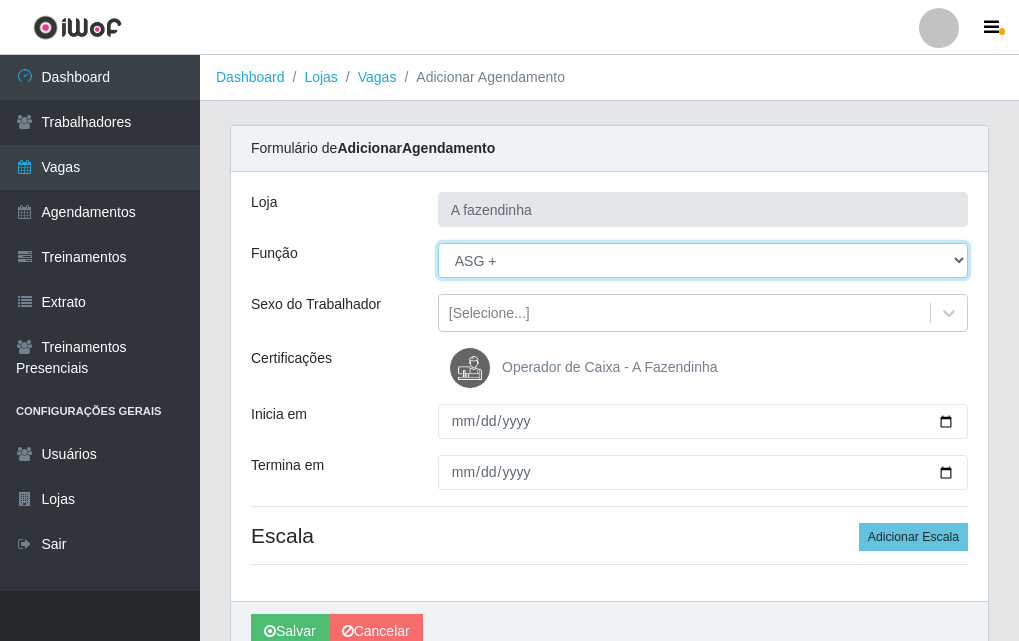 click on "[Selecione...] ASG ASG + ASG ++ Balconista Embalador Embalador + Embalador ++ Operador de Caixa Operador de Caixa + Operador de Caixa ++ Repositor  Repositor + Repositor ++" at bounding box center (703, 260) 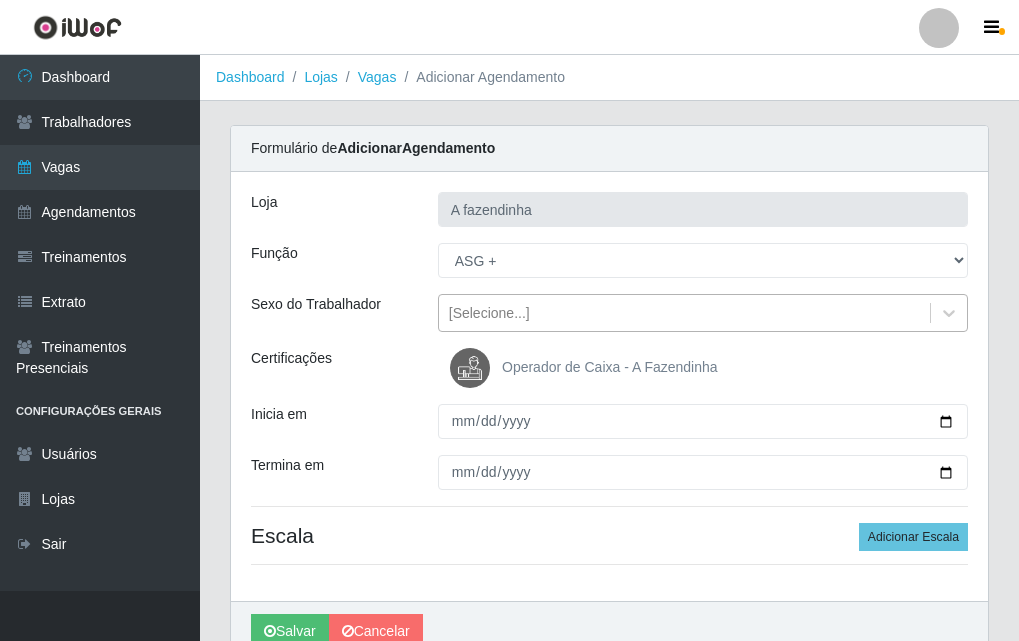click on "[Selecione...]" at bounding box center [489, 313] 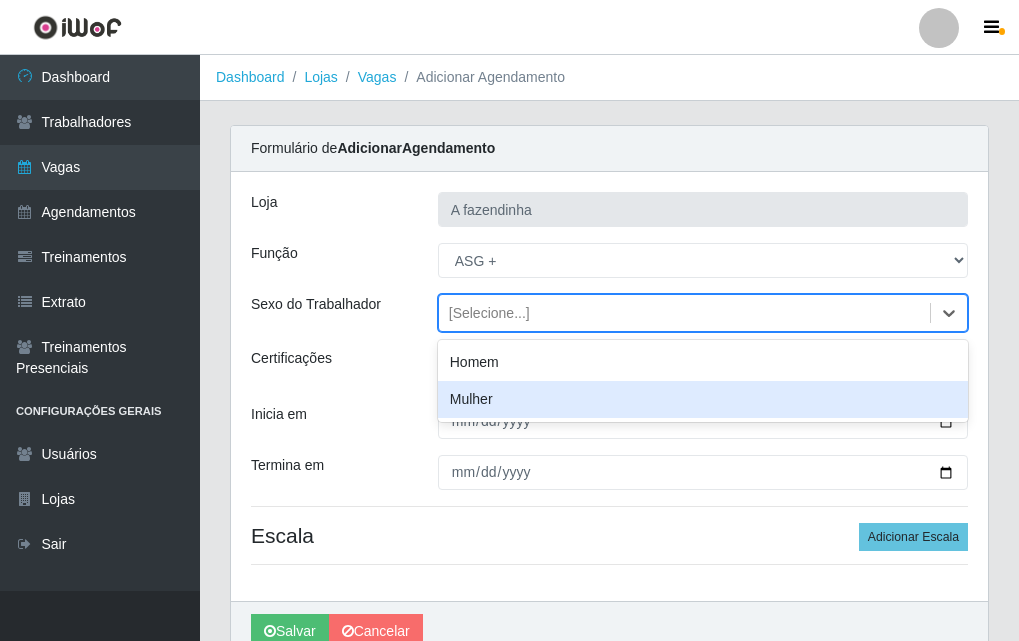 click on "Mulher" at bounding box center [703, 399] 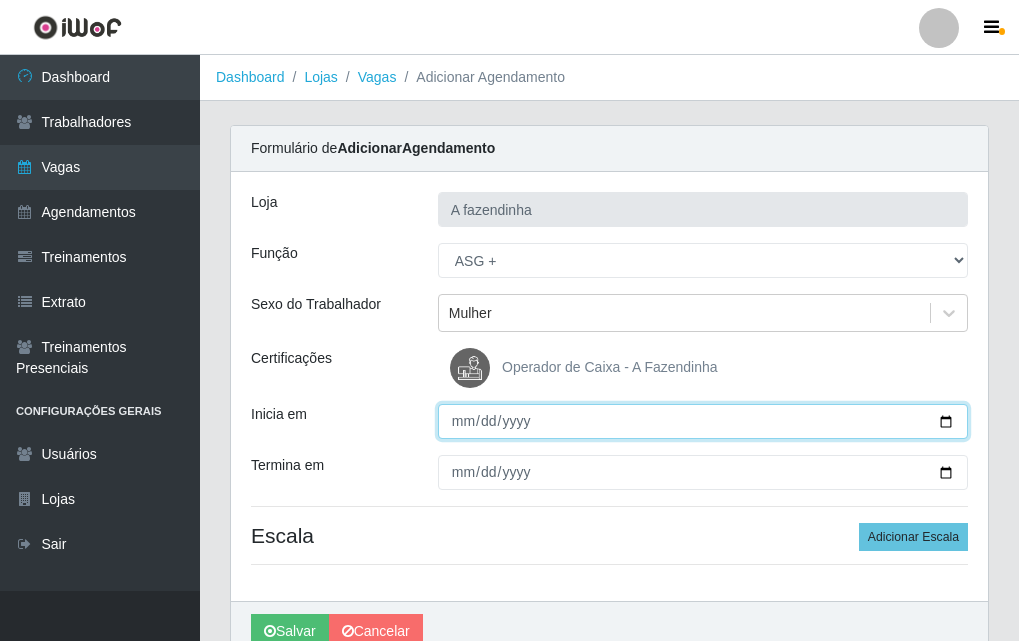 click on "Inicia em" at bounding box center [703, 421] 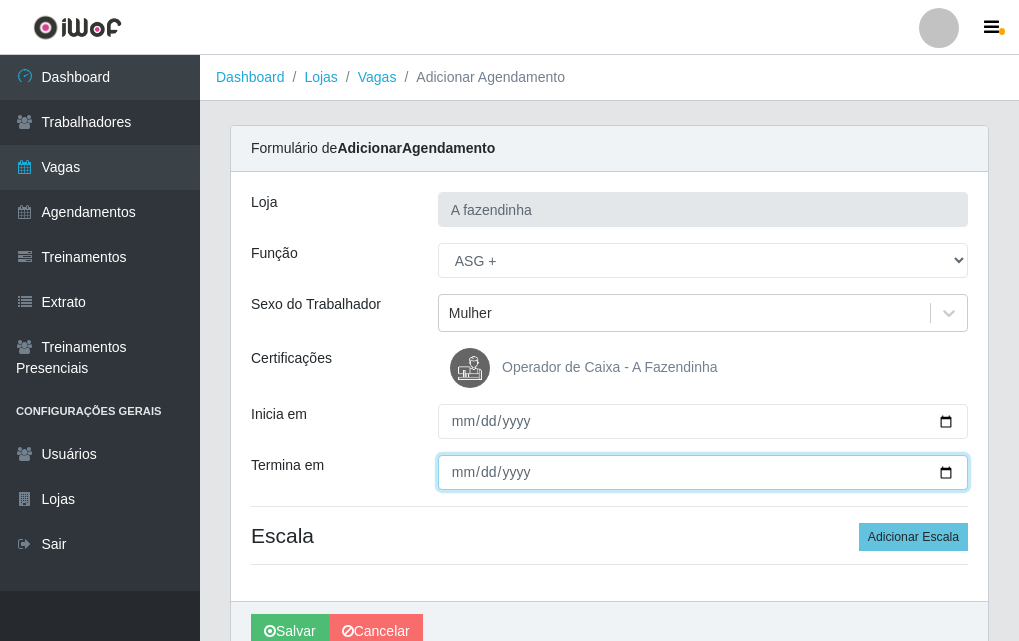 click on "Termina em" at bounding box center (703, 472) 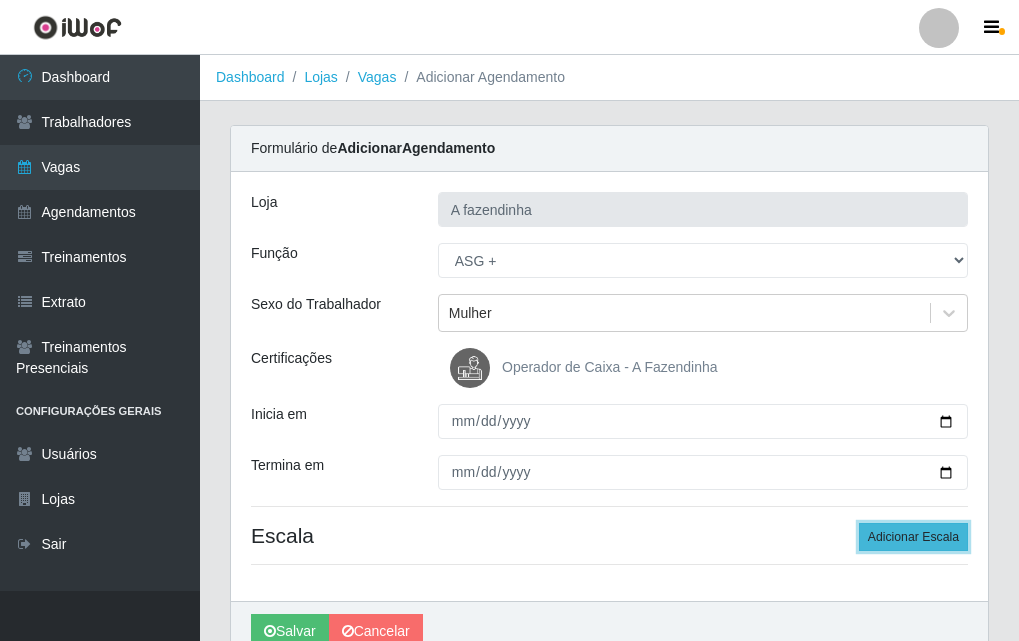 click on "Adicionar Escala" at bounding box center [913, 537] 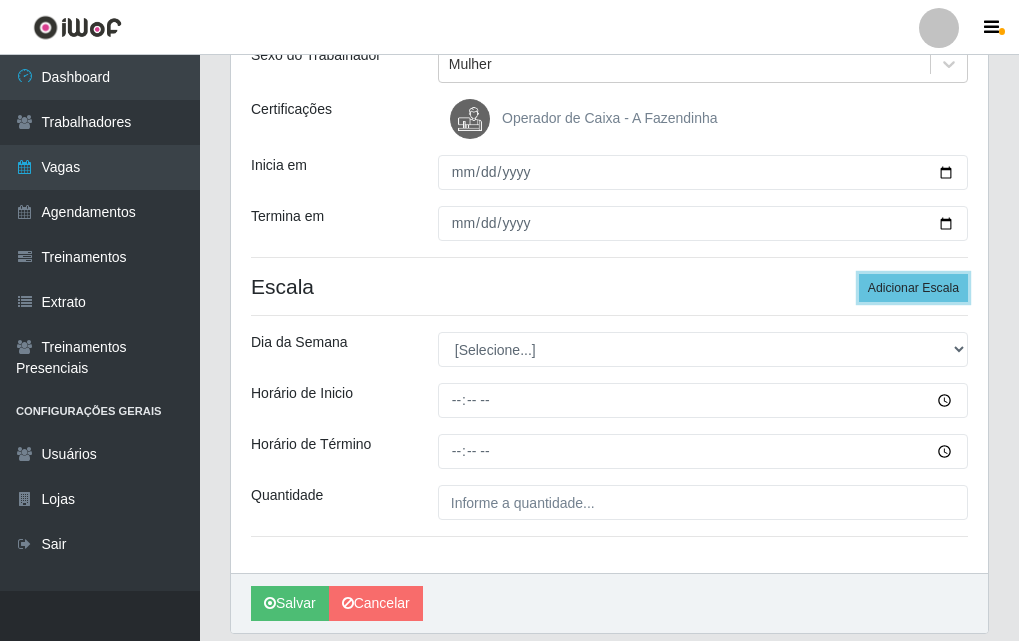 scroll, scrollTop: 316, scrollLeft: 0, axis: vertical 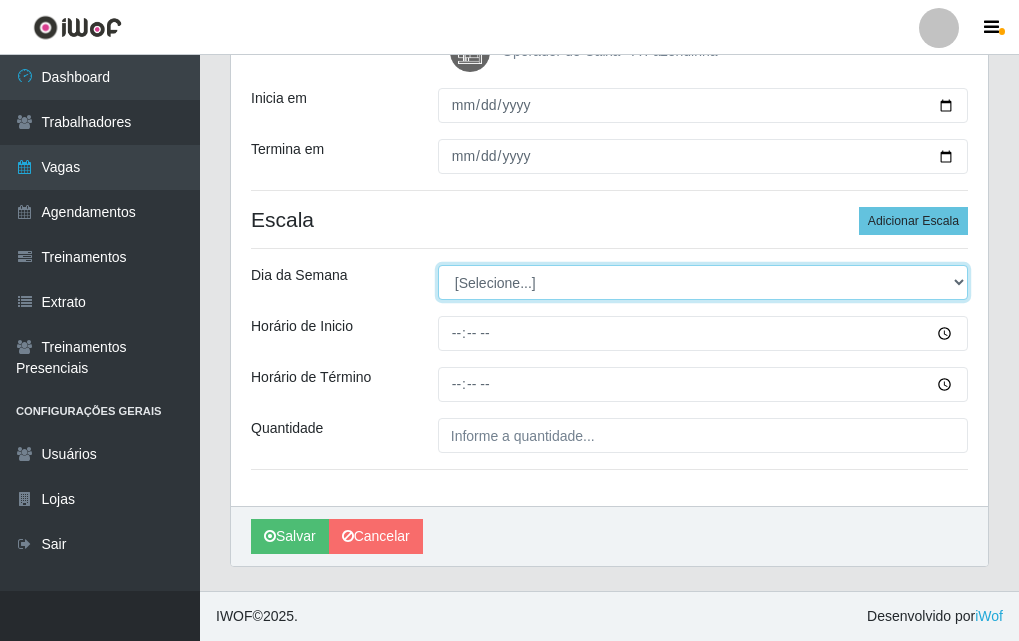 click on "[Selecione...] Segunda Terça Quarta Quinta Sexta Sábado Domingo" at bounding box center (703, 282) 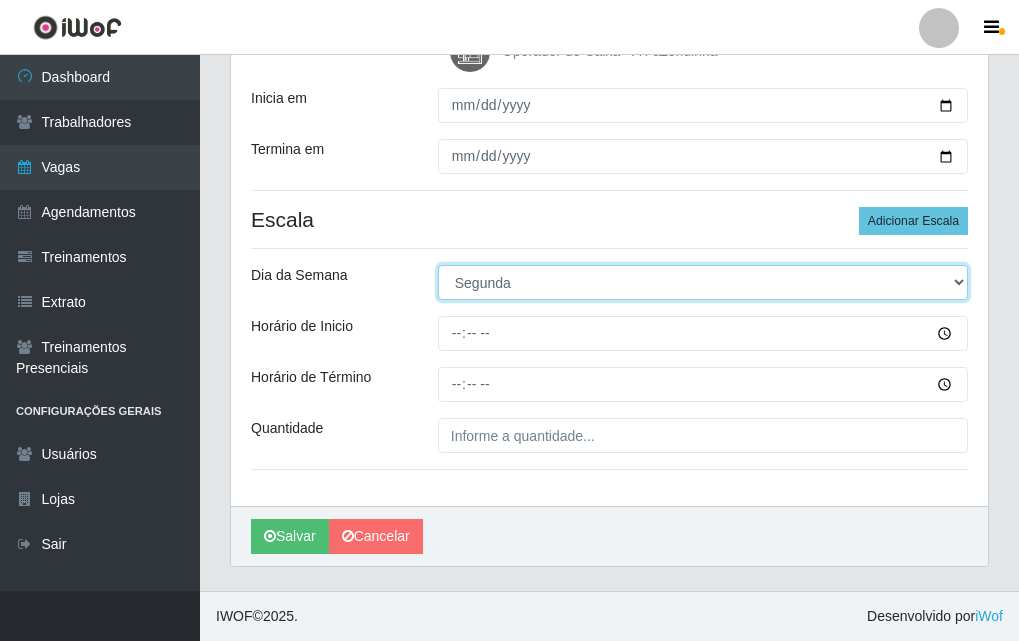 click on "[Selecione...] Segunda Terça Quarta Quinta Sexta Sábado Domingo" at bounding box center [703, 282] 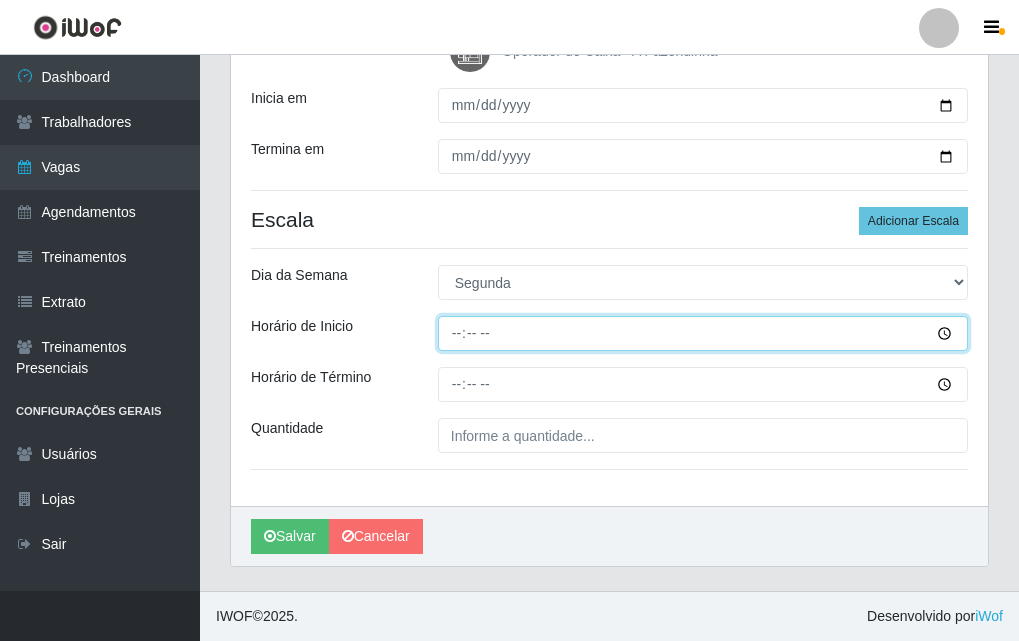 click on "Horário de Inicio" at bounding box center (703, 333) 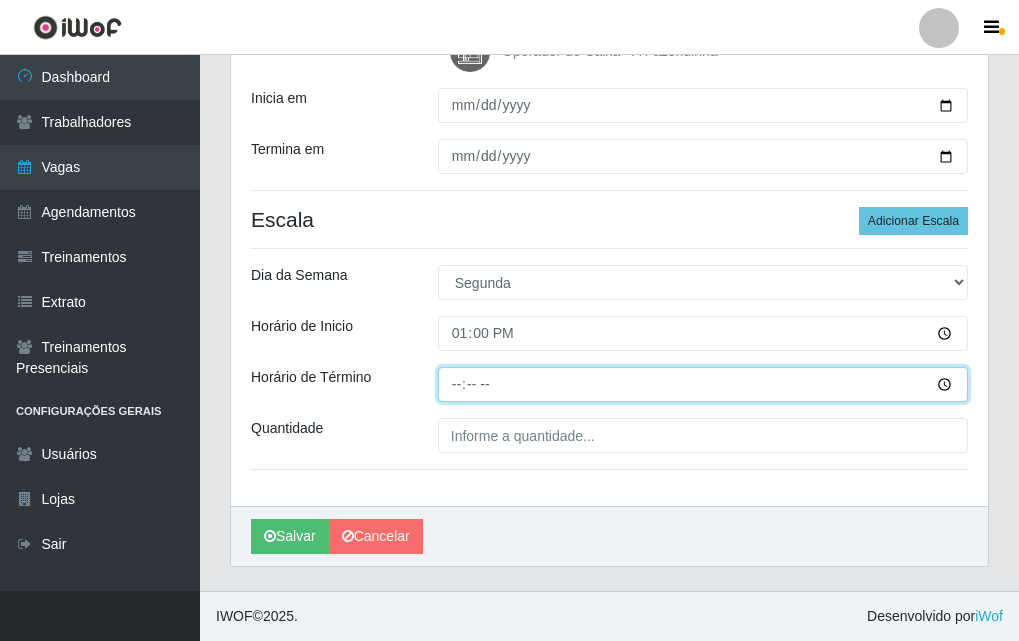 click on "Horário de Término" at bounding box center [703, 384] 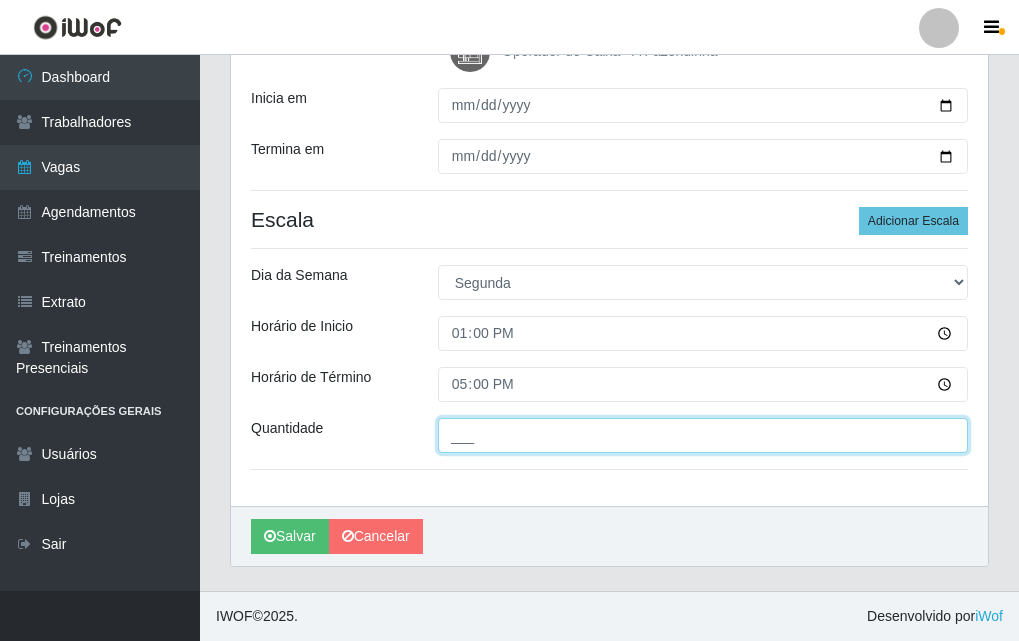 click on "___" at bounding box center [703, 435] 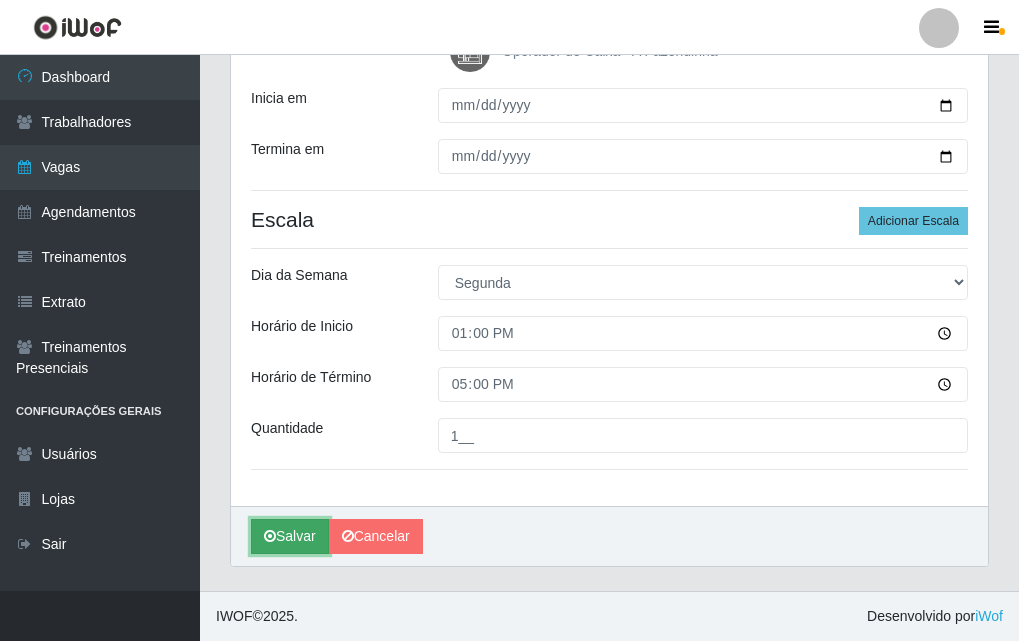 click on "Salvar" at bounding box center (290, 536) 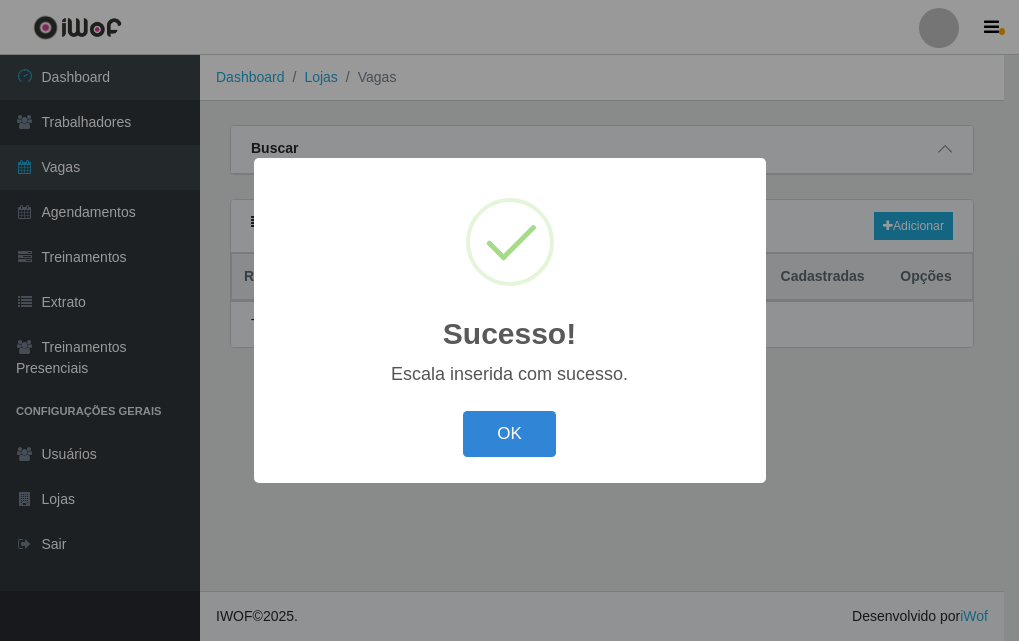 scroll, scrollTop: 0, scrollLeft: 0, axis: both 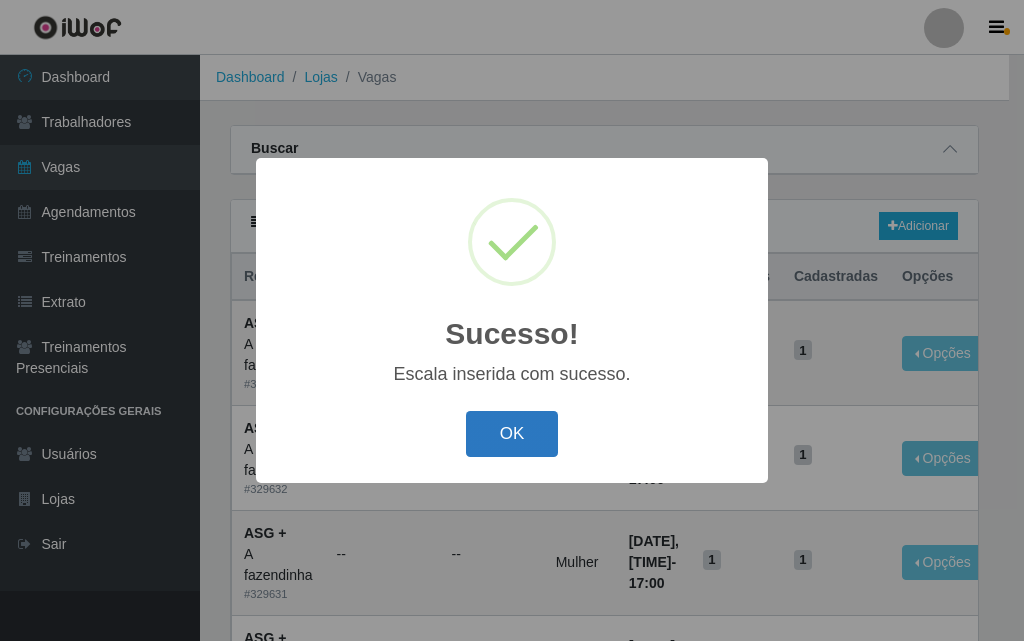 click on "OK" at bounding box center [512, 434] 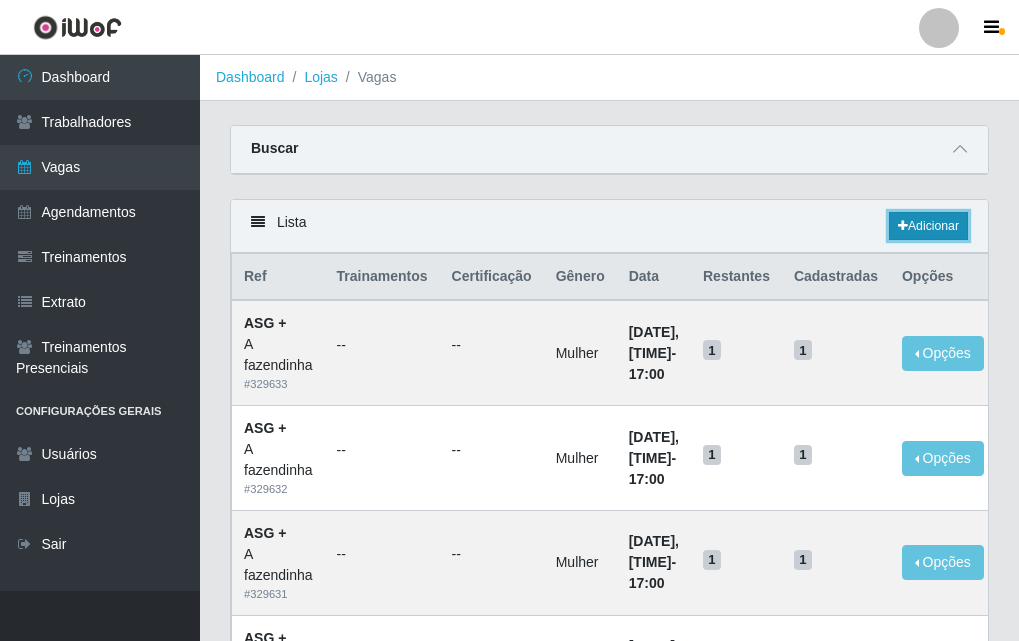 click at bounding box center (903, 226) 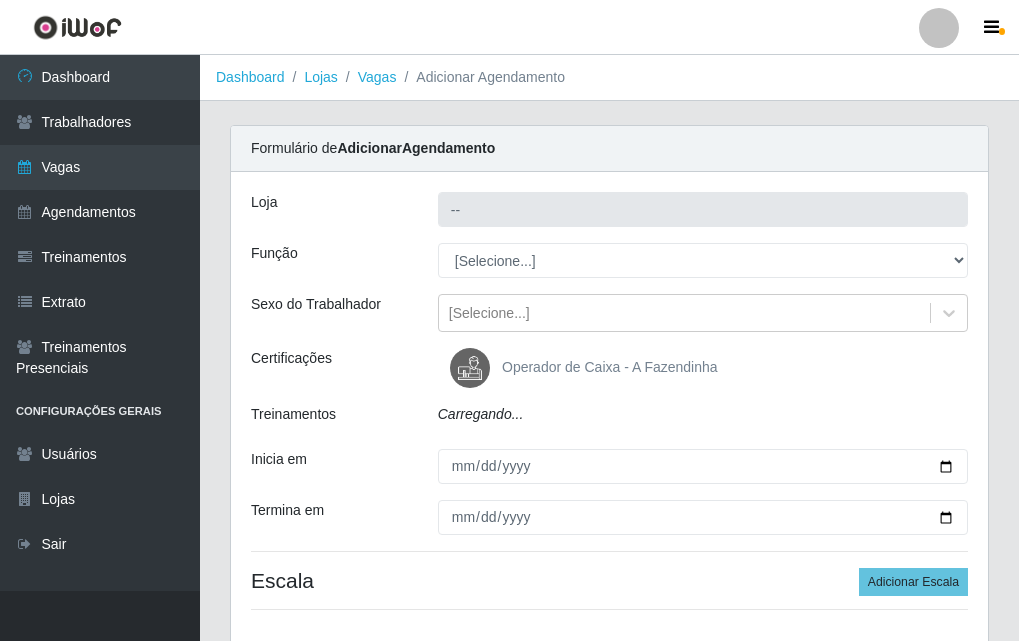 type on "A fazendinha" 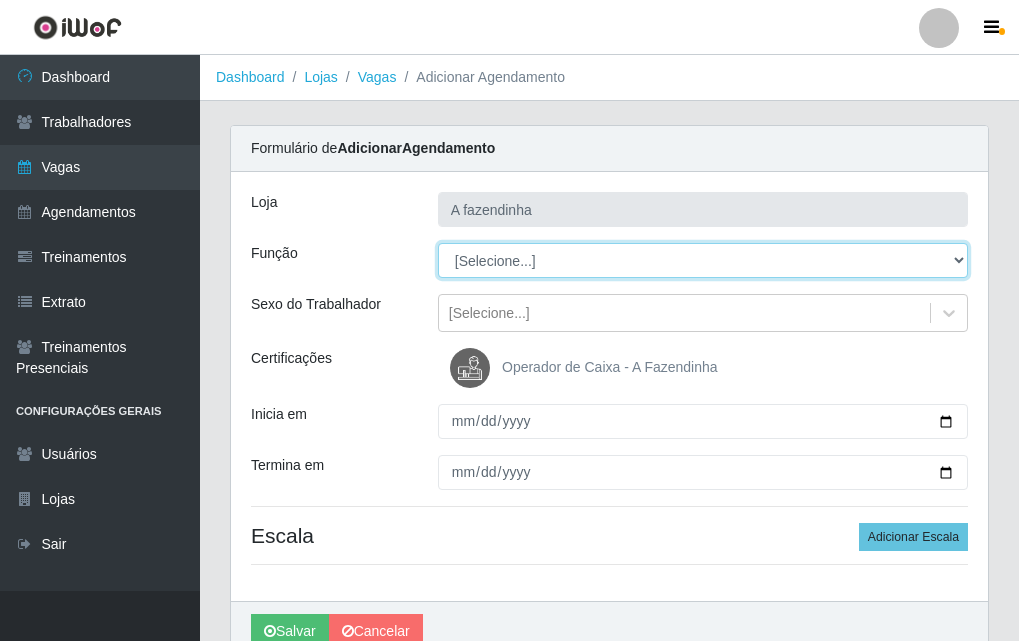 click on "[Selecione...] ASG ASG + ASG ++ Balconista Embalador Embalador + Embalador ++ Operador de Caixa Operador de Caixa + Operador de Caixa ++ Repositor  Repositor + Repositor ++" at bounding box center (703, 260) 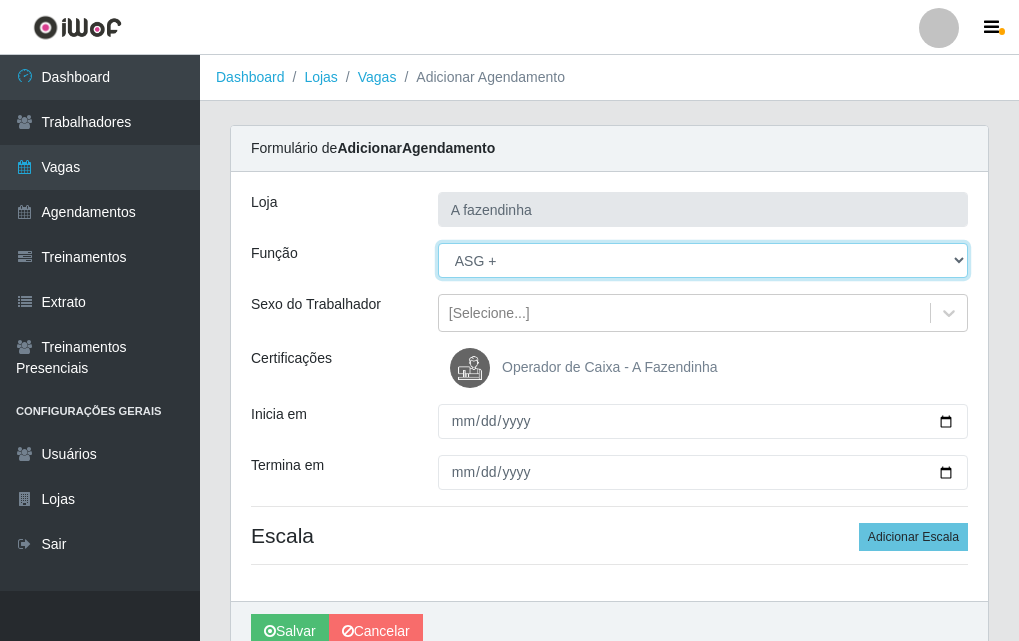 click on "[Selecione...] ASG ASG + ASG ++ Balconista Embalador Embalador + Embalador ++ Operador de Caixa Operador de Caixa + Operador de Caixa ++ Repositor  Repositor + Repositor ++" at bounding box center [703, 260] 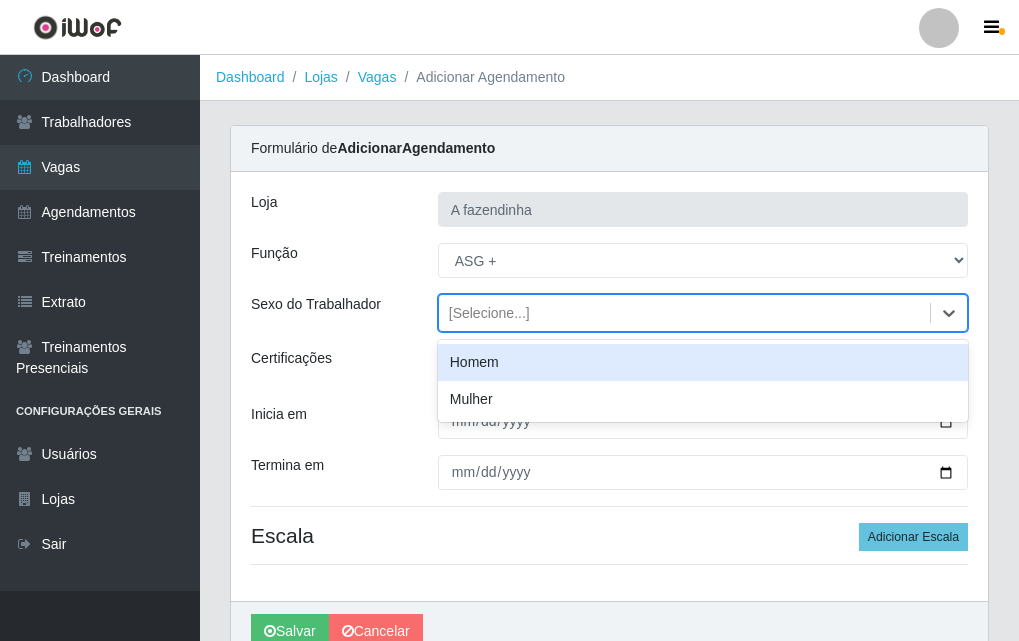click on "[Selecione...]" at bounding box center (489, 313) 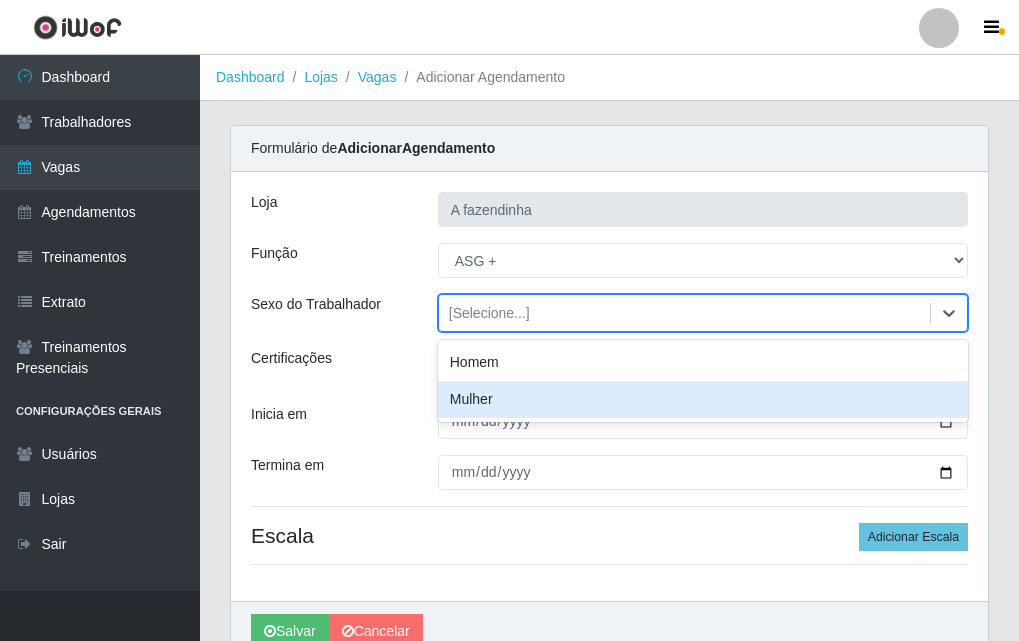 click on "Mulher" at bounding box center (703, 399) 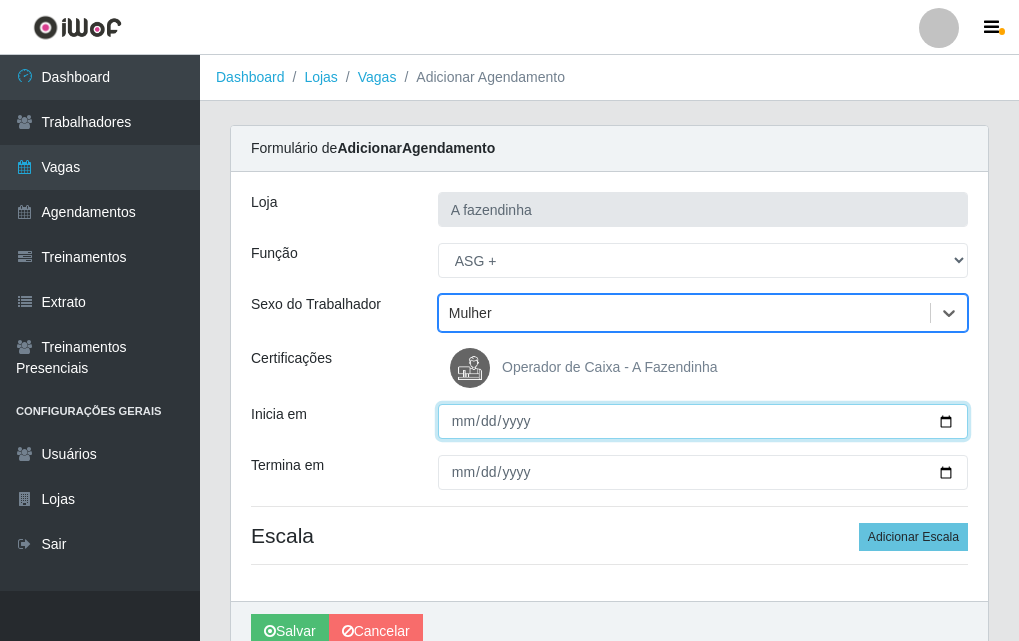 click on "Inicia em" at bounding box center [703, 421] 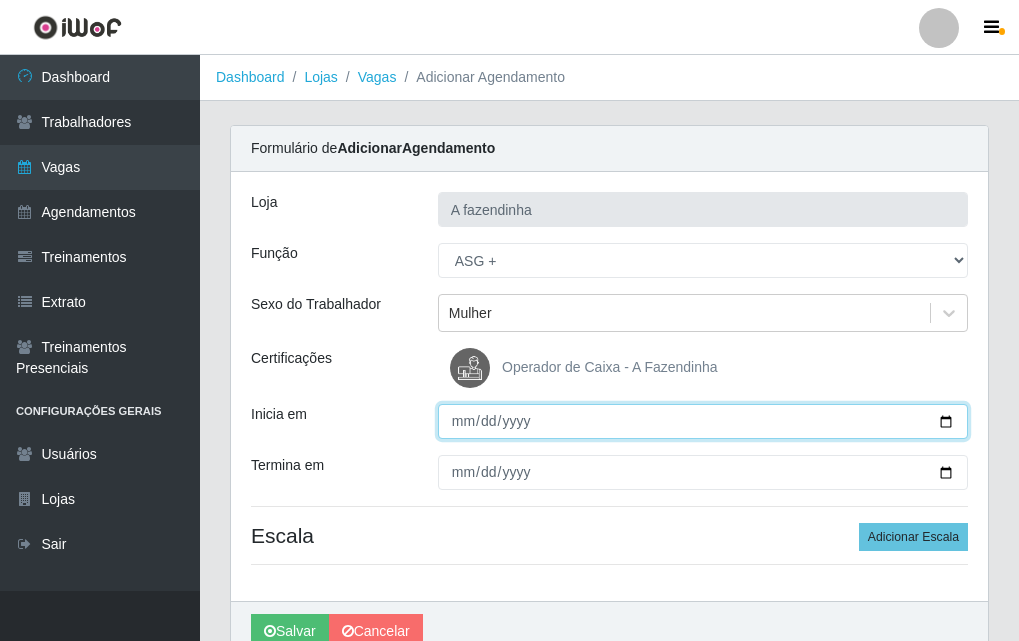 type on "[DATE]" 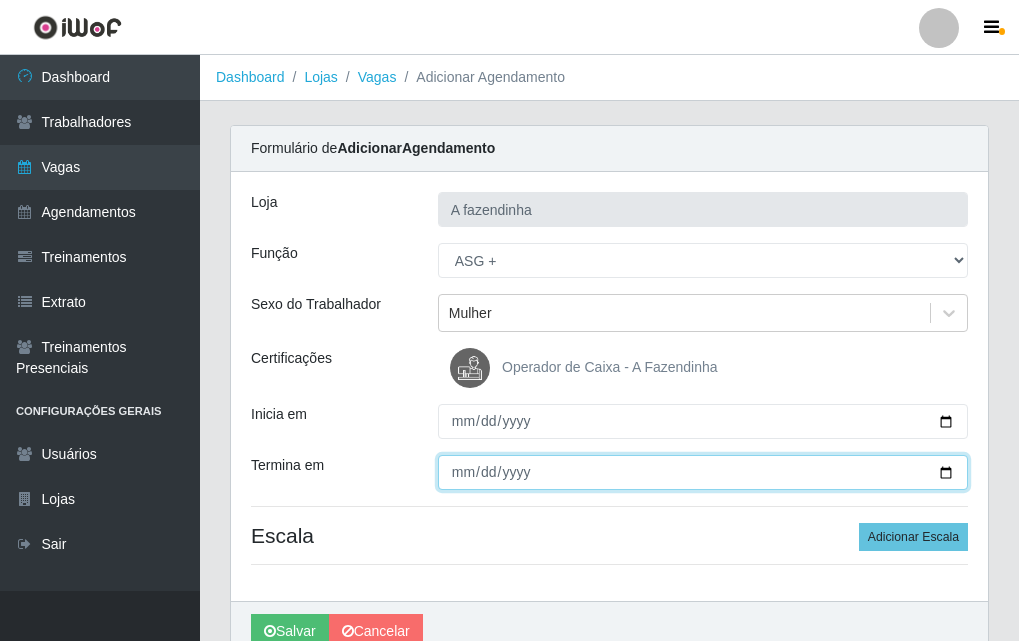 click on "Termina em" at bounding box center (703, 472) 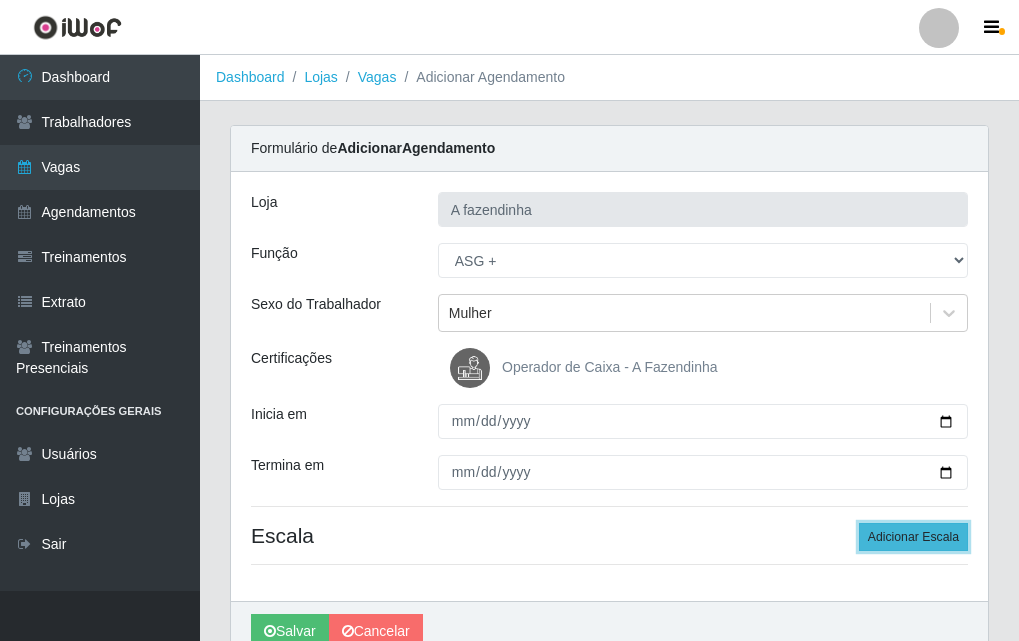 click on "Adicionar Escala" at bounding box center (913, 537) 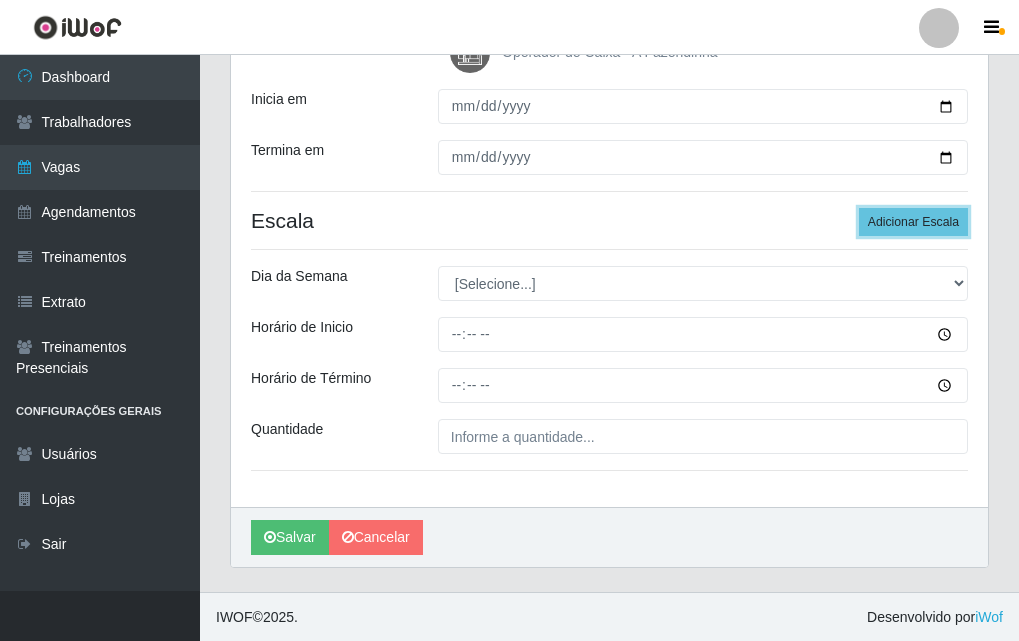 scroll, scrollTop: 316, scrollLeft: 0, axis: vertical 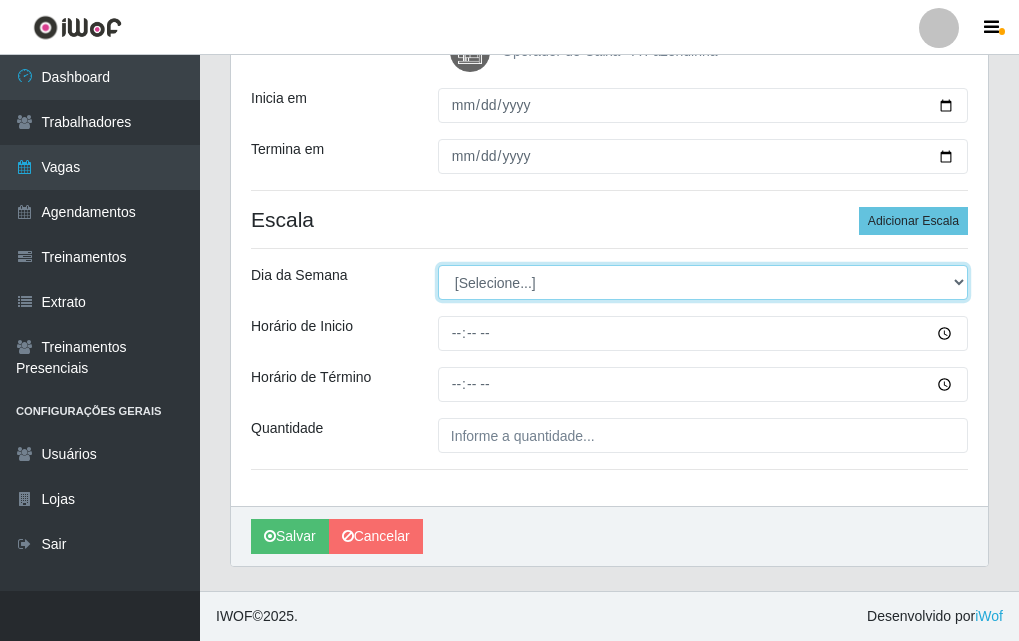 click on "[Selecione...] Segunda Terça Quarta Quinta Sexta Sábado Domingo" at bounding box center (703, 282) 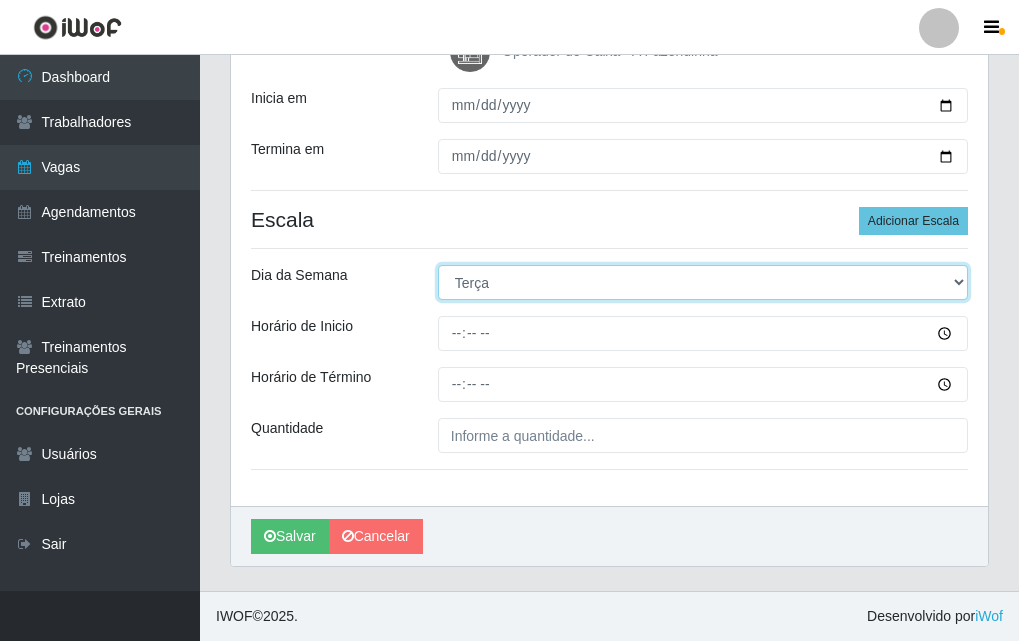 click on "[Selecione...] Segunda Terça Quarta Quinta Sexta Sábado Domingo" at bounding box center [703, 282] 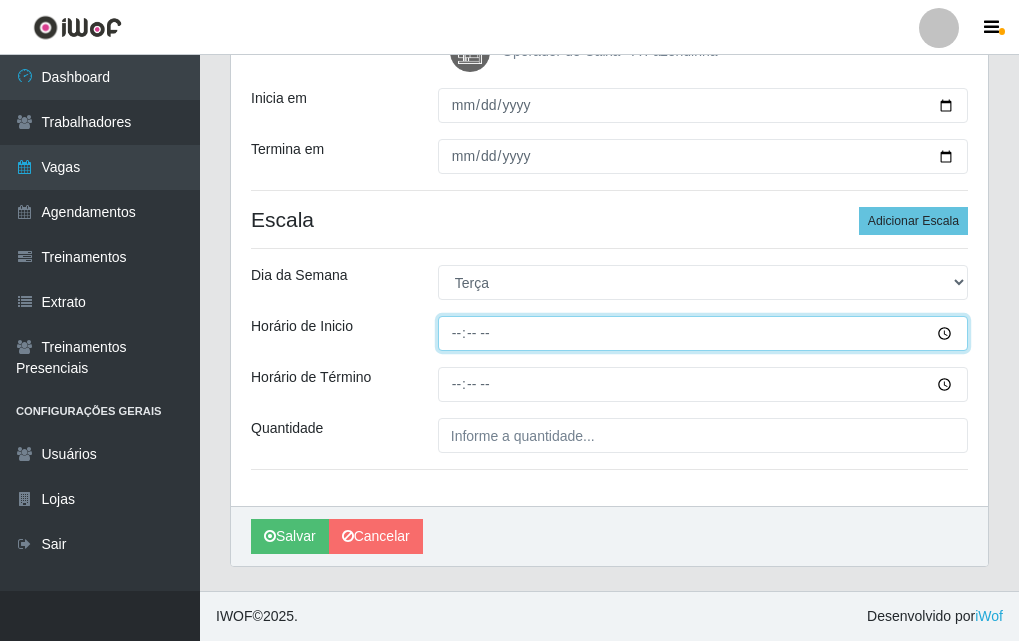 click on "Horário de Inicio" at bounding box center [703, 333] 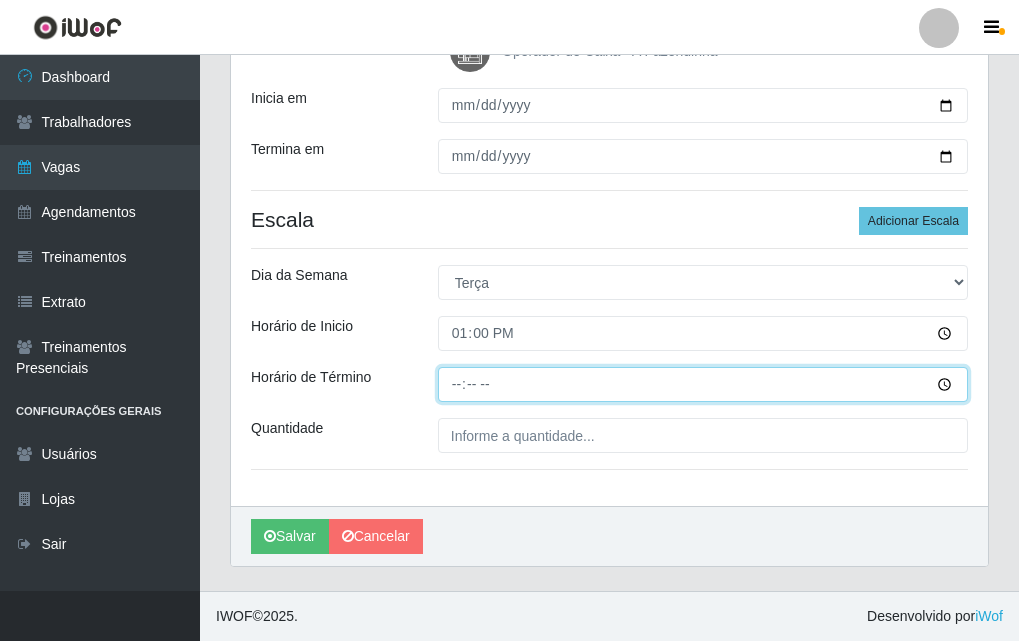 click on "Horário de Término" at bounding box center (703, 384) 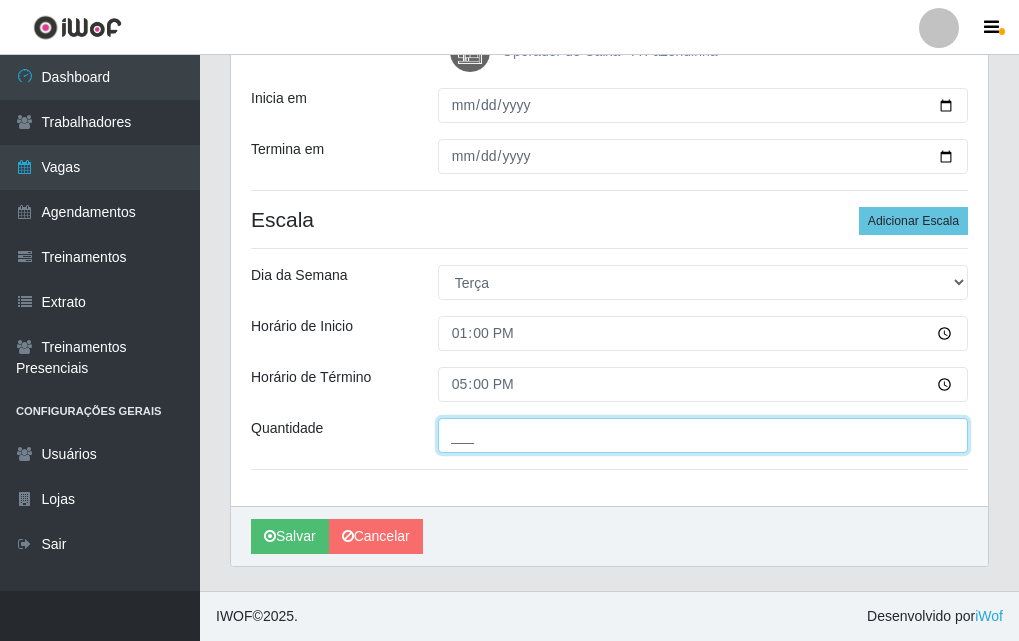 click on "___" at bounding box center (703, 435) 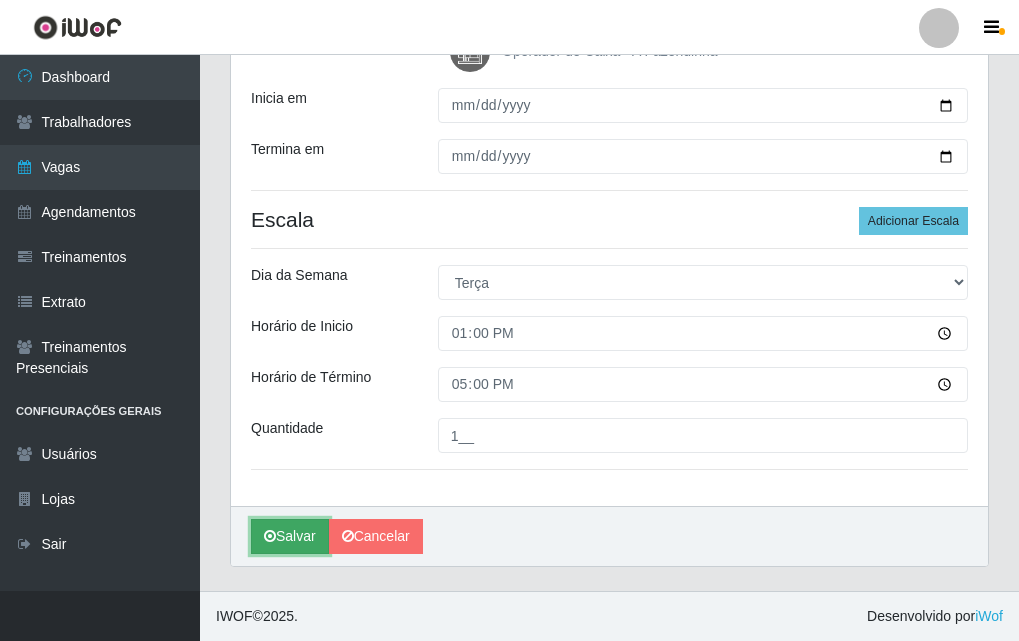click on "Salvar" at bounding box center [290, 536] 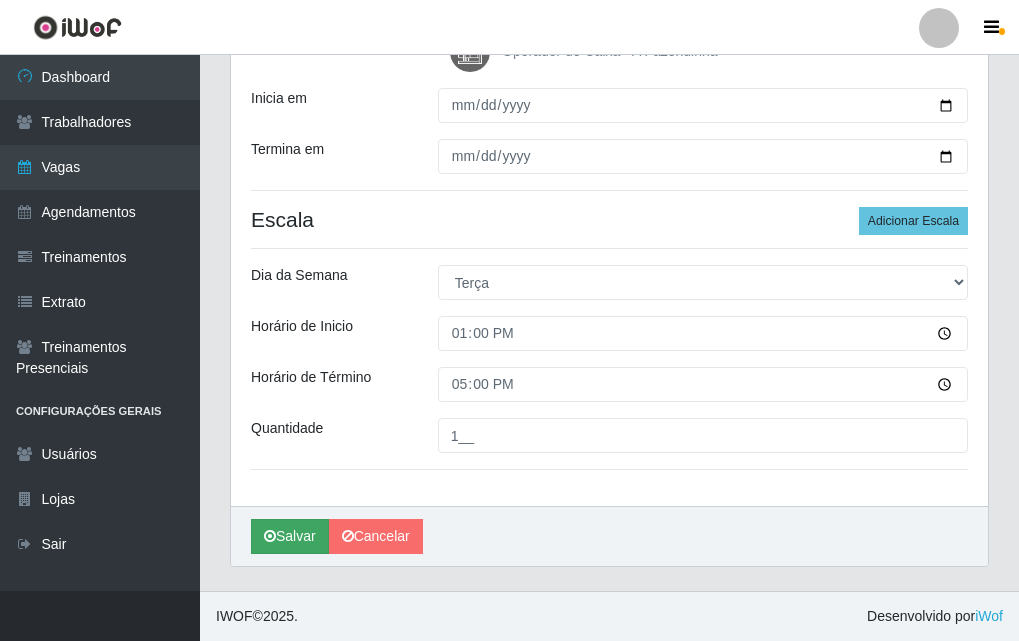 scroll, scrollTop: 0, scrollLeft: 0, axis: both 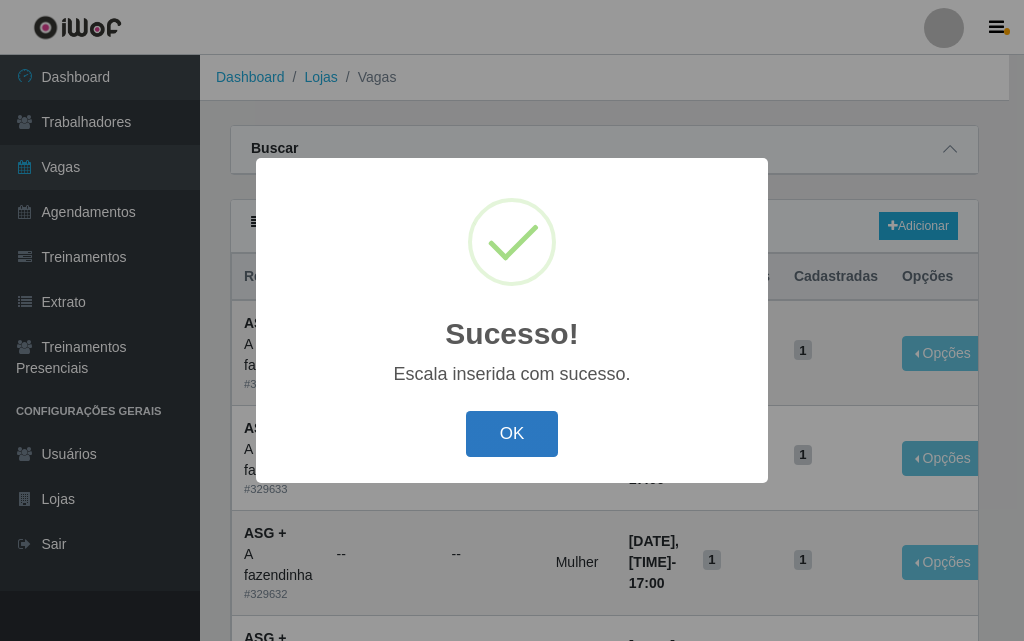 click on "OK" at bounding box center (512, 434) 